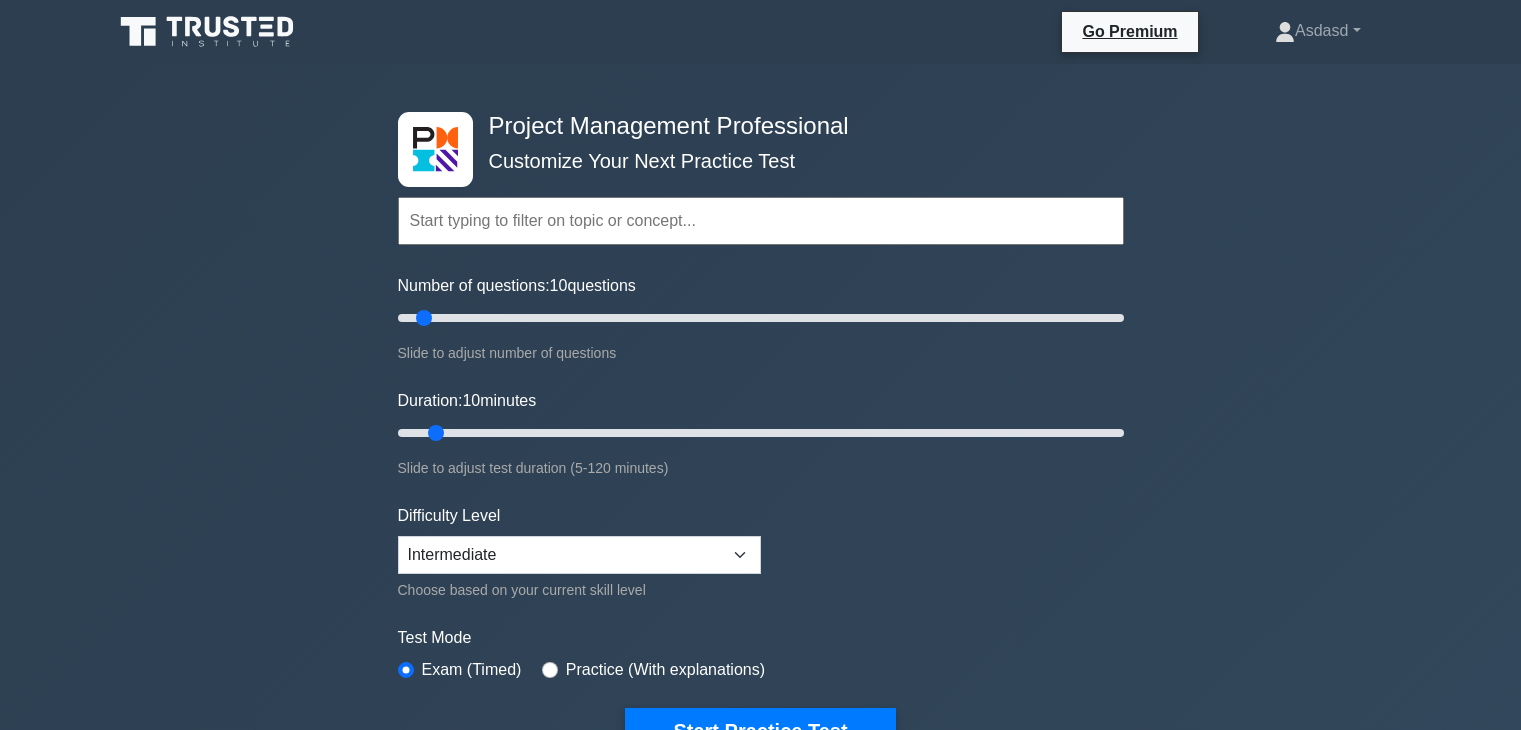 scroll, scrollTop: 1834, scrollLeft: 0, axis: vertical 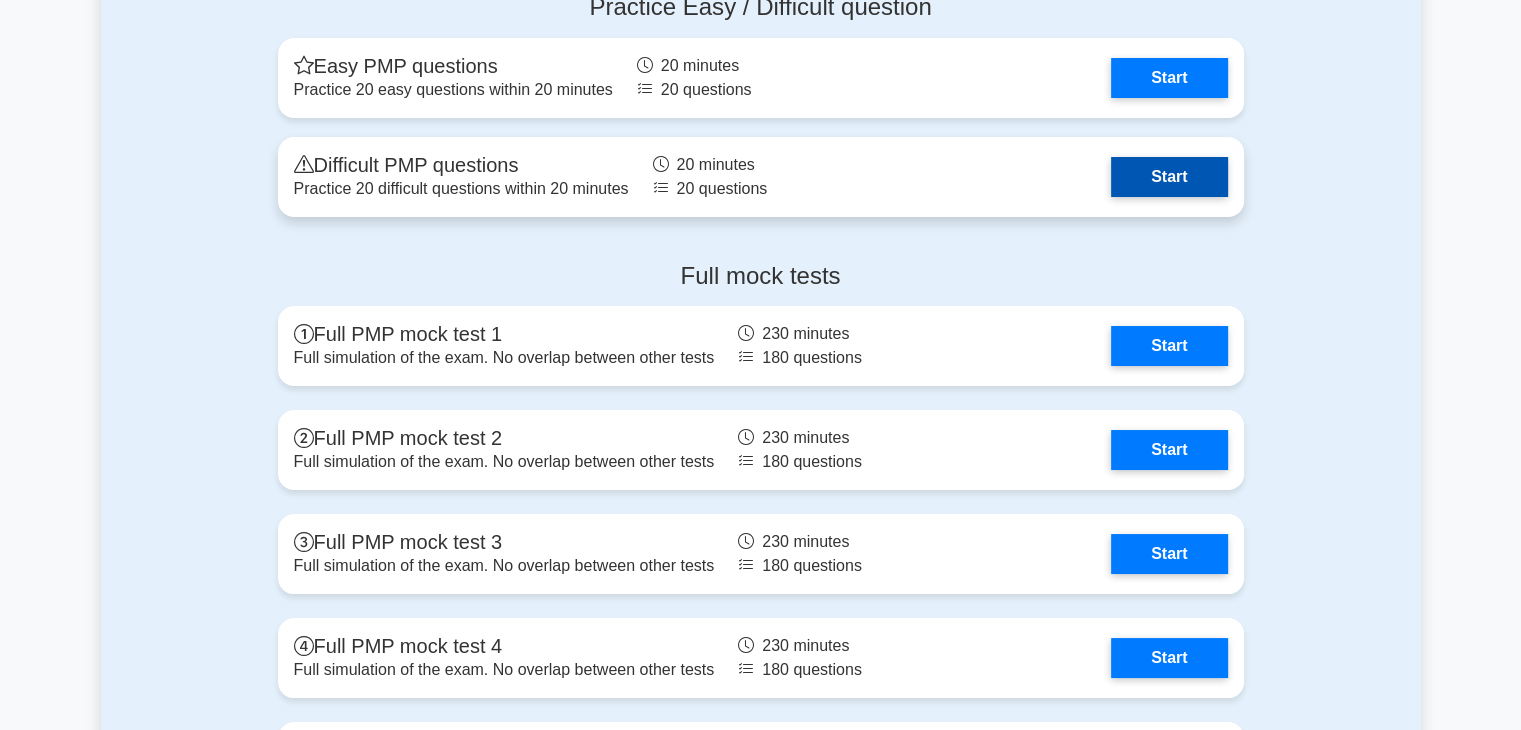 click on "Start" at bounding box center (1169, 177) 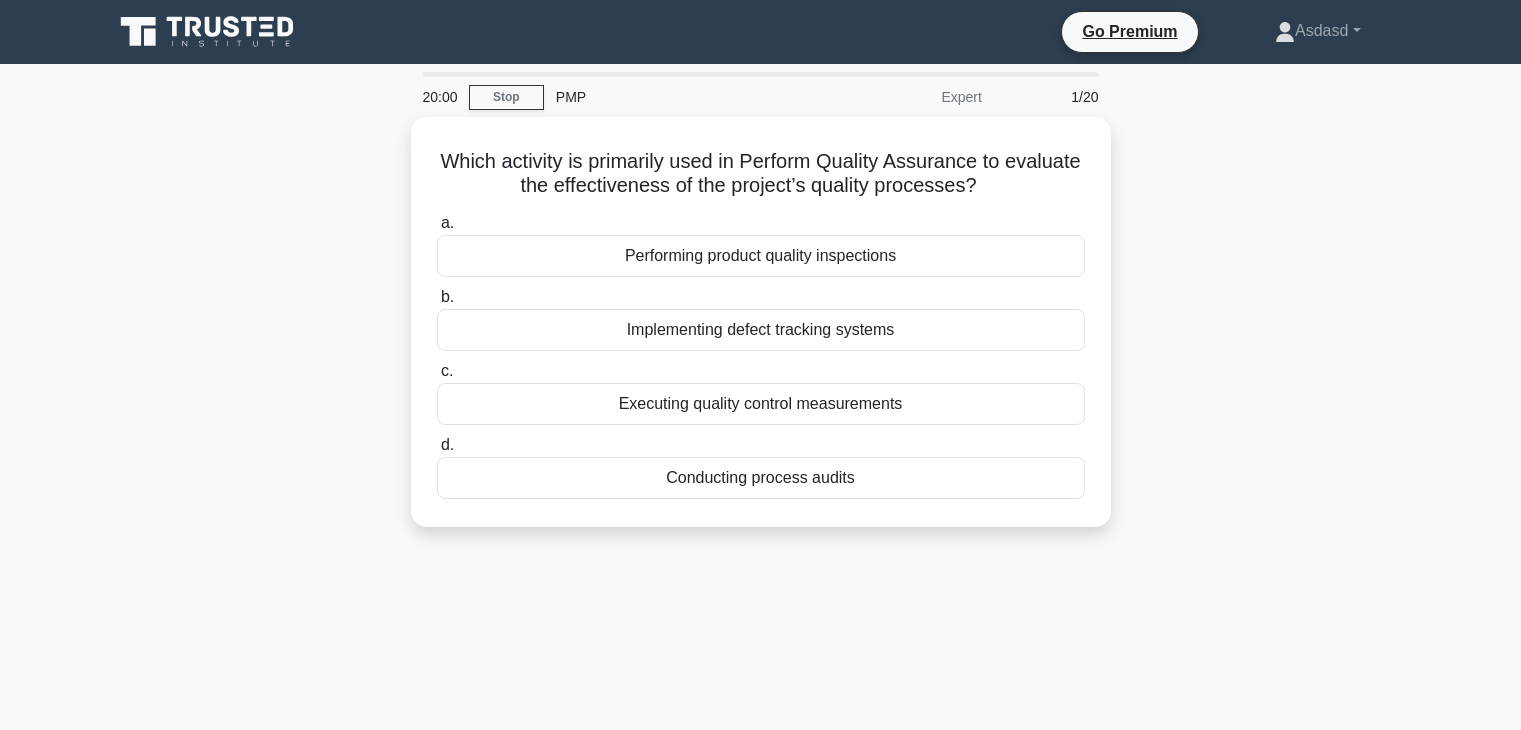 scroll, scrollTop: 0, scrollLeft: 0, axis: both 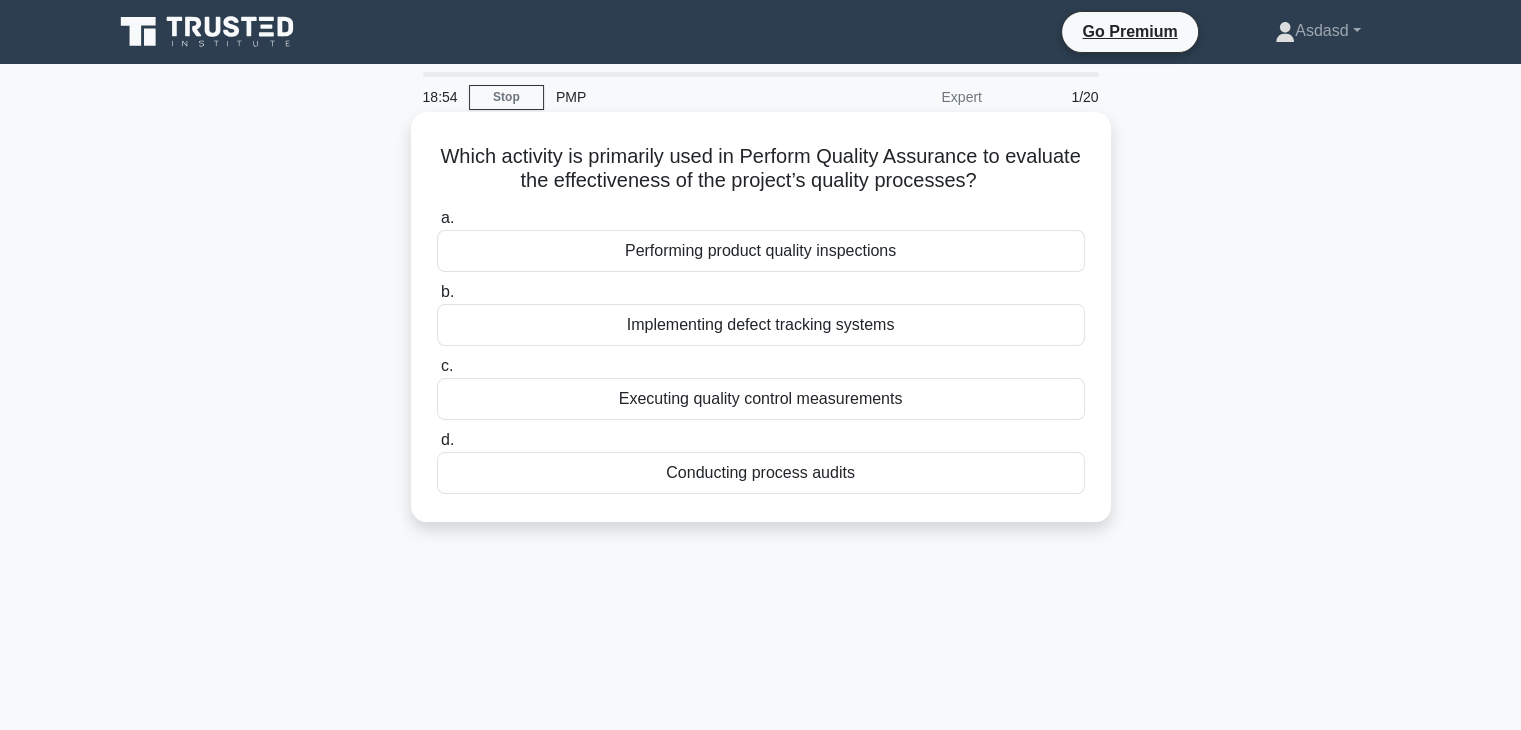 click on "Conducting process audits" at bounding box center (761, 473) 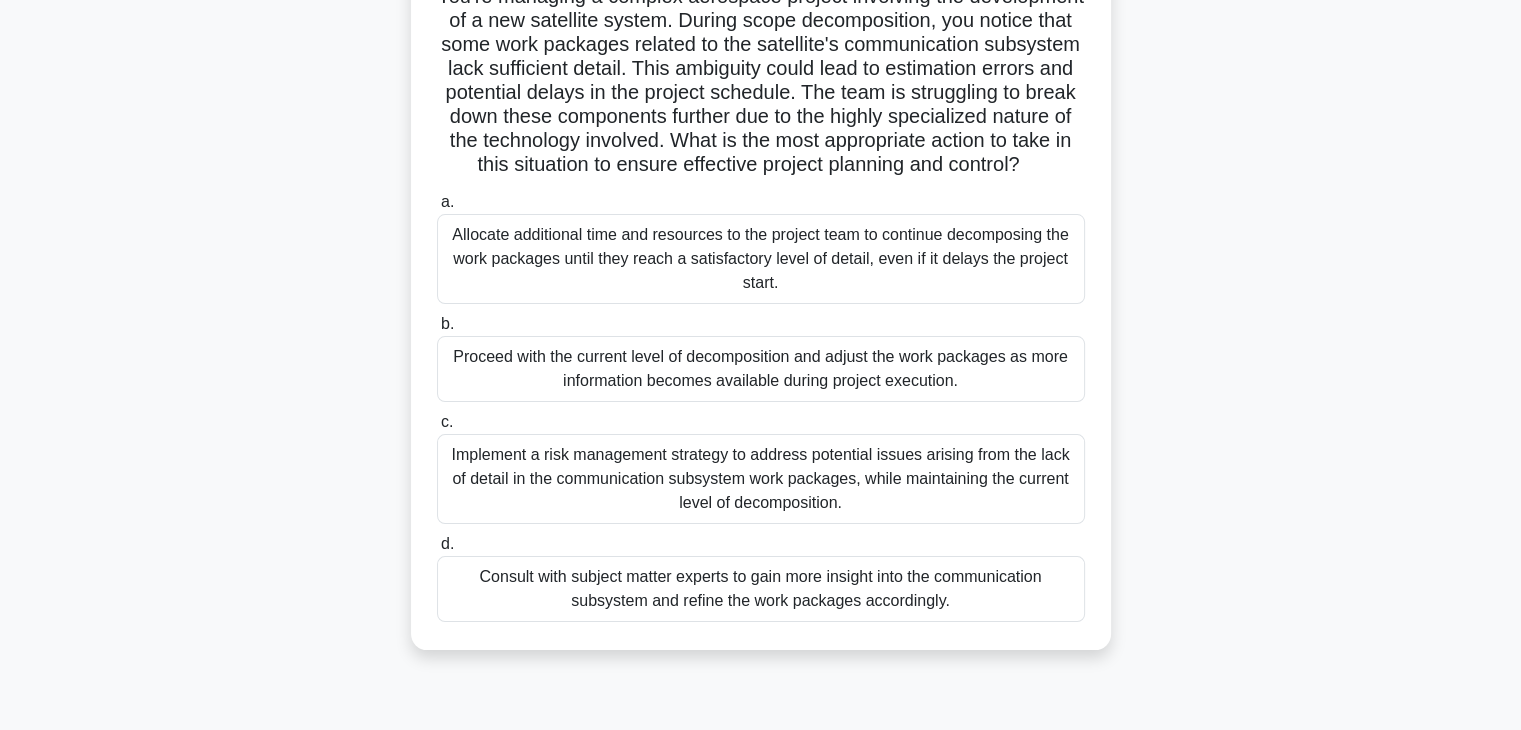 scroll, scrollTop: 200, scrollLeft: 0, axis: vertical 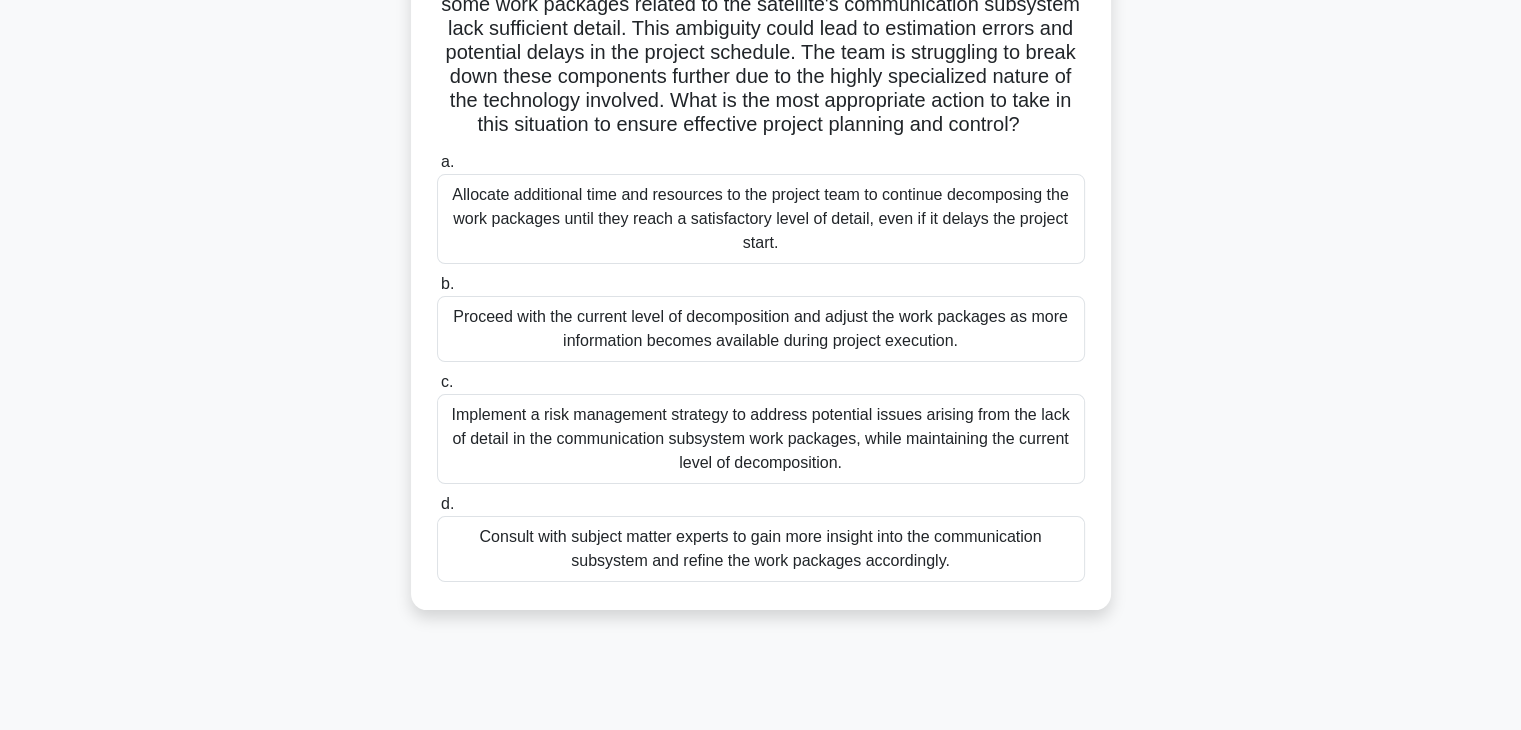 click on "Proceed with the current level of decomposition and adjust the work packages as more information becomes available during project execution." at bounding box center [761, 329] 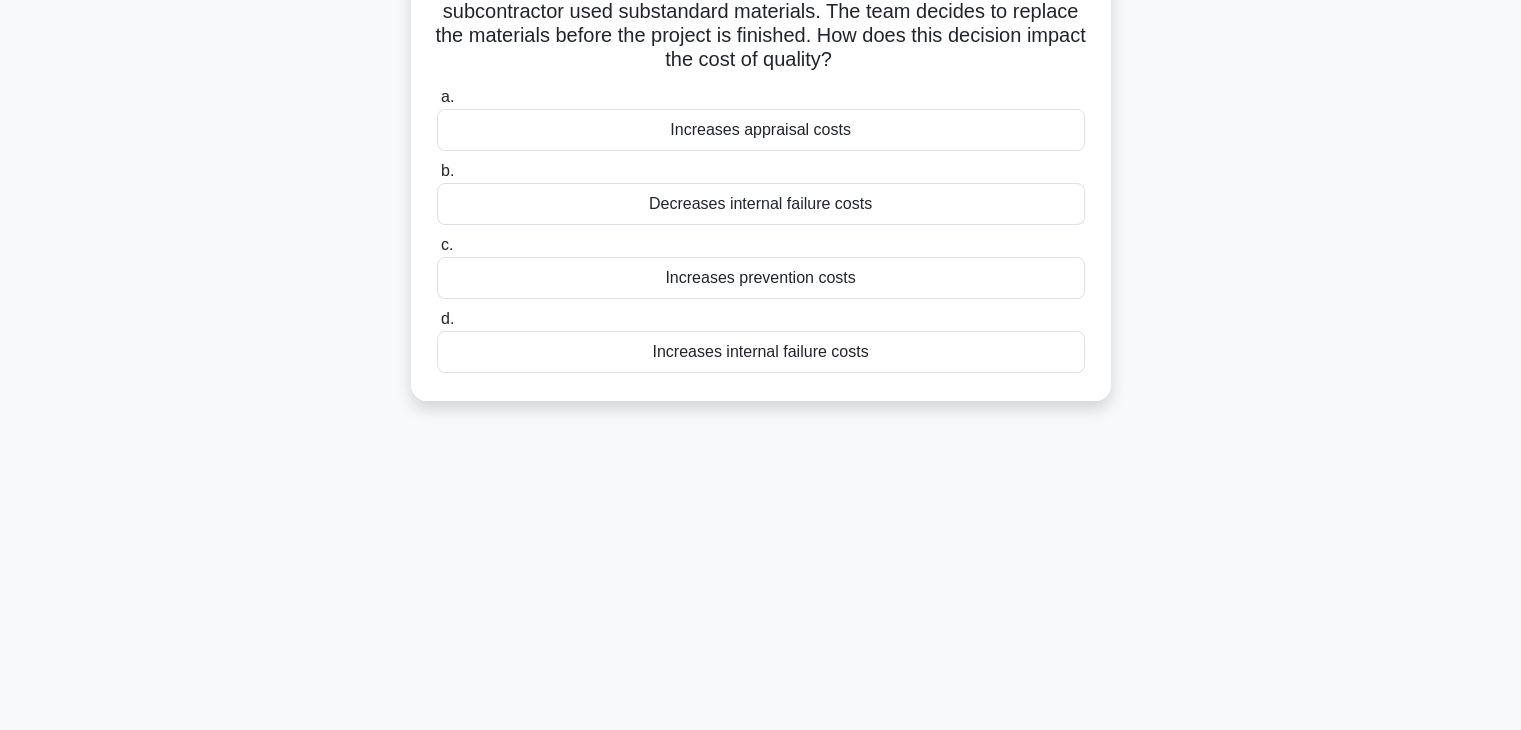scroll, scrollTop: 0, scrollLeft: 0, axis: both 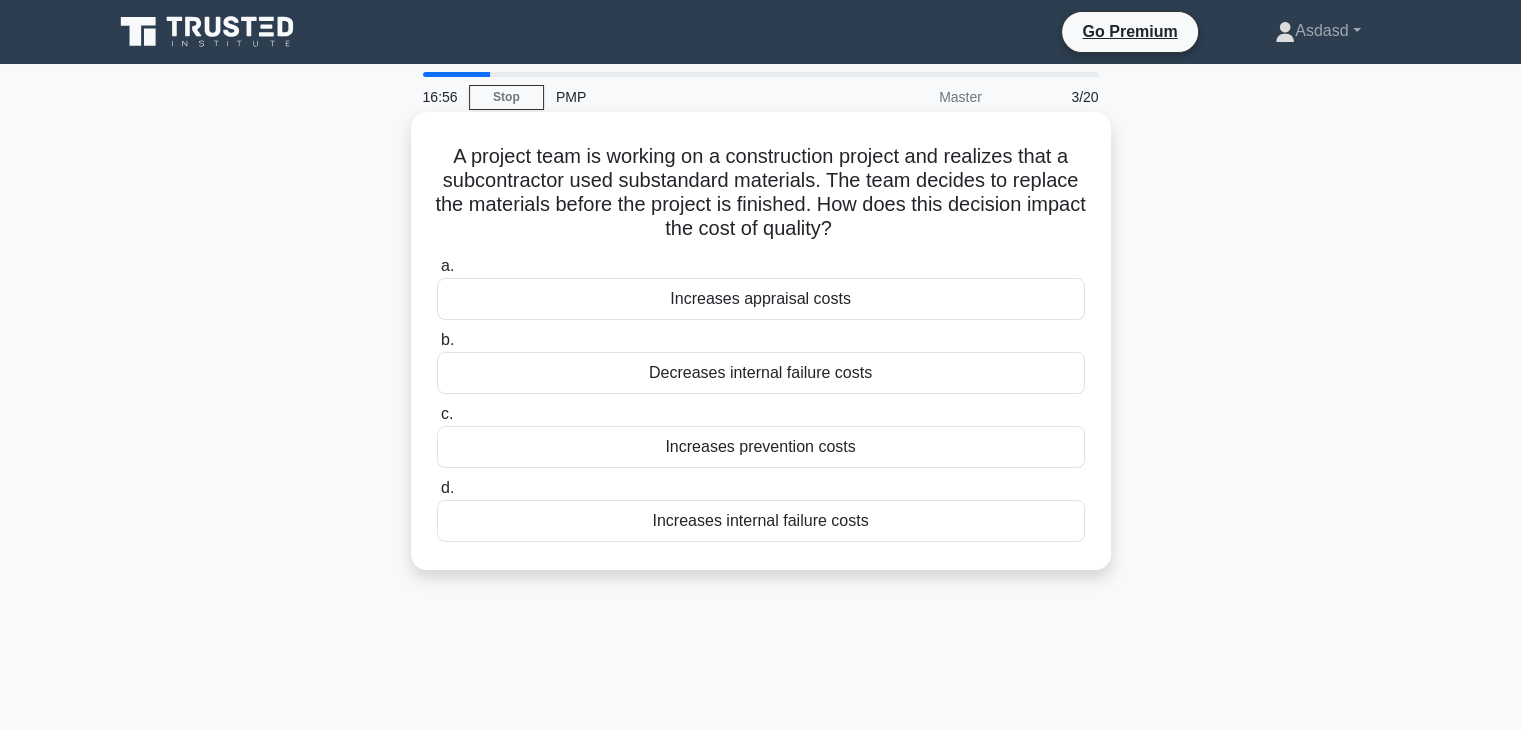 click on "Increases internal failure costs" at bounding box center (761, 521) 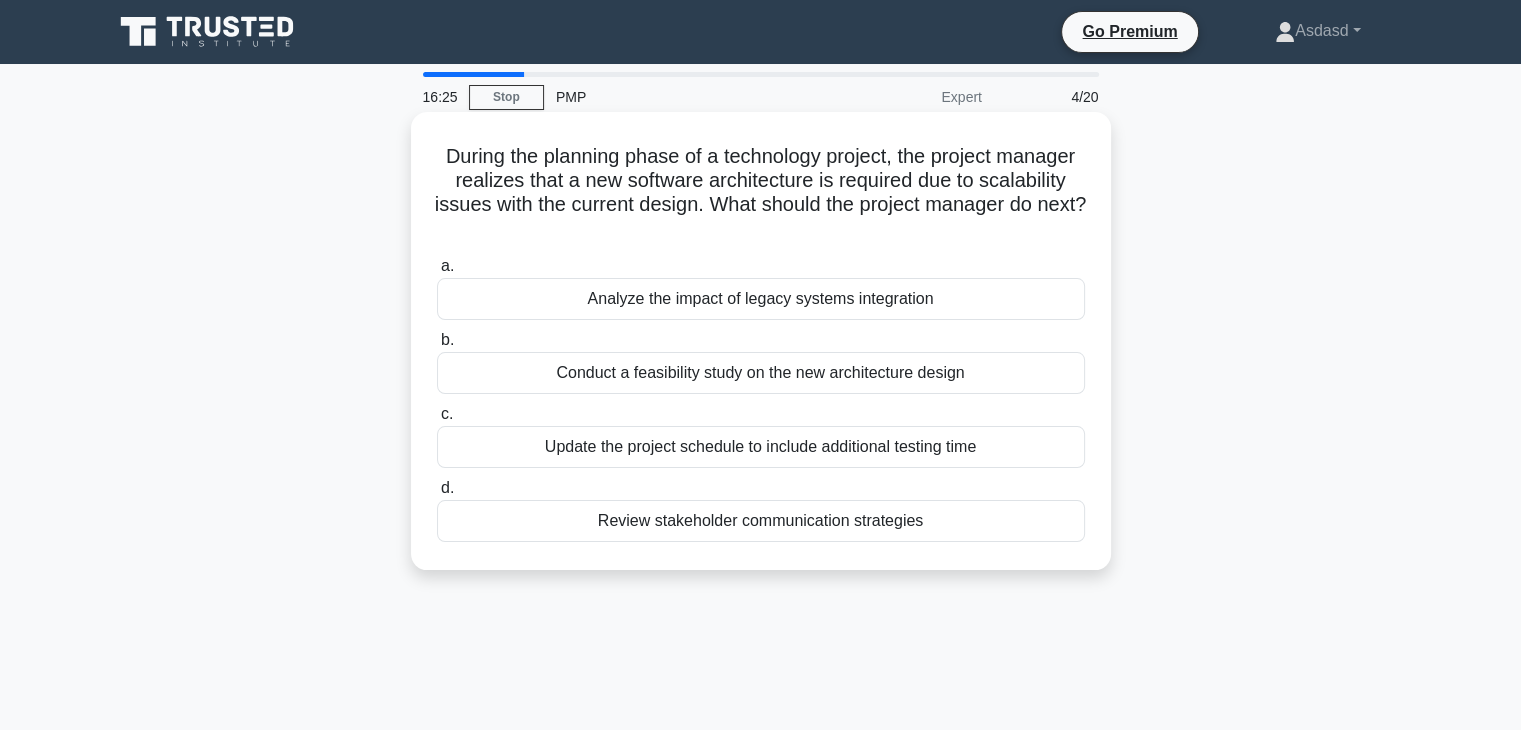 click on "Conduct a feasibility study on the new architecture design" at bounding box center (761, 373) 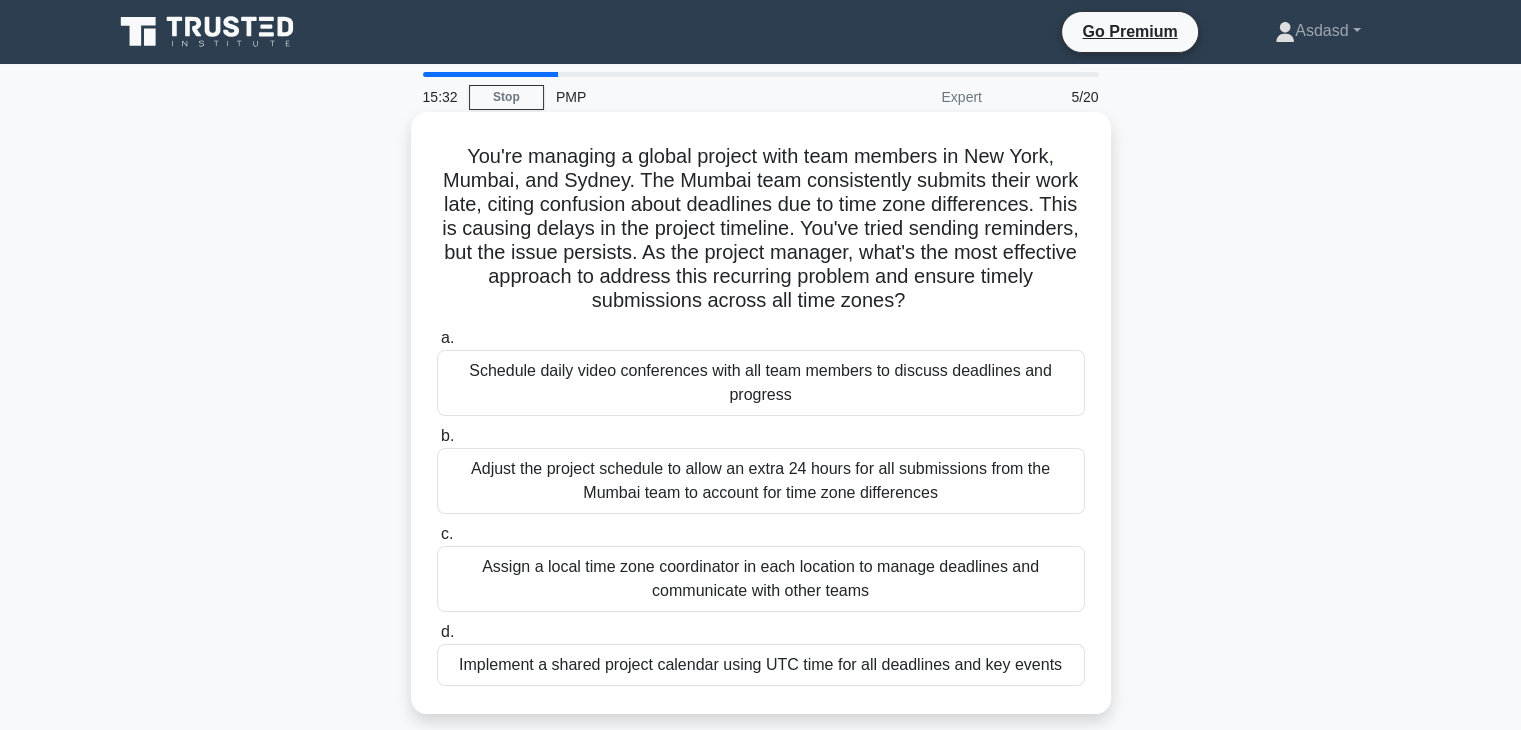click on "Implement a shared project calendar using UTC time for all deadlines and key events" at bounding box center [761, 665] 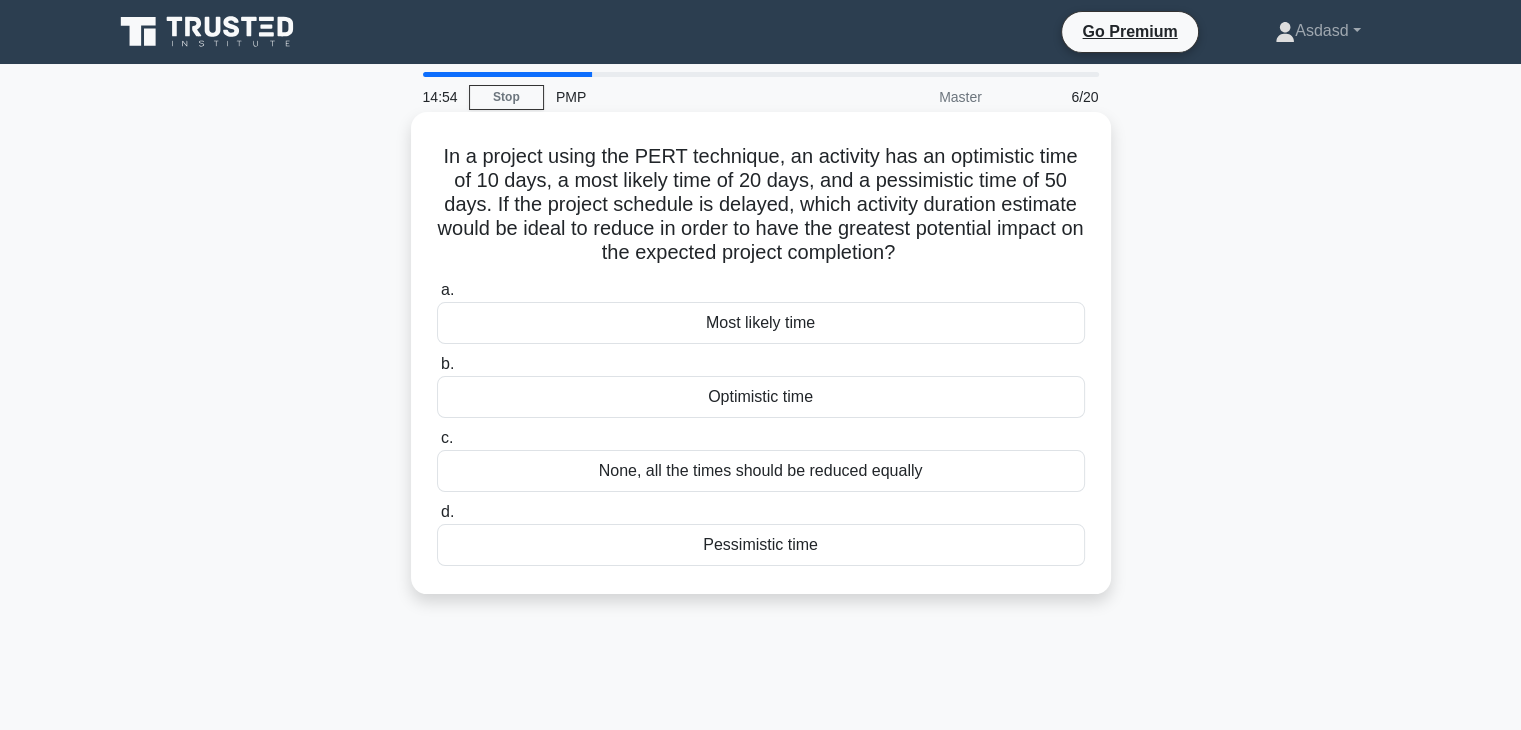click on "Most likely time" at bounding box center [761, 323] 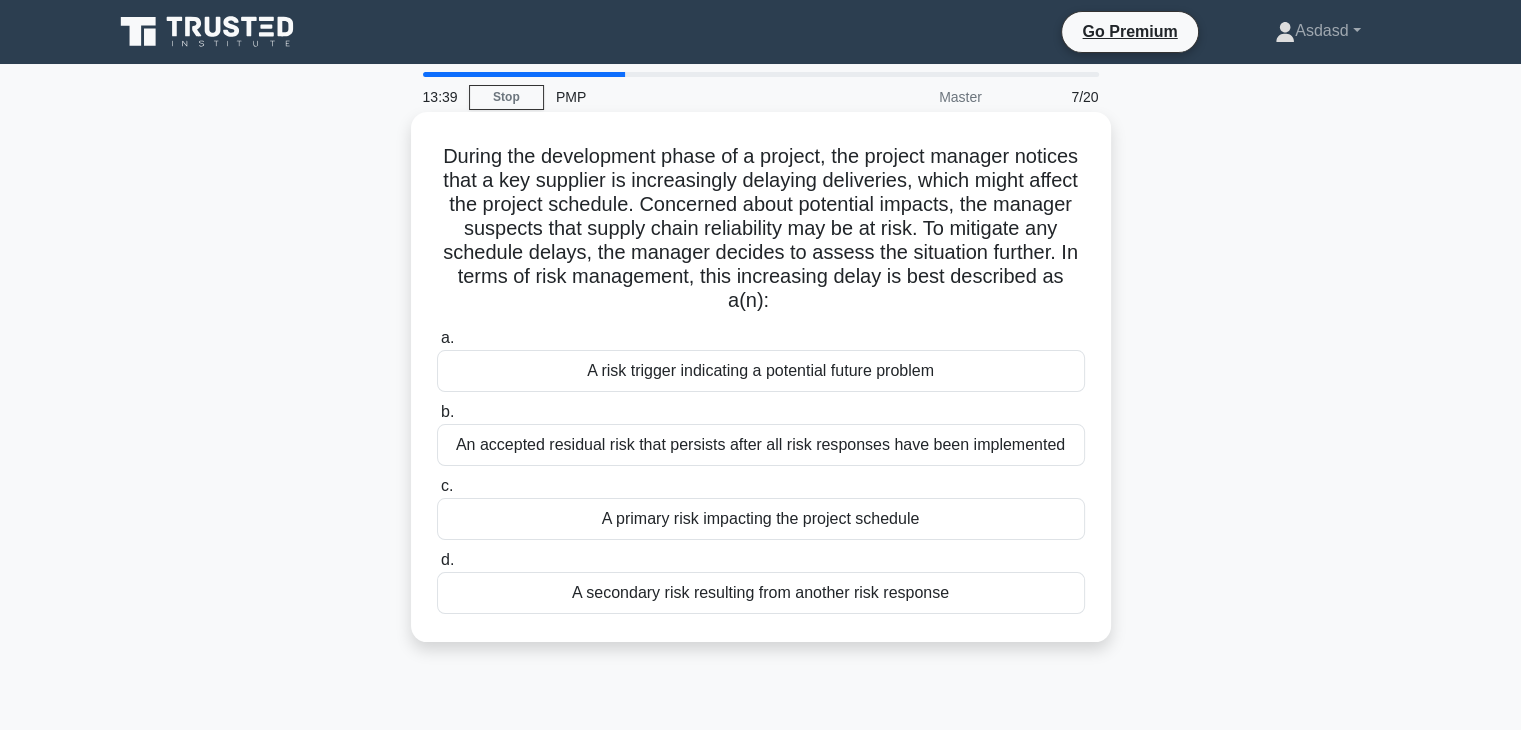 click on "A risk trigger indicating a potential future problem" at bounding box center [761, 371] 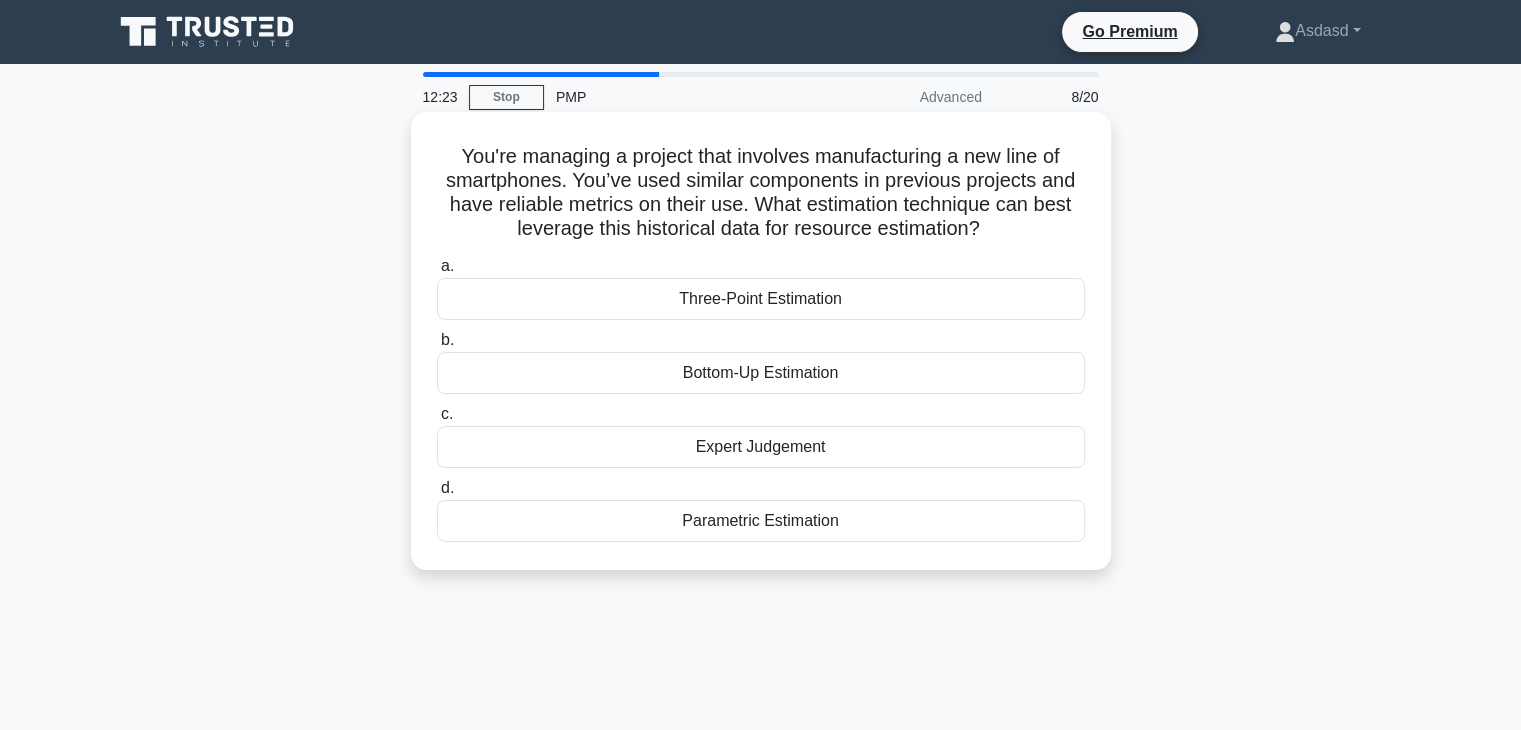 click on "Parametric Estimation" at bounding box center (761, 521) 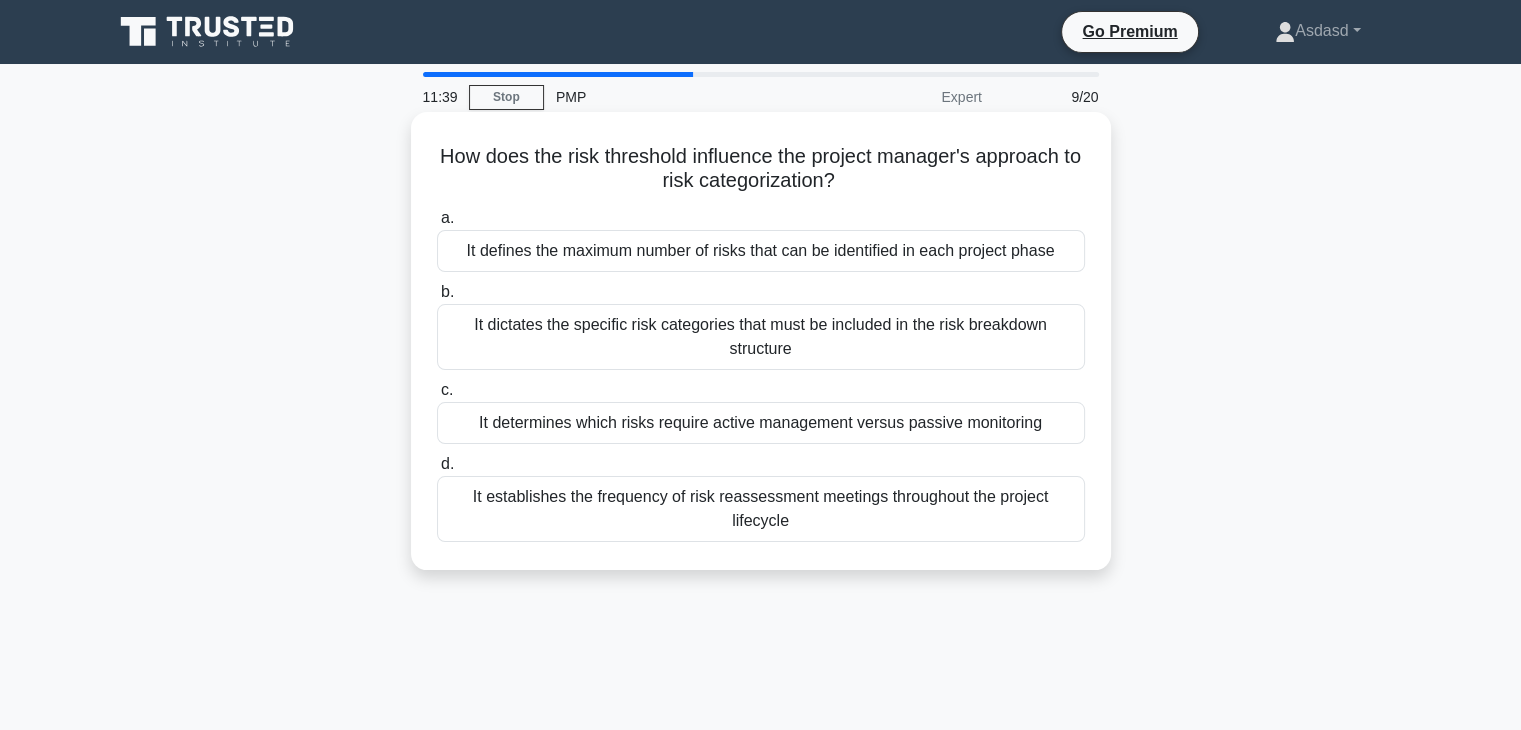 click on "It determines which risks require active management versus passive monitoring" at bounding box center (761, 423) 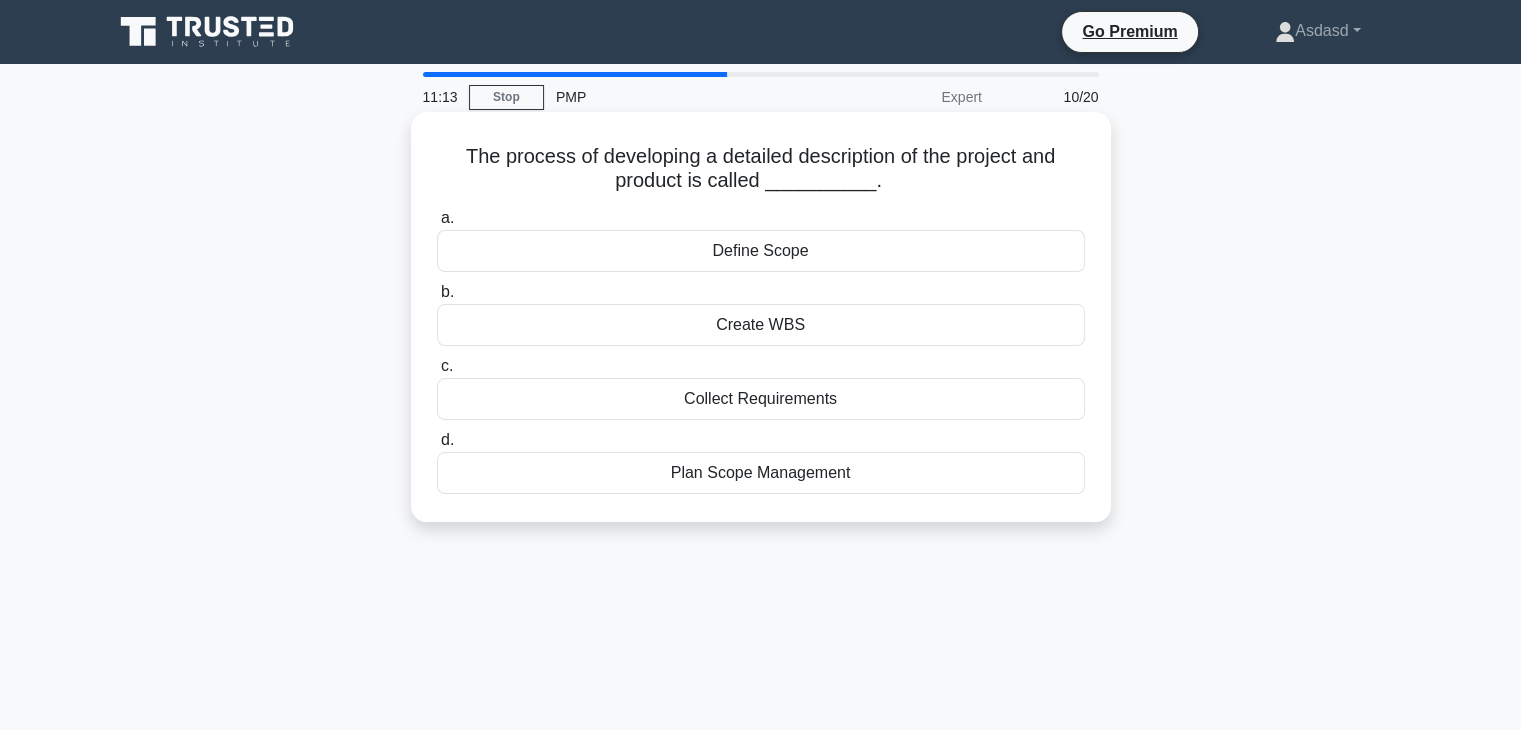 click on "Define Scope" at bounding box center [761, 251] 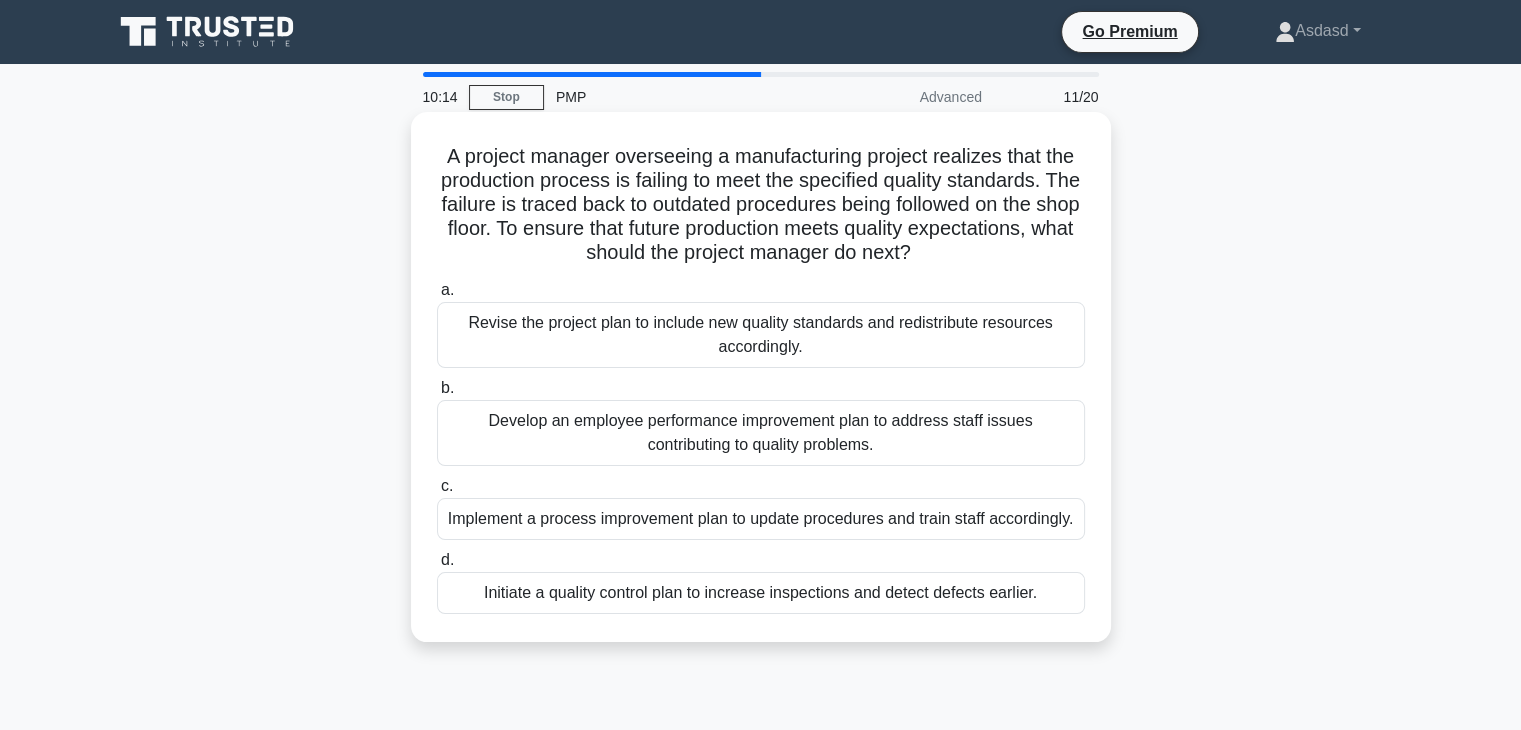 click on "Implement a process improvement plan to update procedures and train staff accordingly." at bounding box center [761, 519] 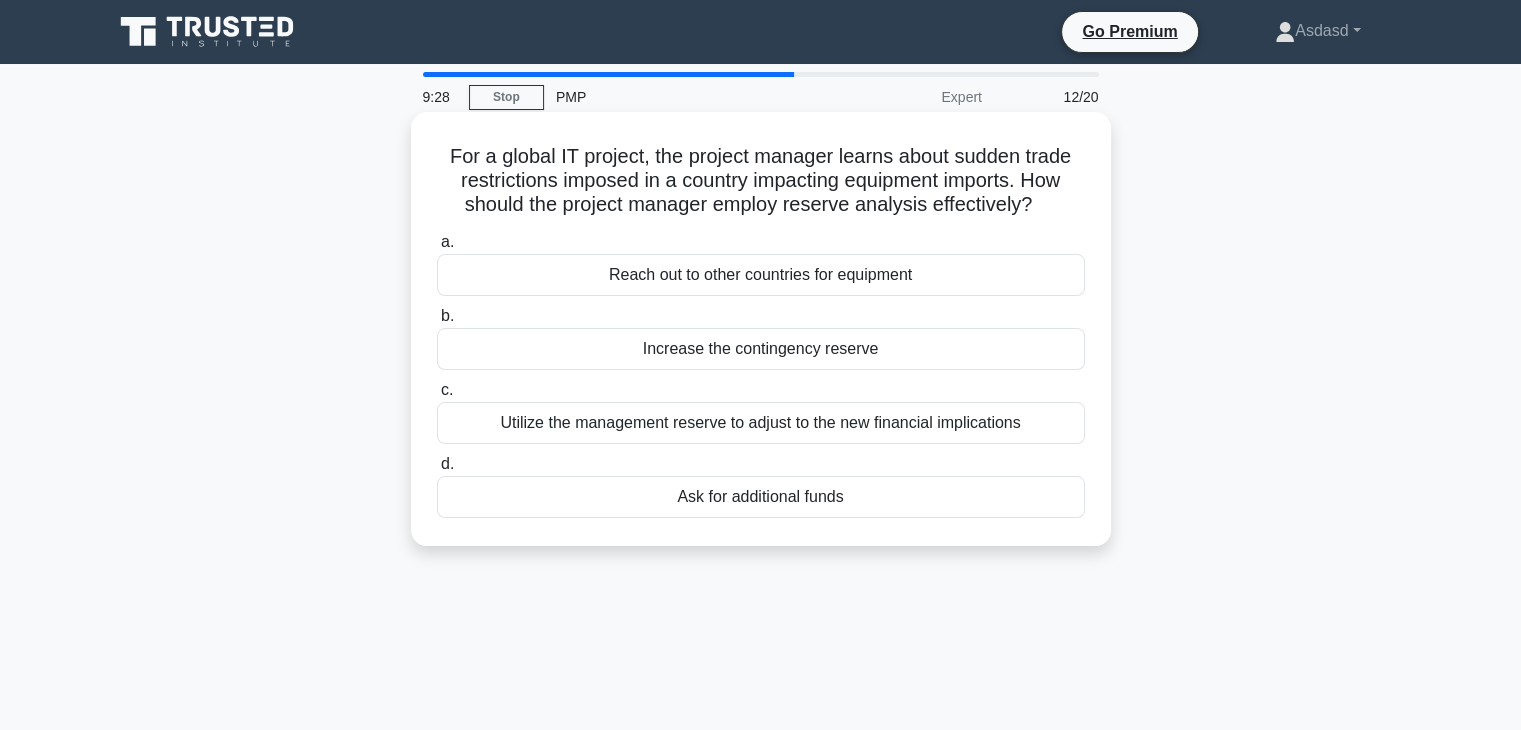 click on "Increase the contingency reserve" at bounding box center (761, 349) 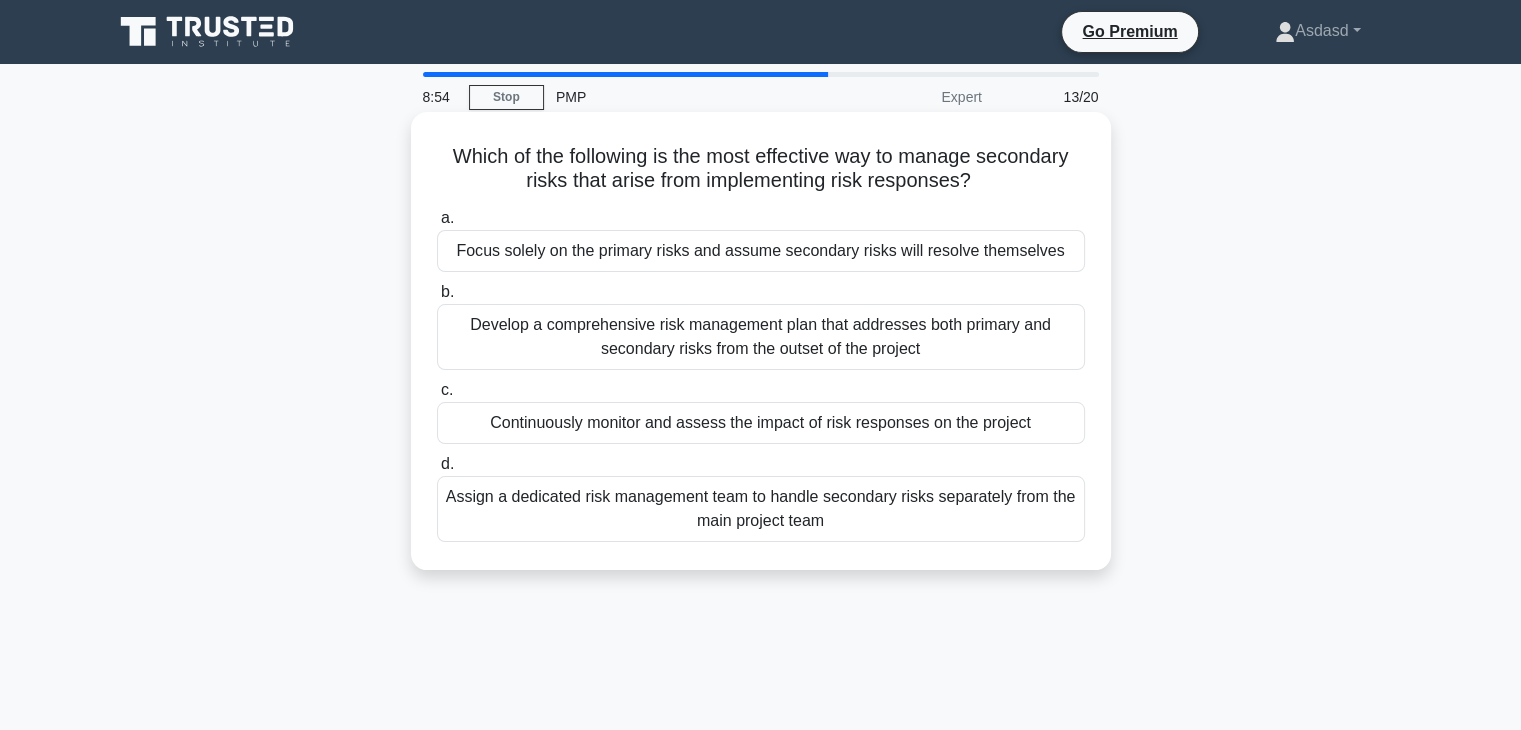 click on "Continuously monitor and assess the impact of risk responses on the project" at bounding box center [761, 423] 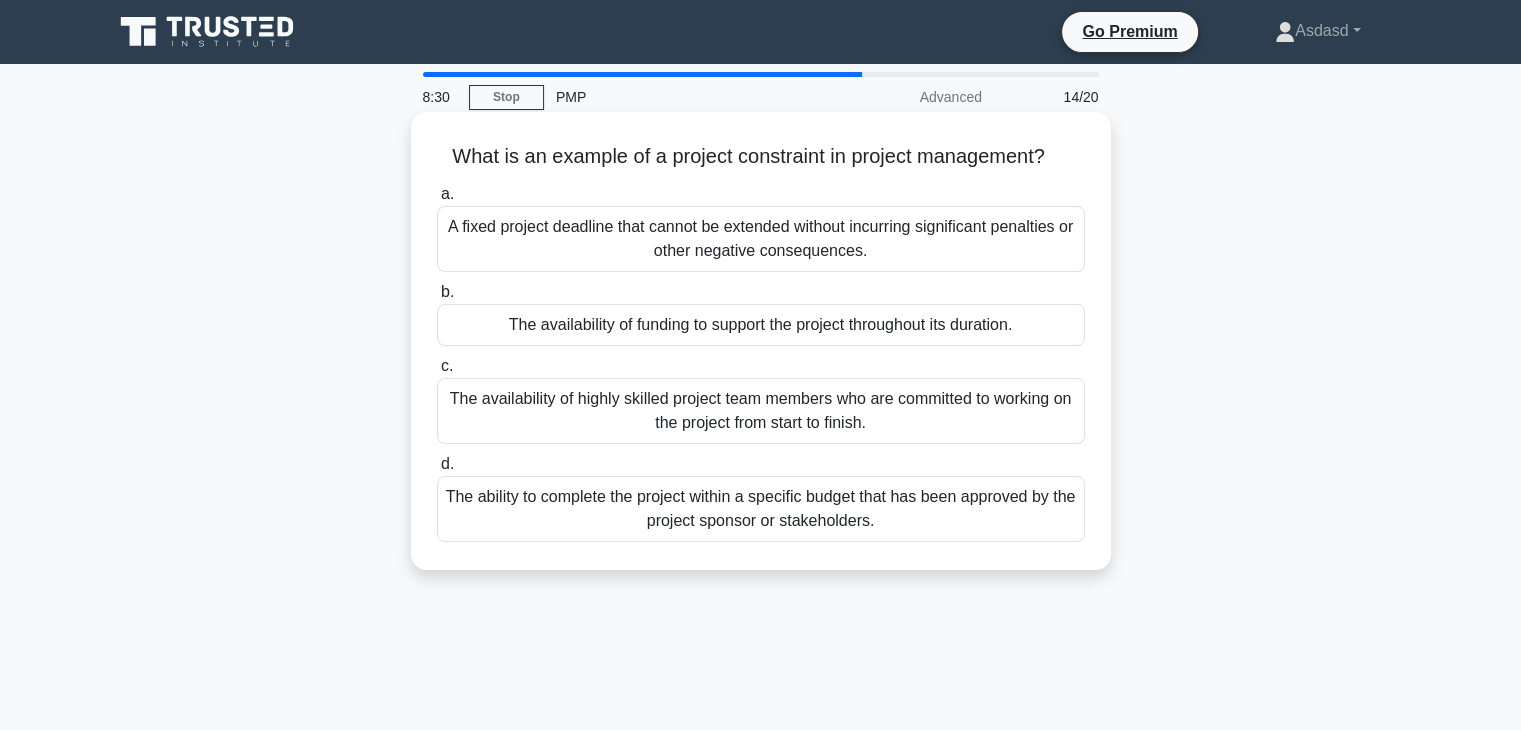 click on "A fixed project deadline that cannot be extended without incurring significant penalties or other negative consequences." at bounding box center (761, 239) 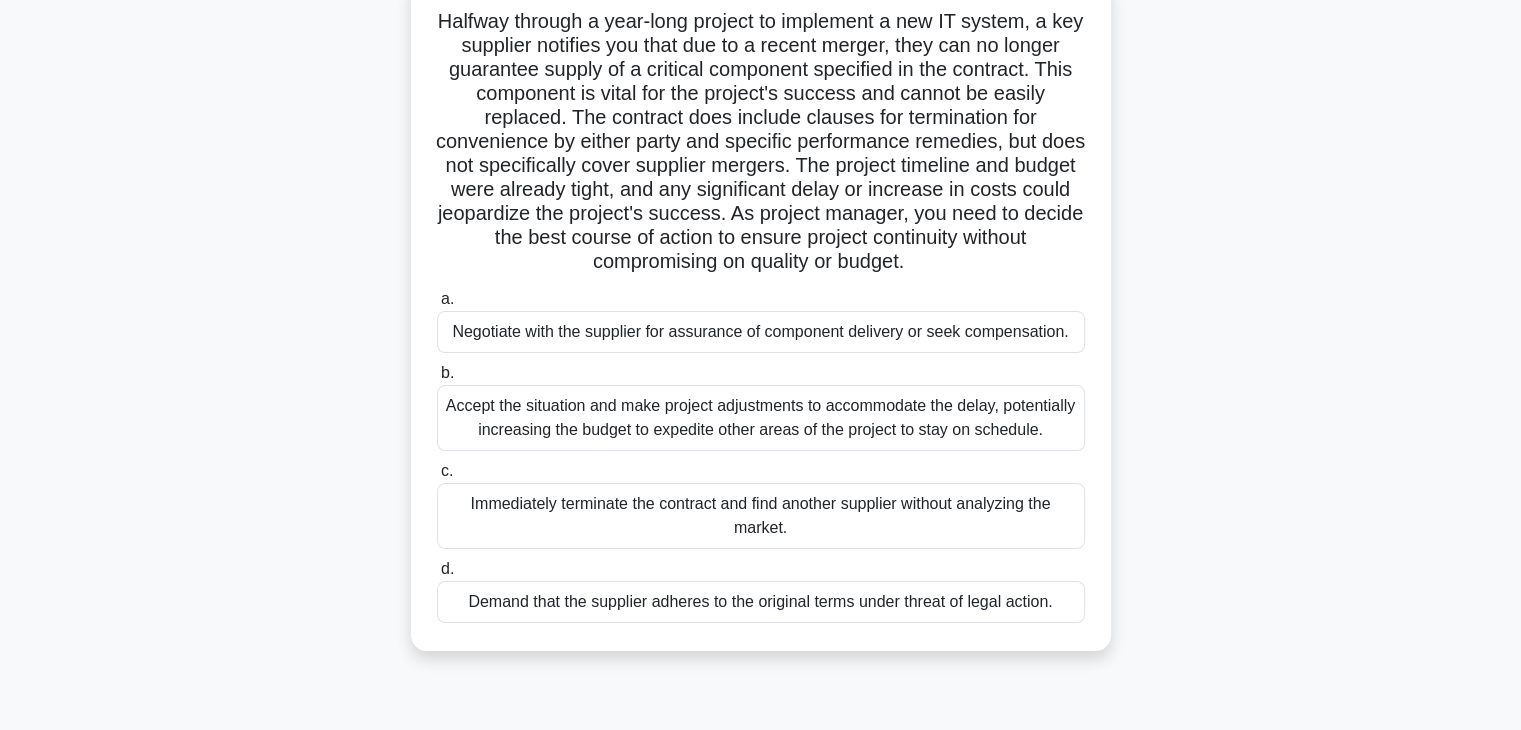 scroll, scrollTop: 140, scrollLeft: 0, axis: vertical 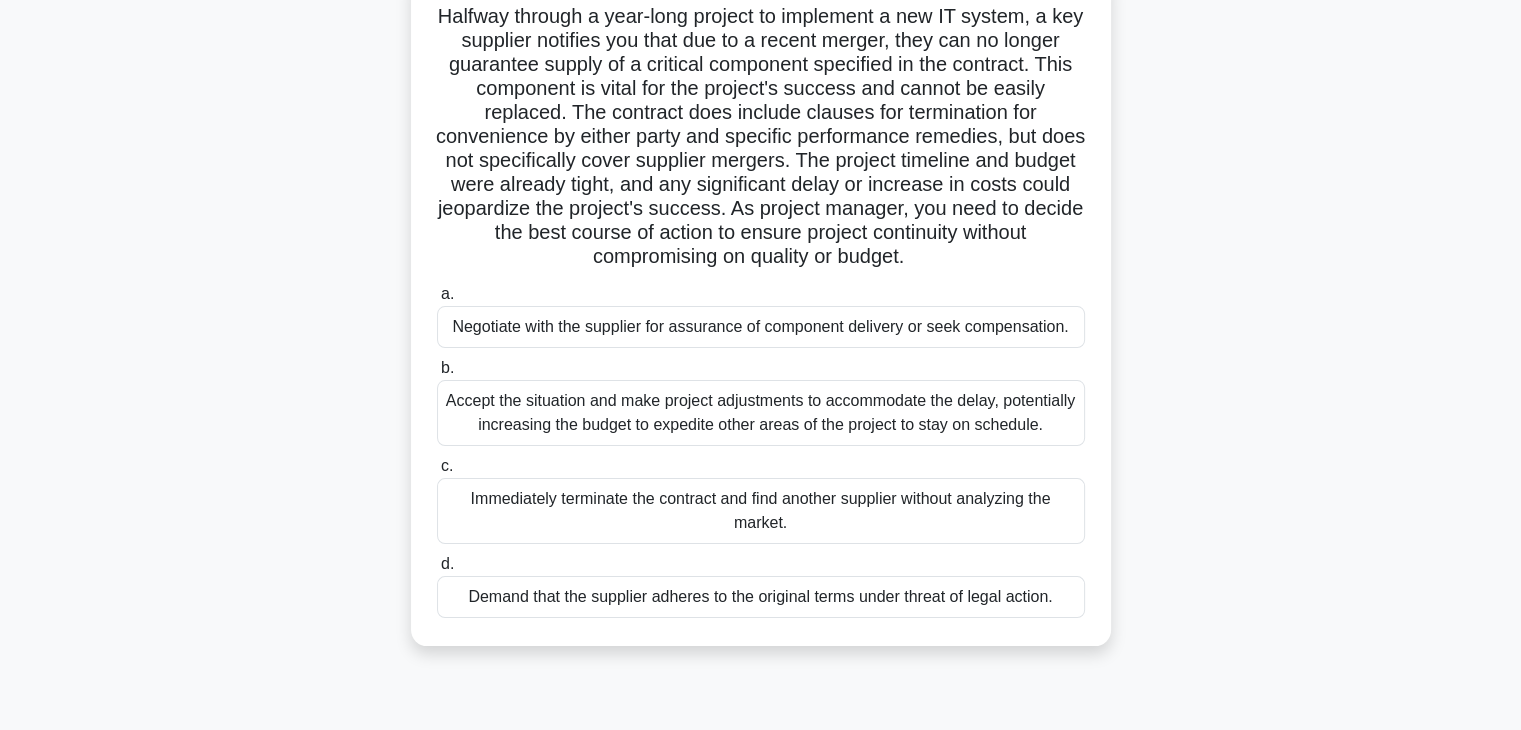 click on "Negotiate with the supplier for assurance of component delivery or seek compensation." at bounding box center [761, 327] 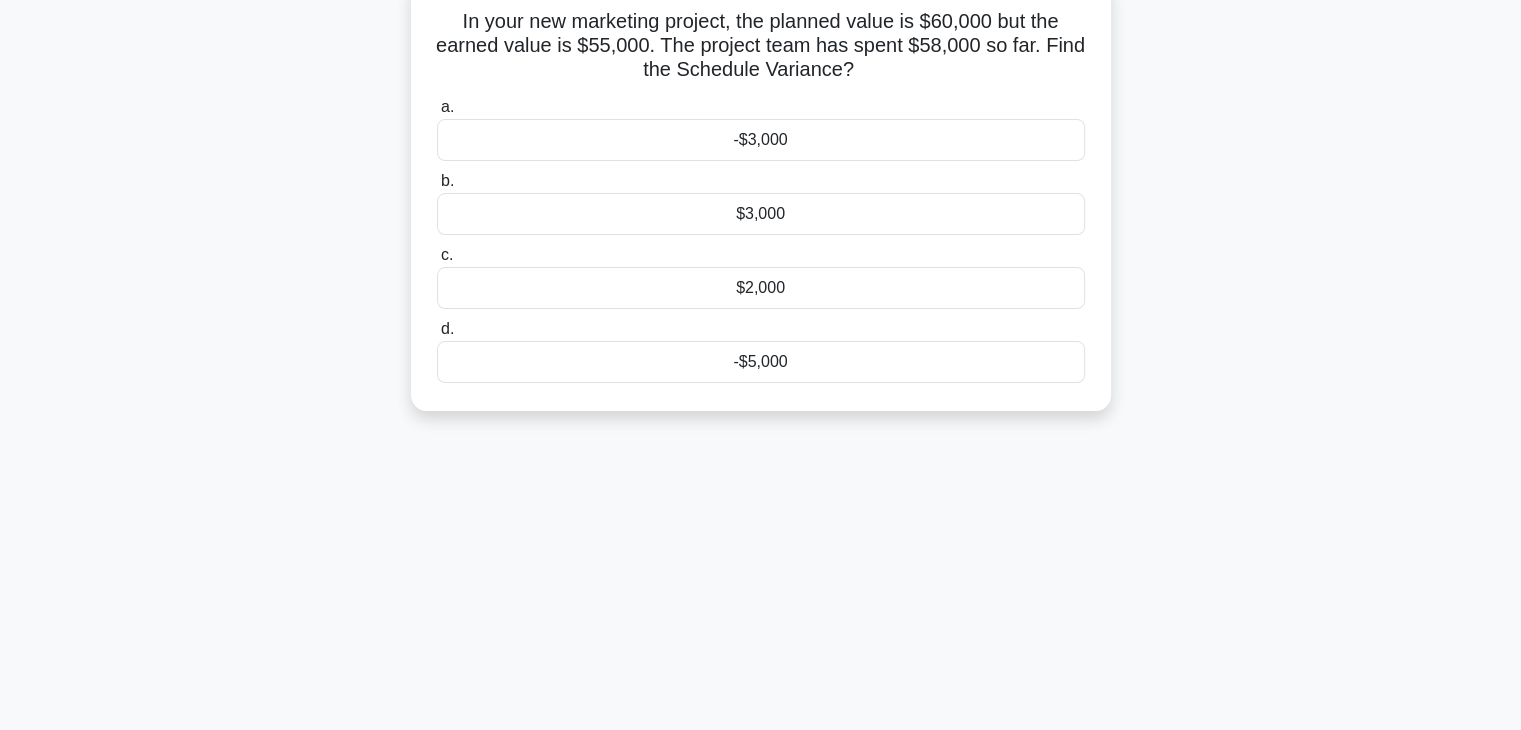 scroll, scrollTop: 0, scrollLeft: 0, axis: both 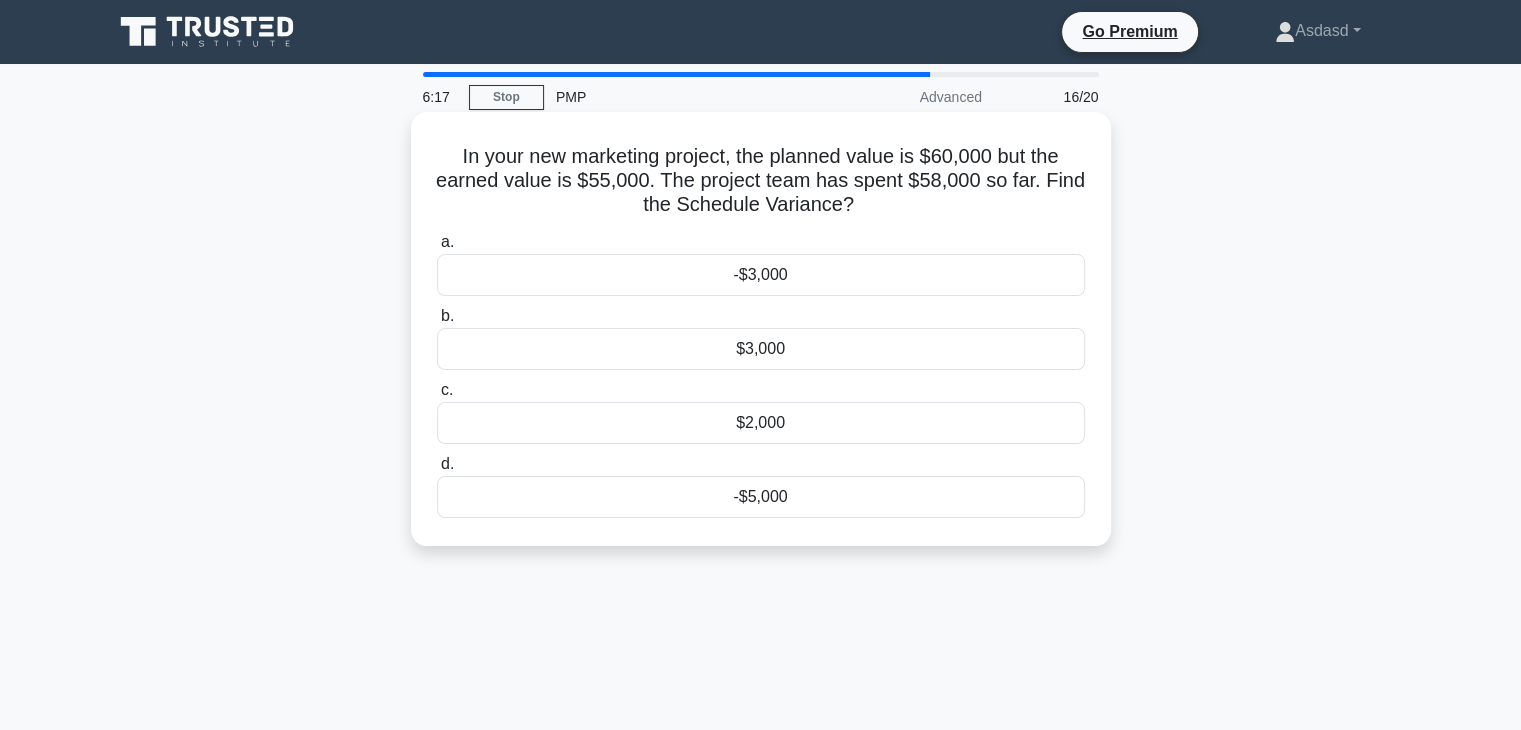 click on "-$5,000" at bounding box center (761, 497) 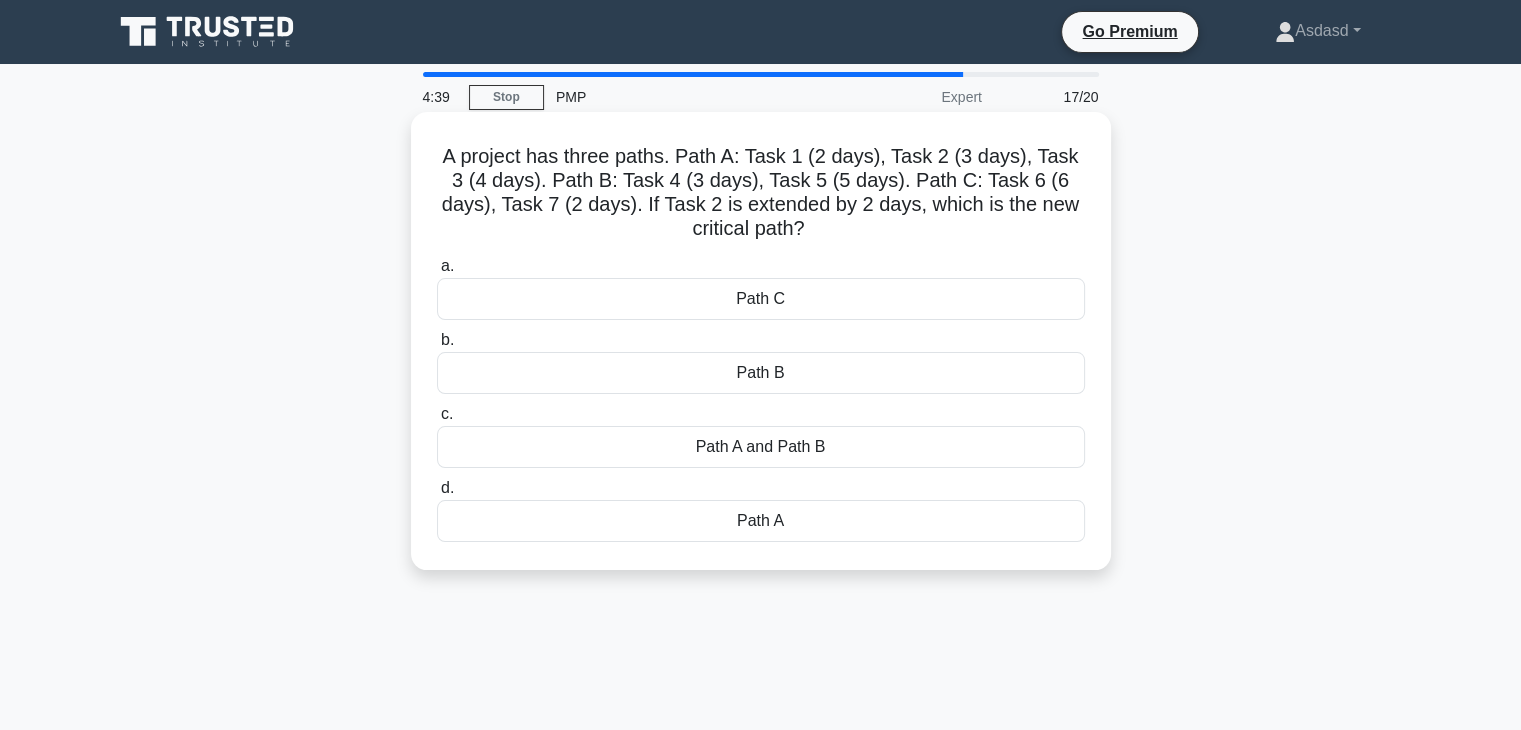 click on "Path A" at bounding box center [761, 521] 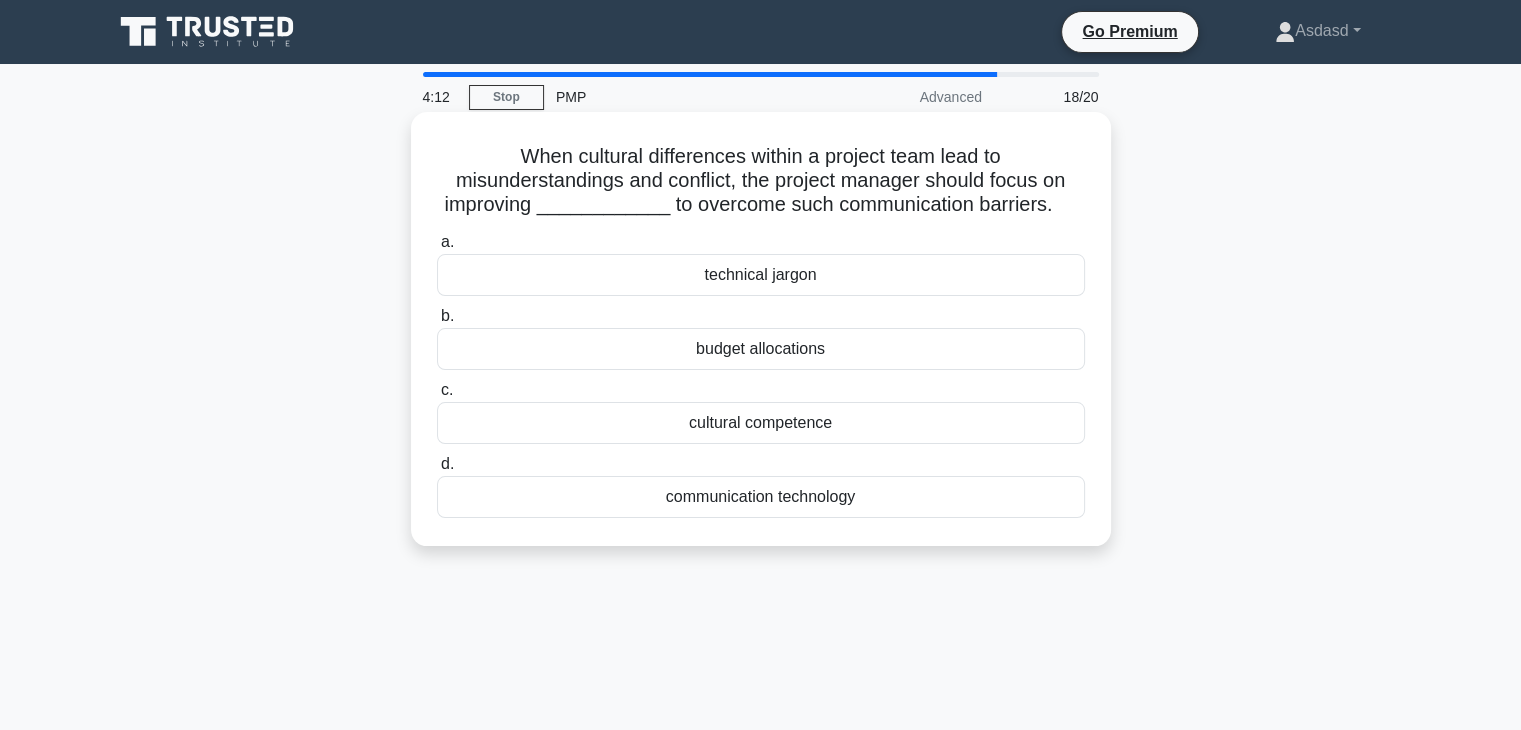 click on "cultural competence" at bounding box center [761, 423] 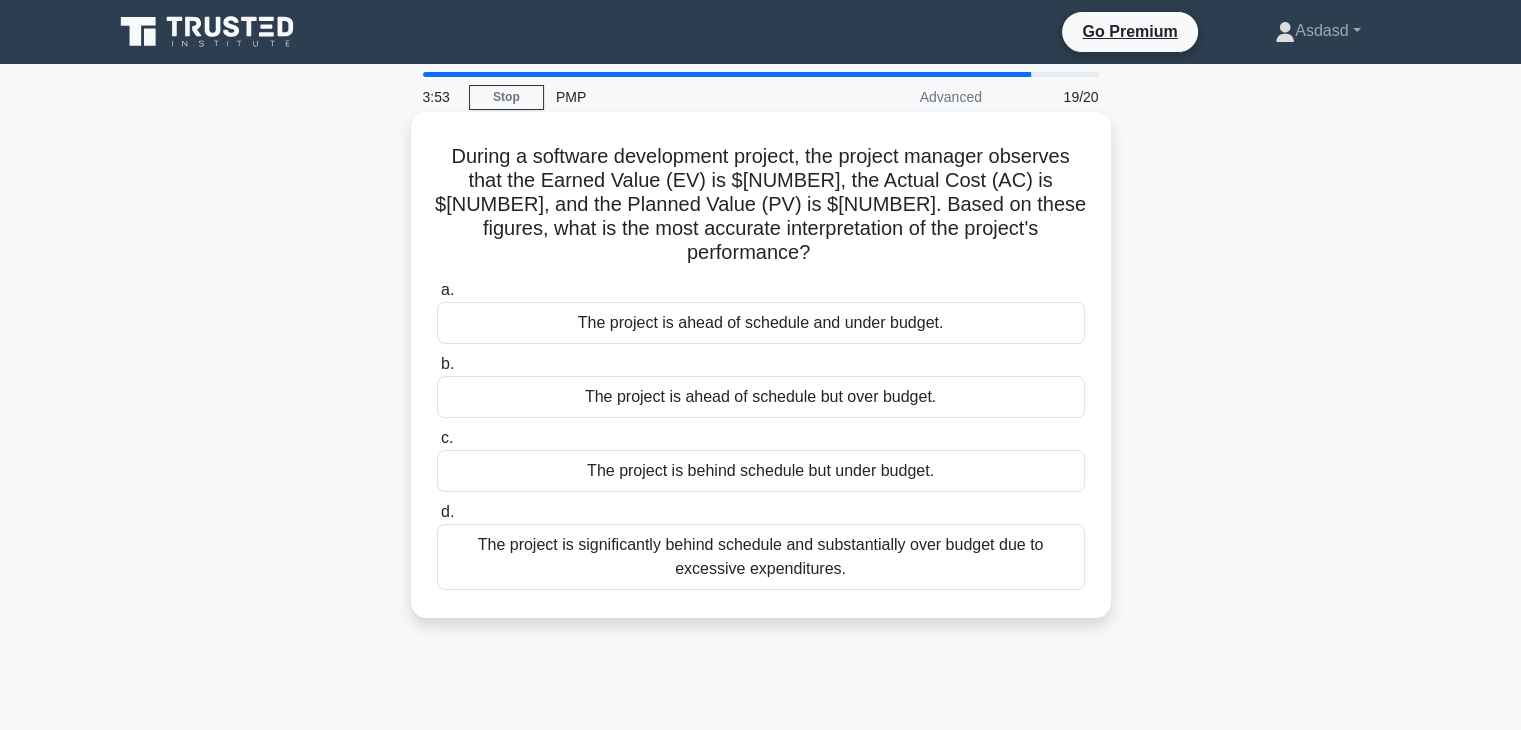 click on "The project is ahead of schedule but over budget." at bounding box center (761, 397) 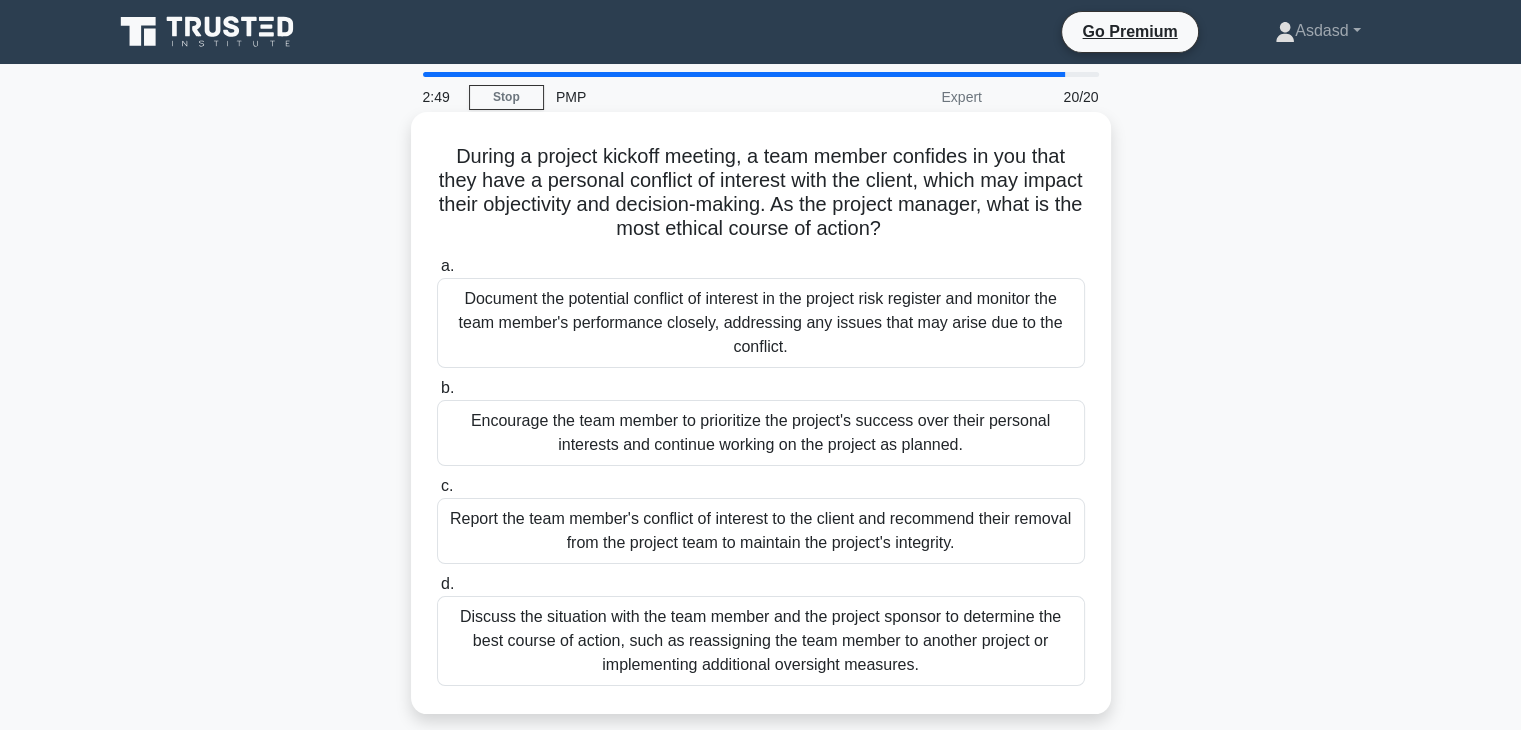 click on "Report the team member's conflict of interest to the client and recommend their removal from the project team to maintain the project's integrity." at bounding box center (761, 531) 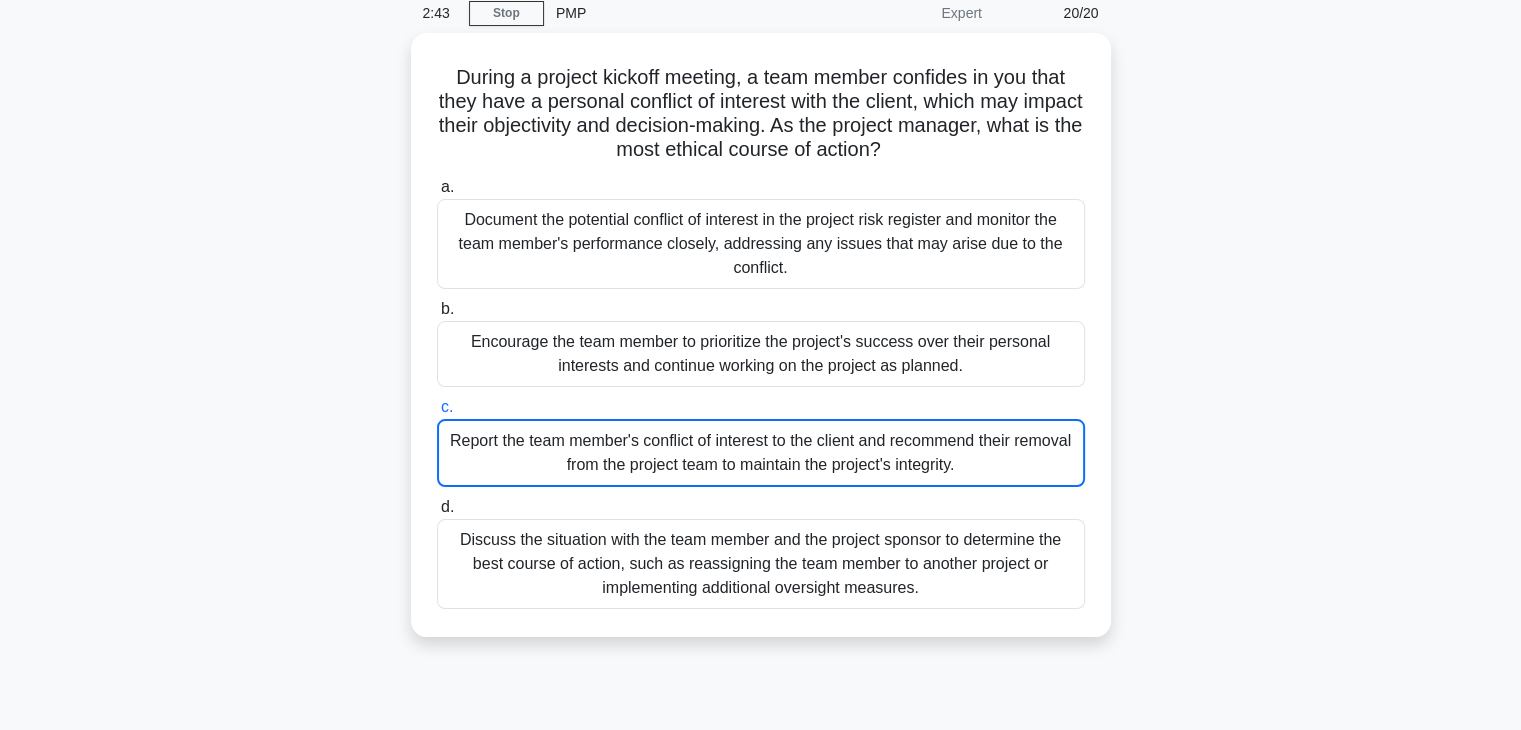 scroll, scrollTop: 200, scrollLeft: 0, axis: vertical 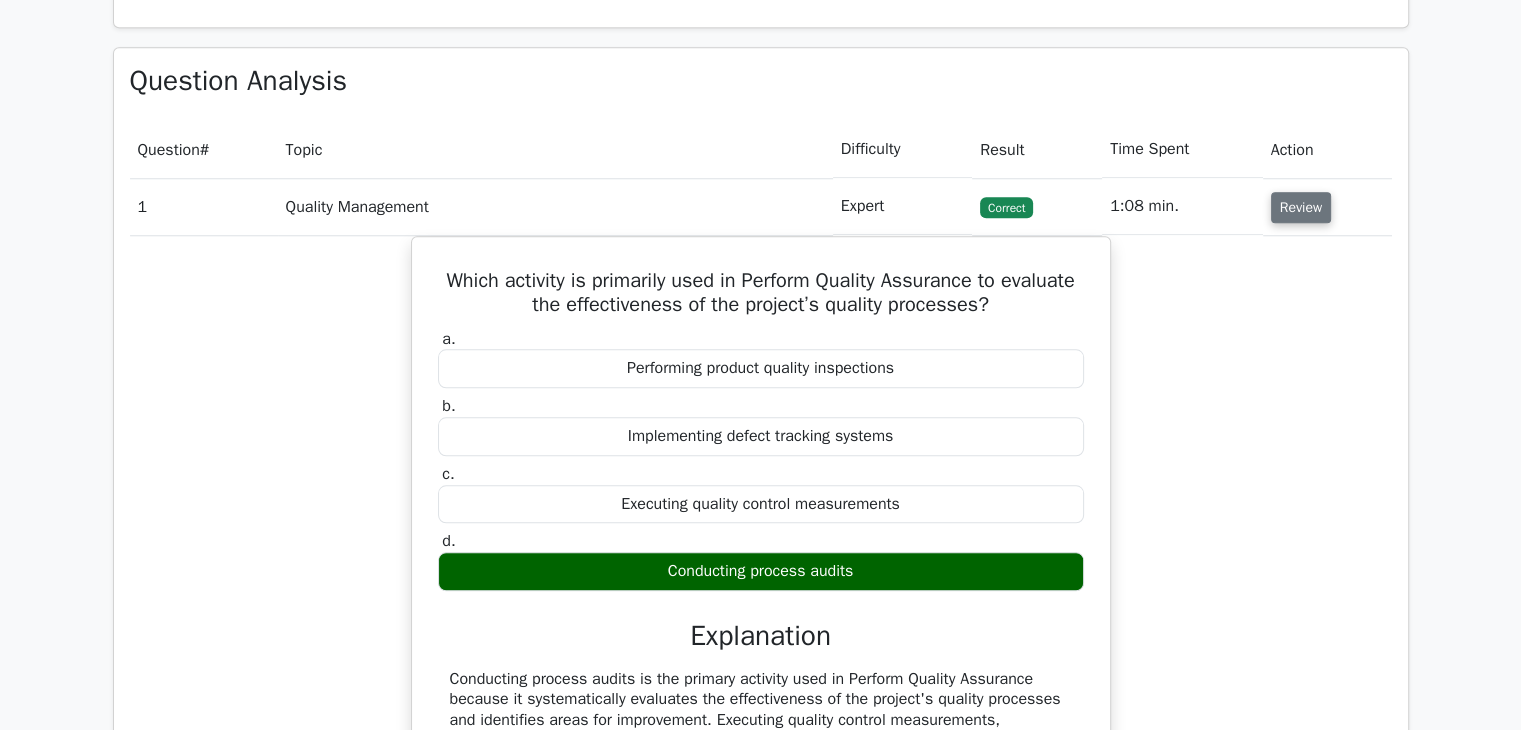 click on "Review" at bounding box center [1301, 207] 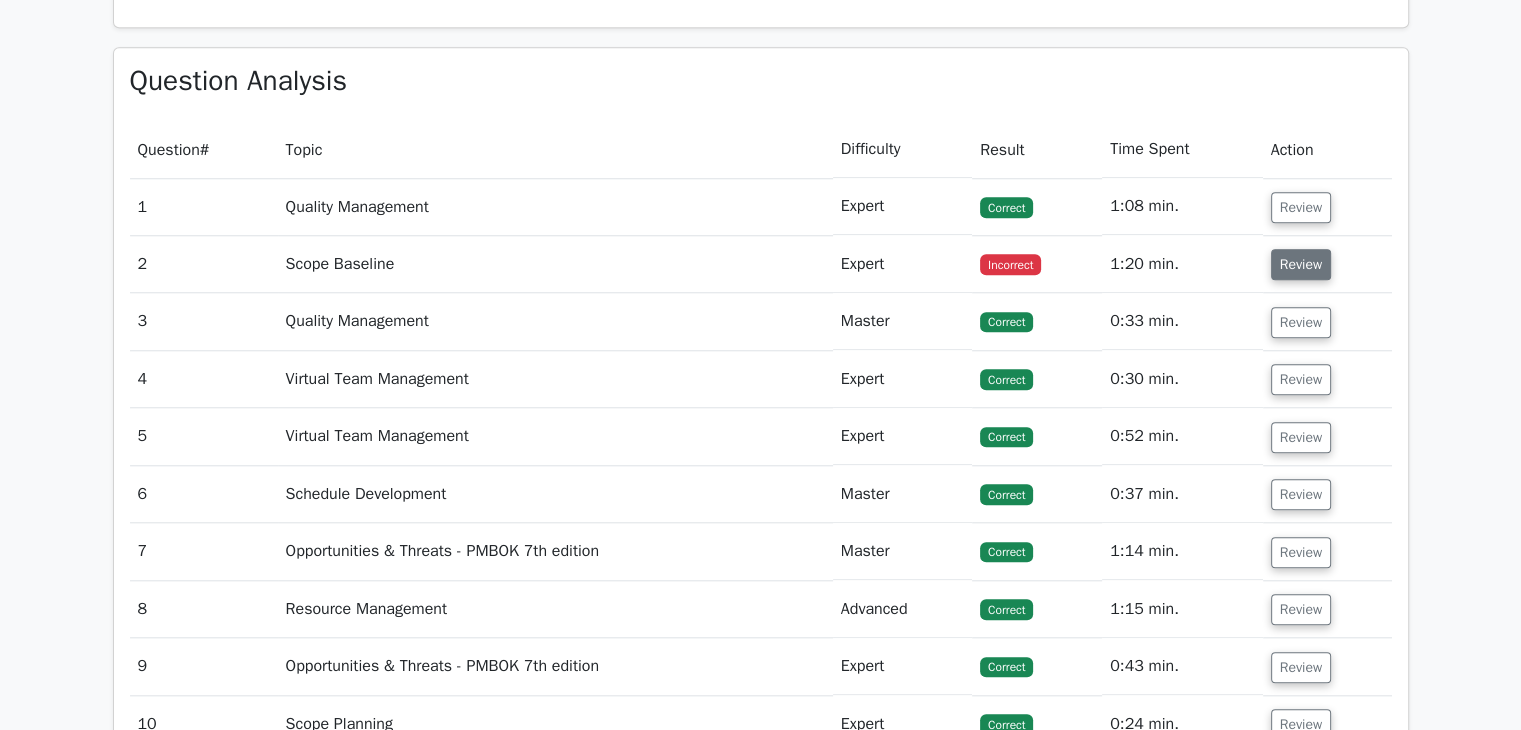 click on "Review" at bounding box center [1301, 264] 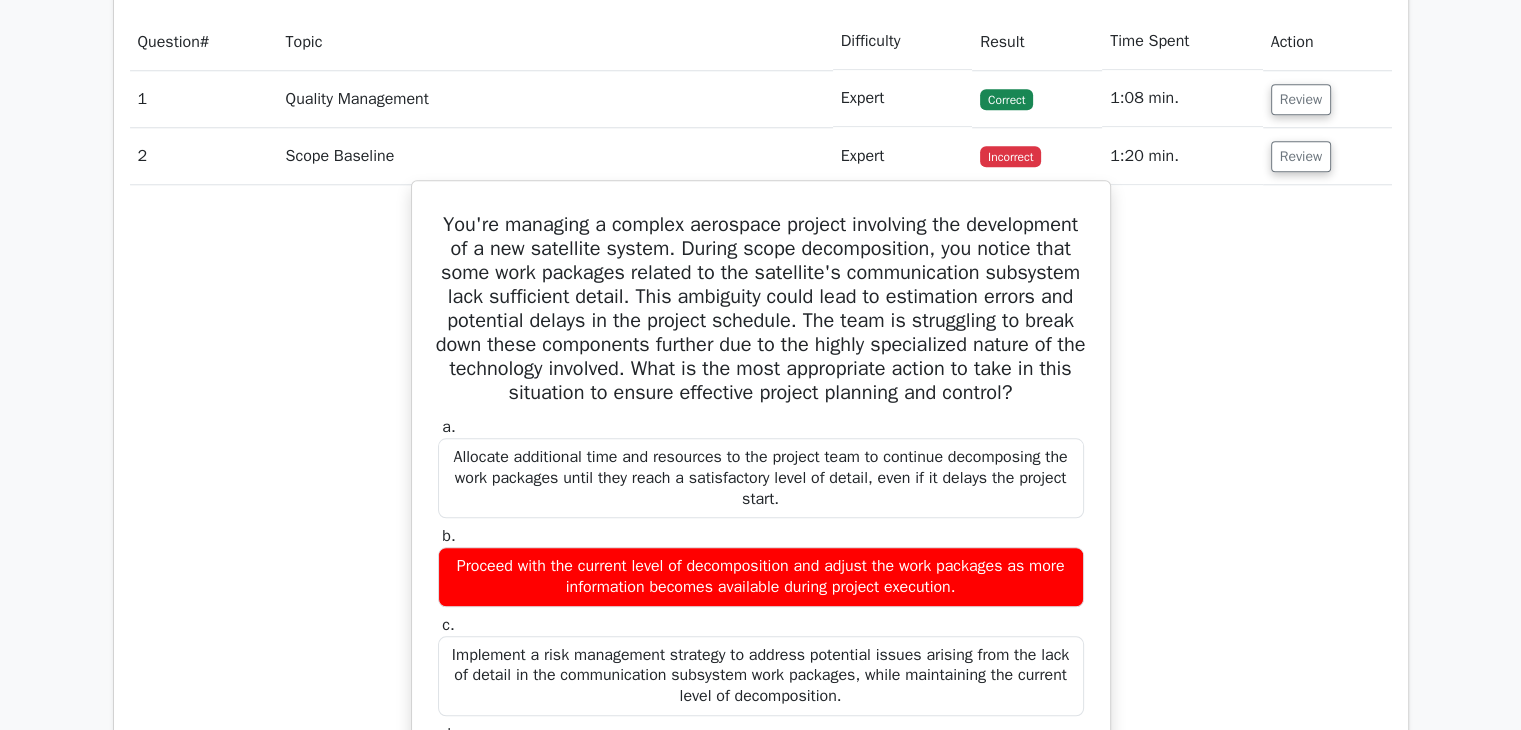 scroll, scrollTop: 1900, scrollLeft: 0, axis: vertical 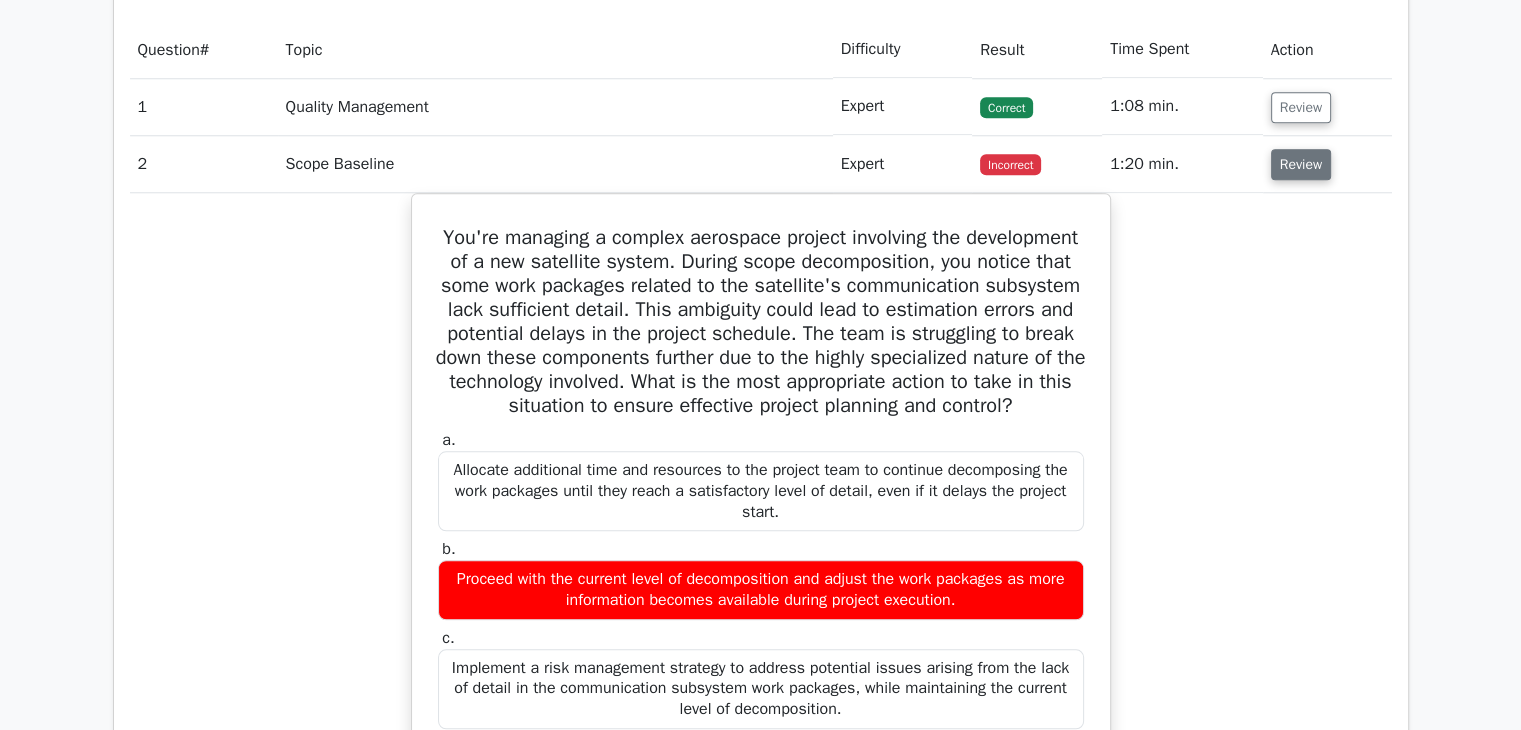 click on "Review" at bounding box center [1301, 164] 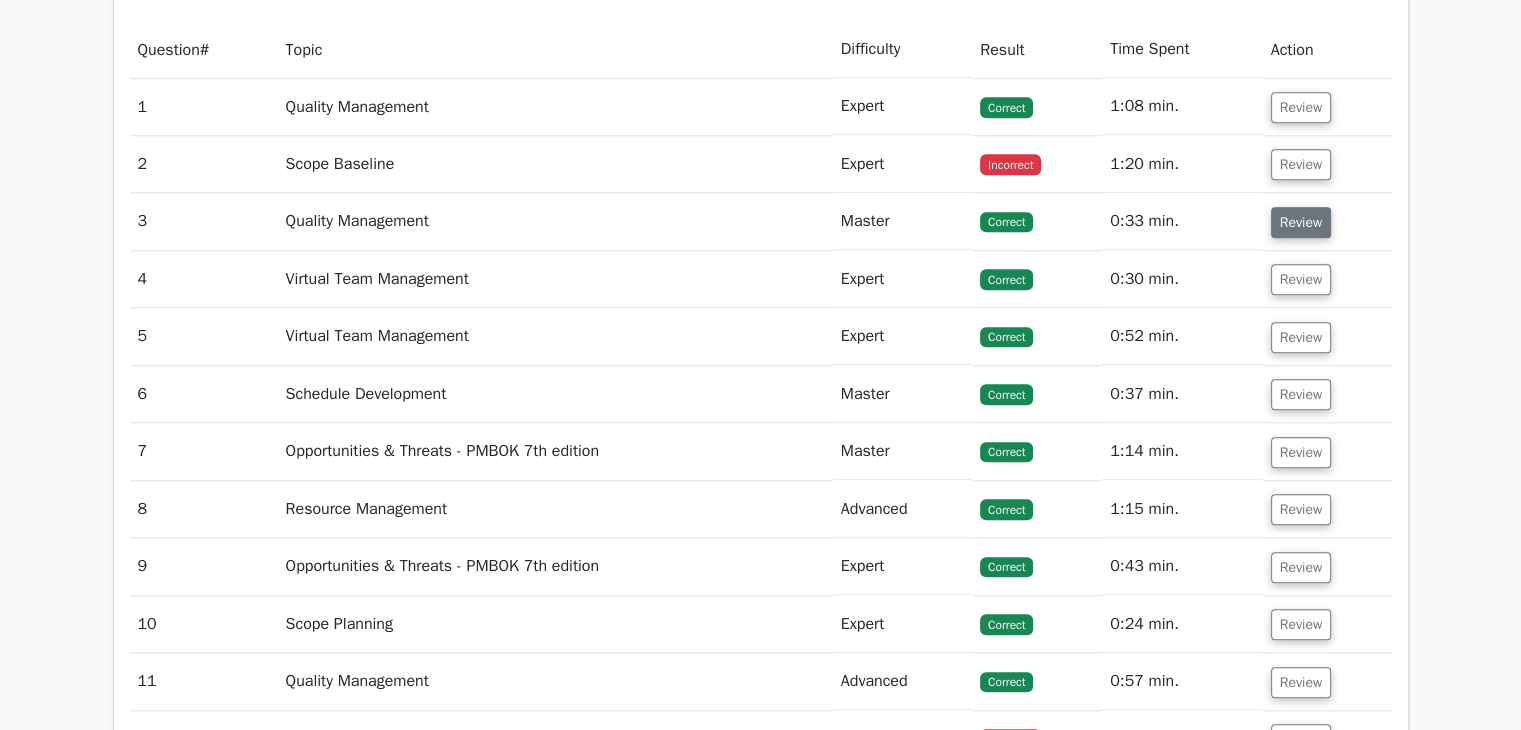 click on "Review" at bounding box center [1301, 222] 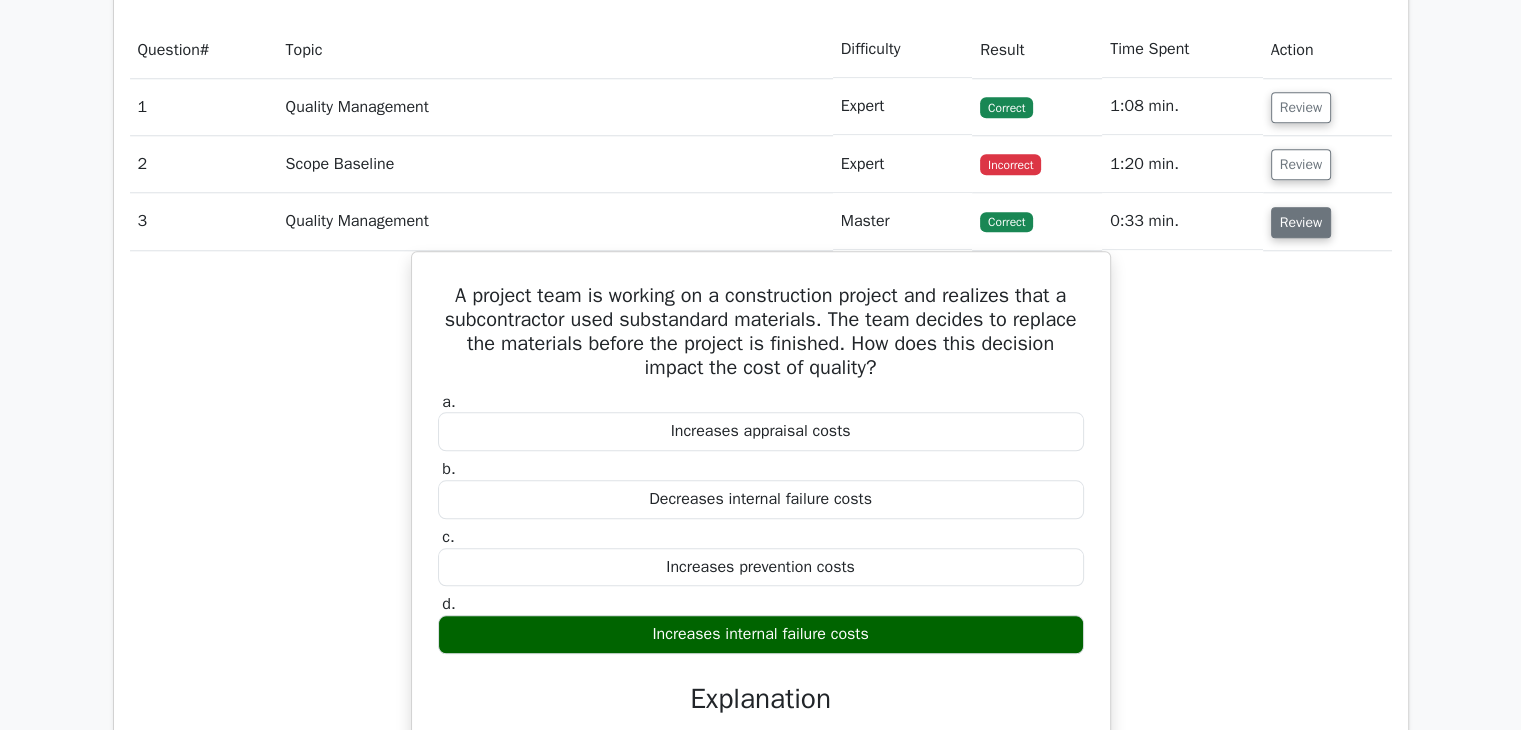 click on "Review" at bounding box center (1301, 222) 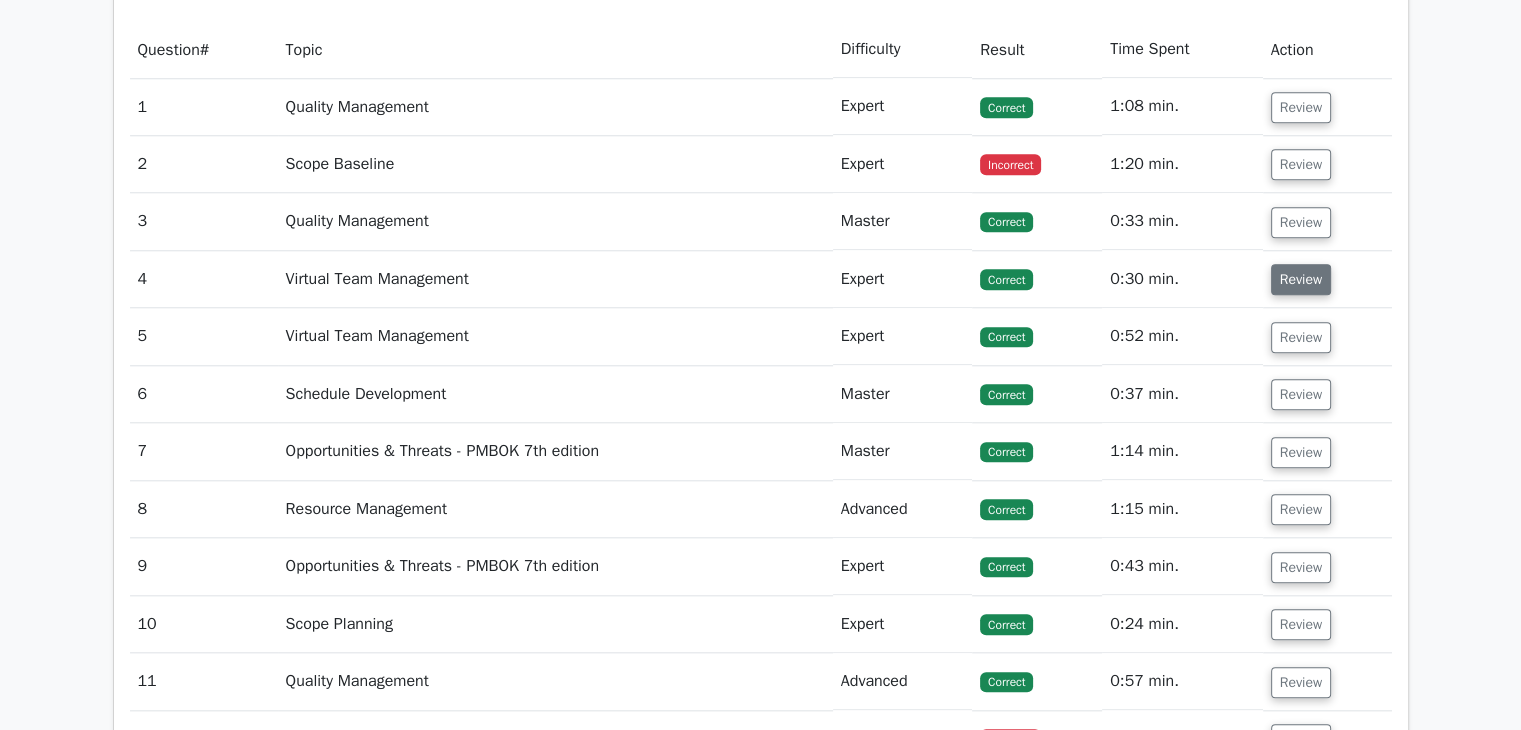 click on "Review" at bounding box center (1301, 279) 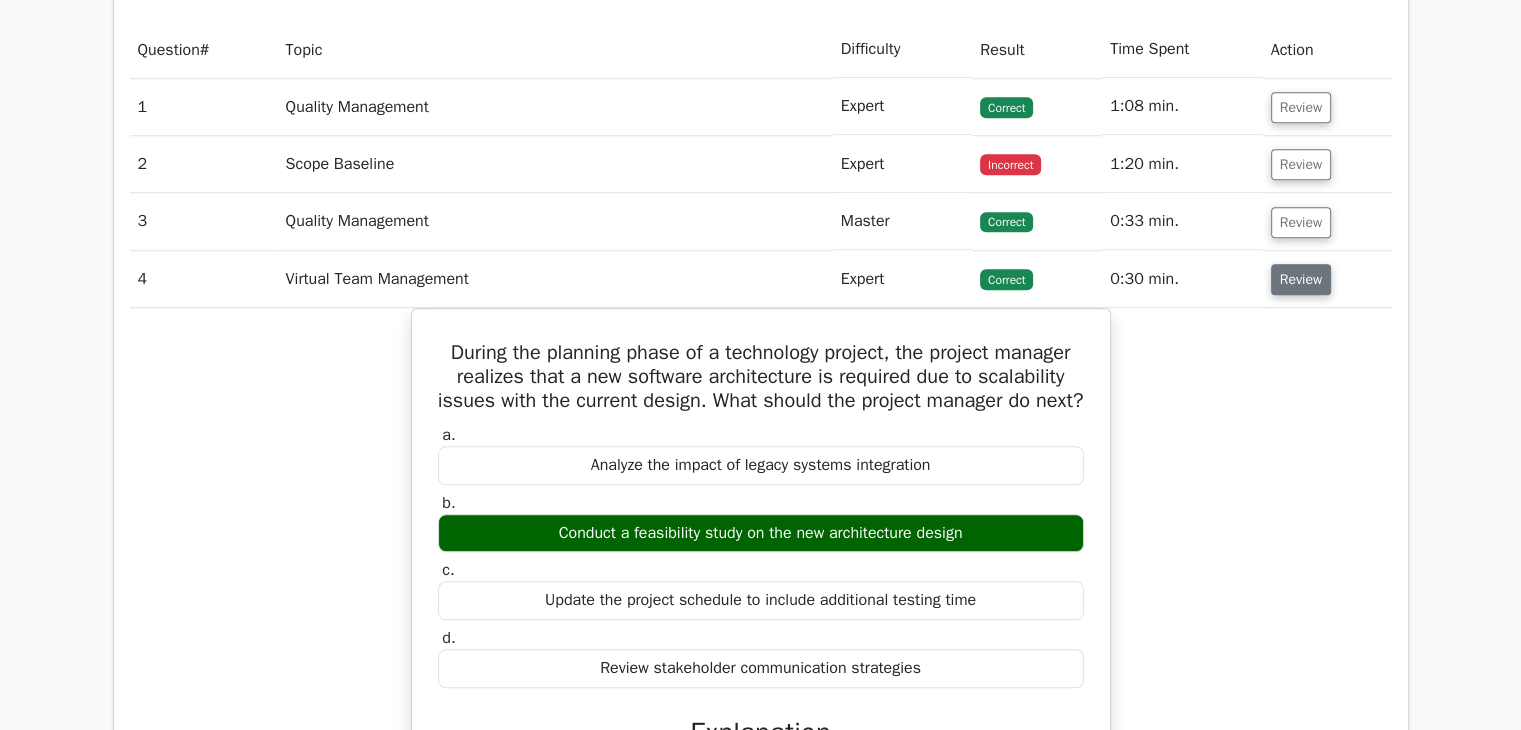 click on "Review" at bounding box center (1301, 279) 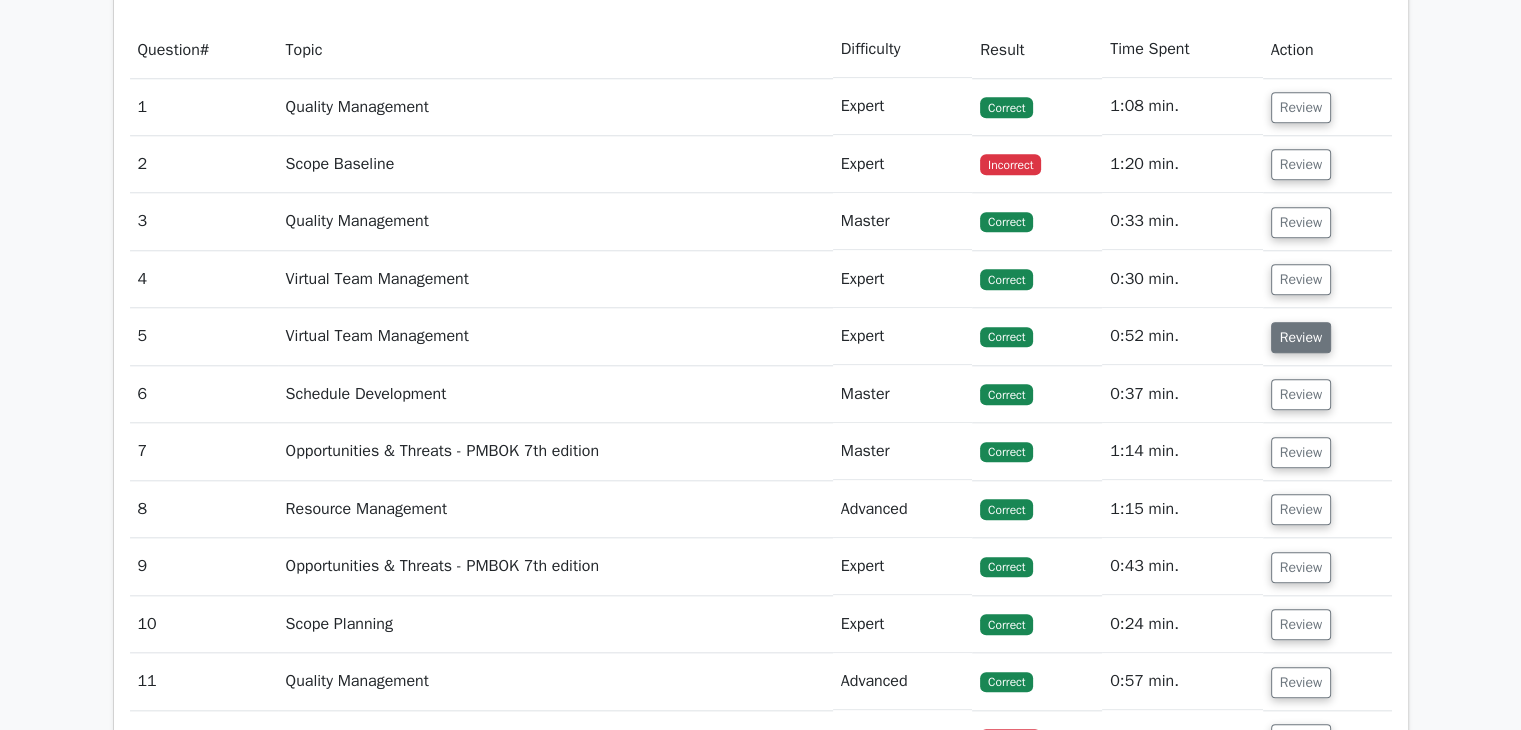 click on "Review" at bounding box center (1301, 337) 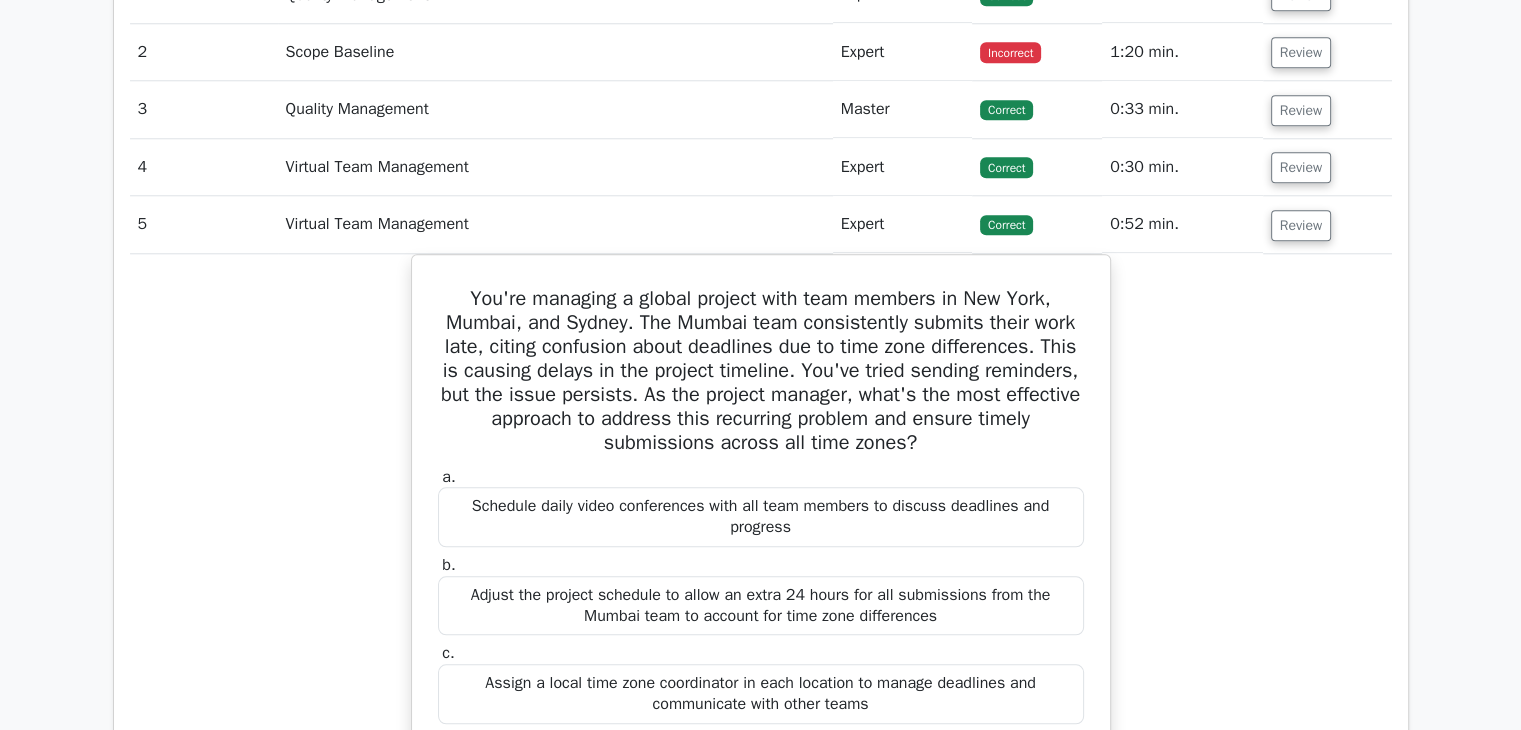 scroll, scrollTop: 2000, scrollLeft: 0, axis: vertical 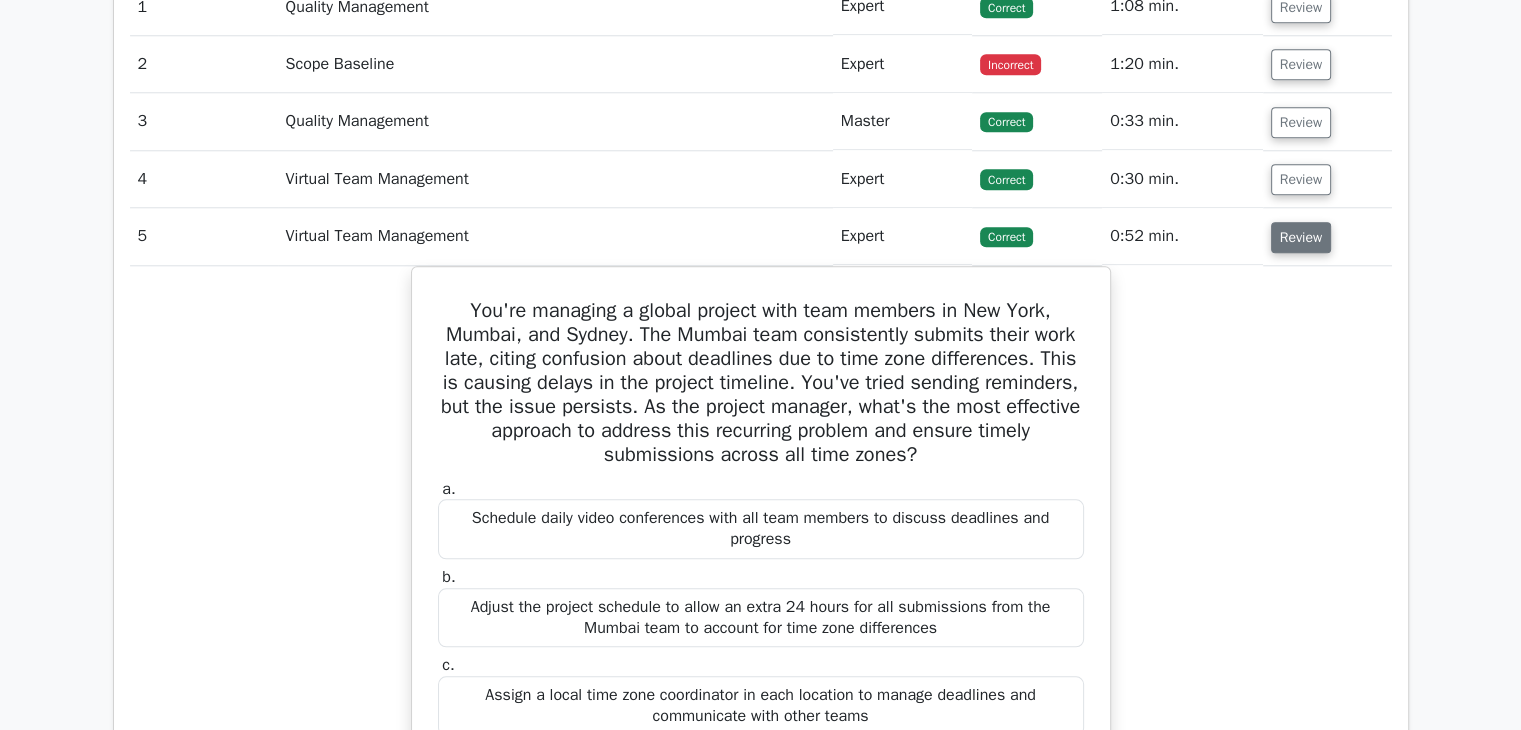 click on "Review" at bounding box center (1301, 237) 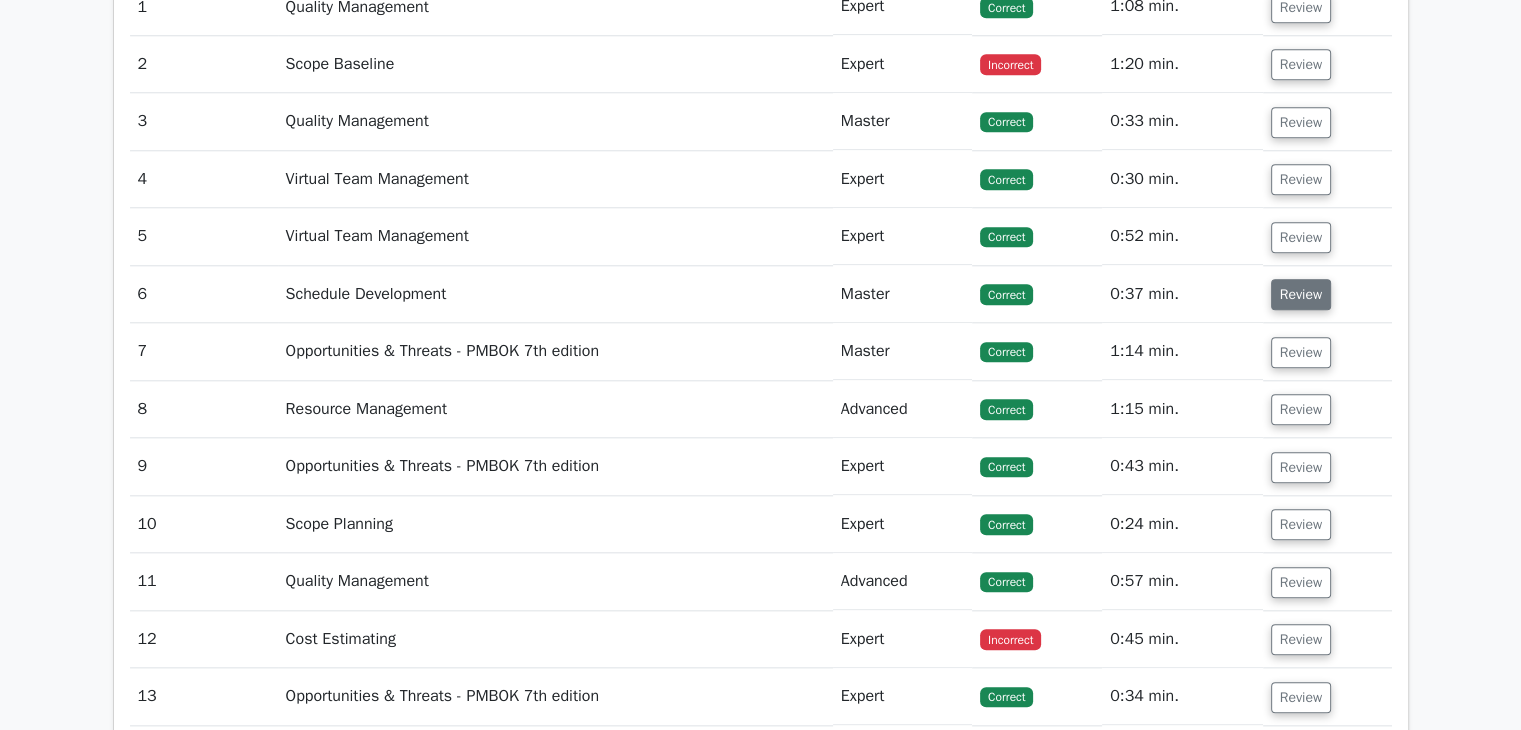 click on "Review" at bounding box center [1301, 294] 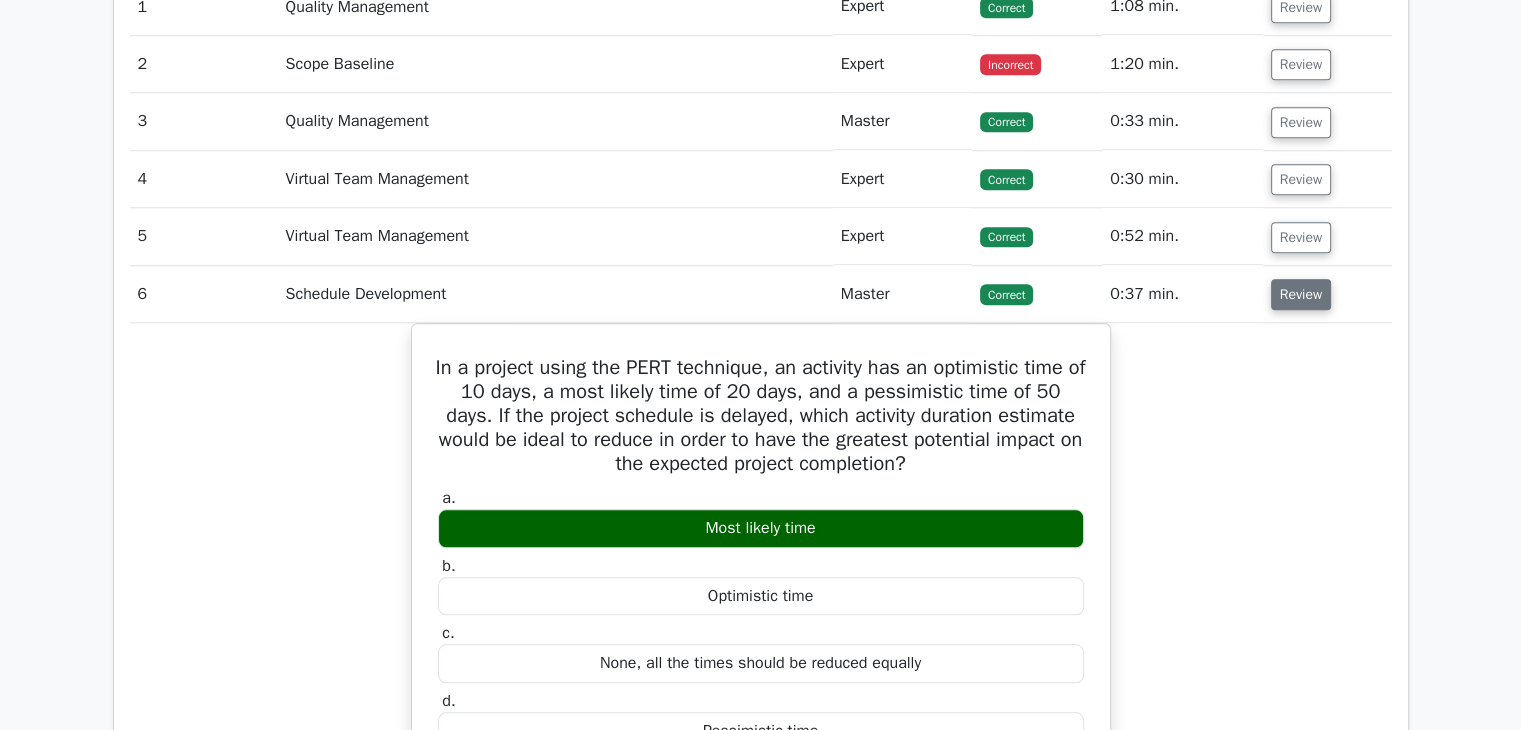 click on "Review" at bounding box center (1301, 294) 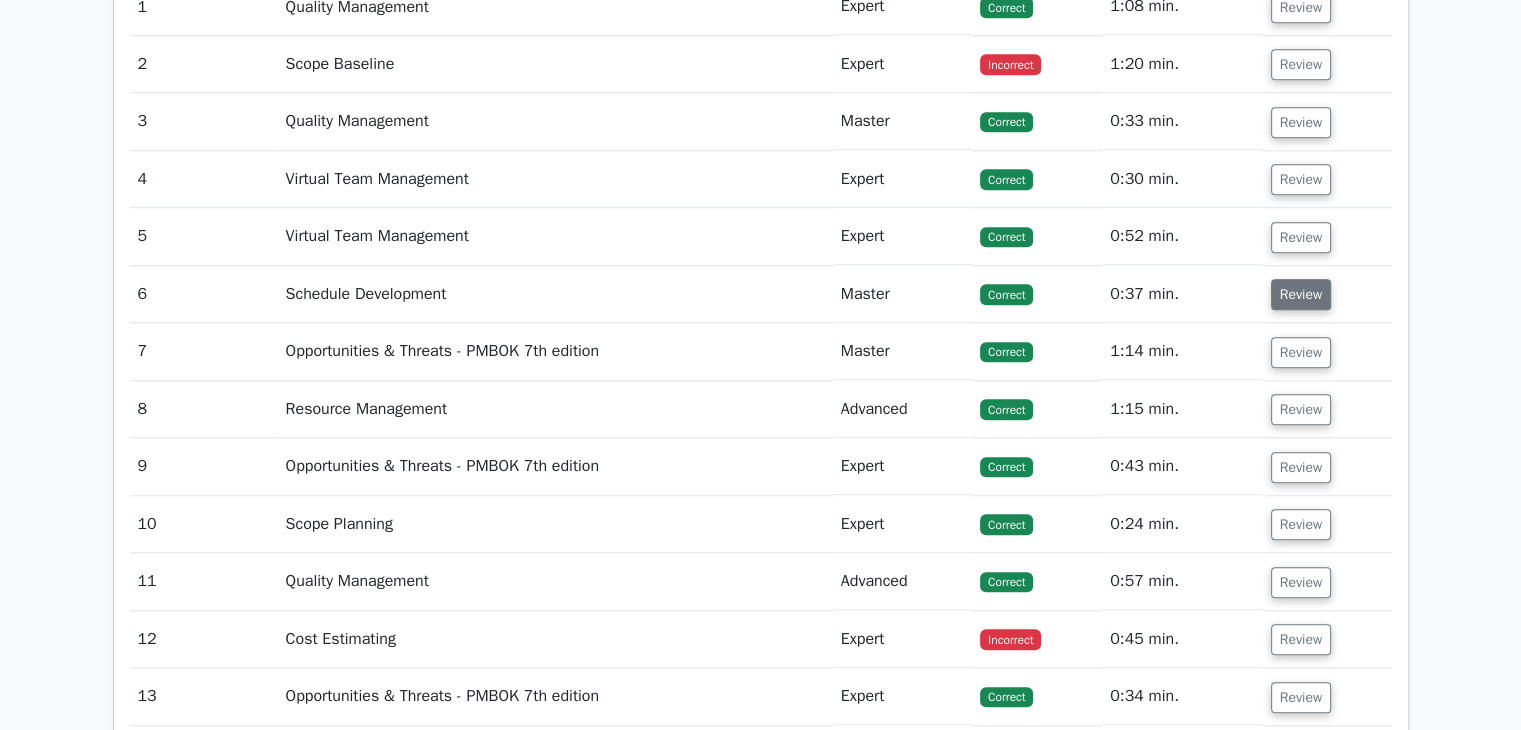 click on "Review" at bounding box center [1301, 294] 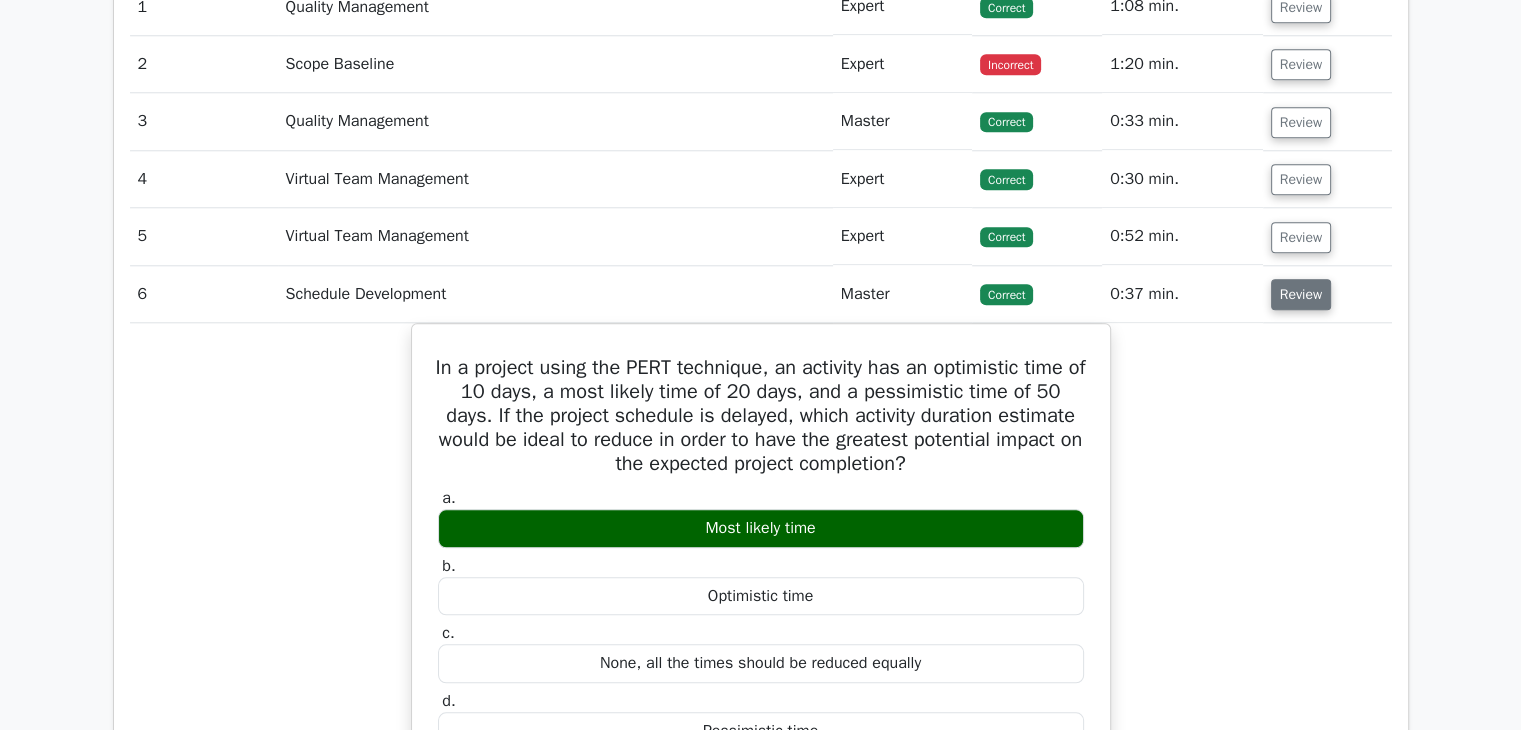 click on "Review" at bounding box center [1301, 294] 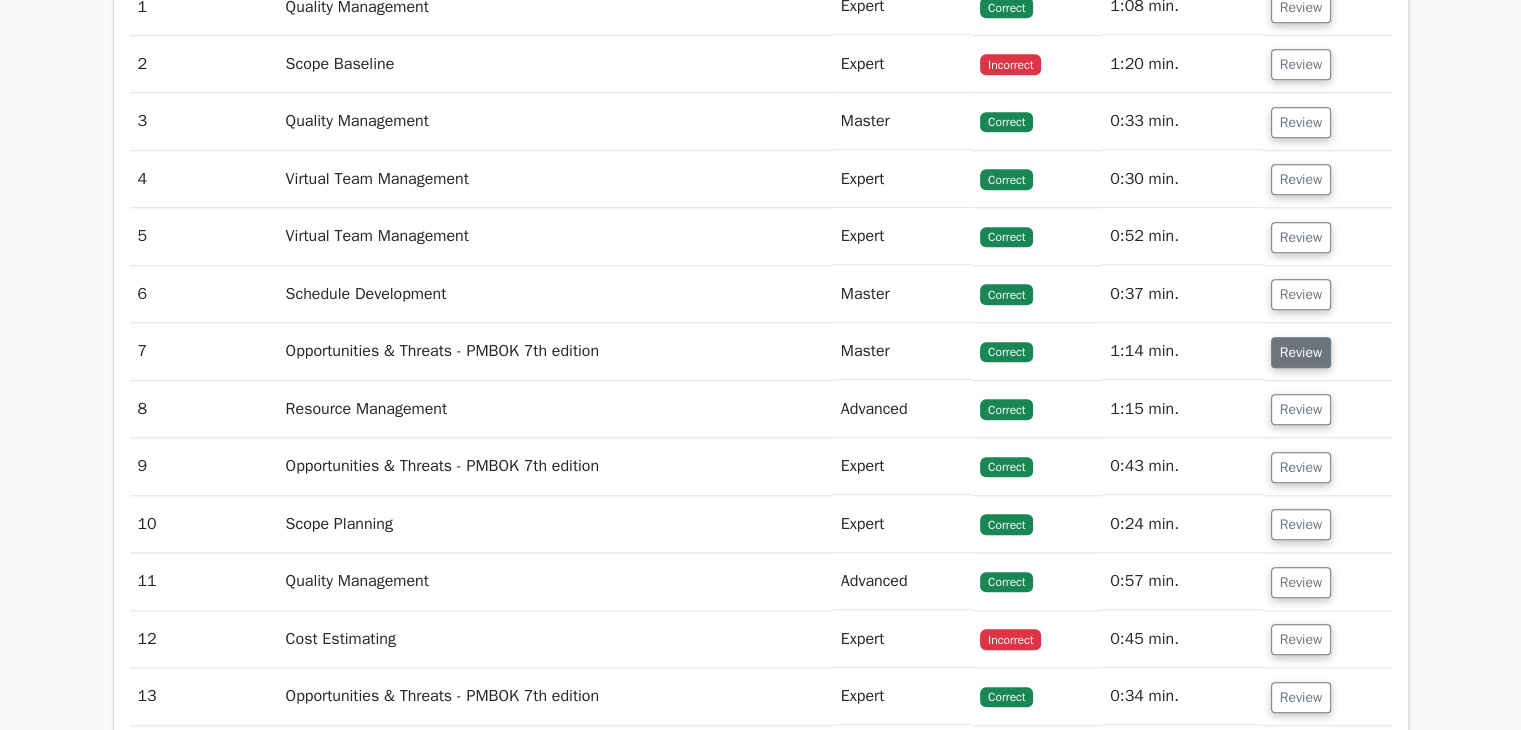 click on "Review" at bounding box center [1301, 352] 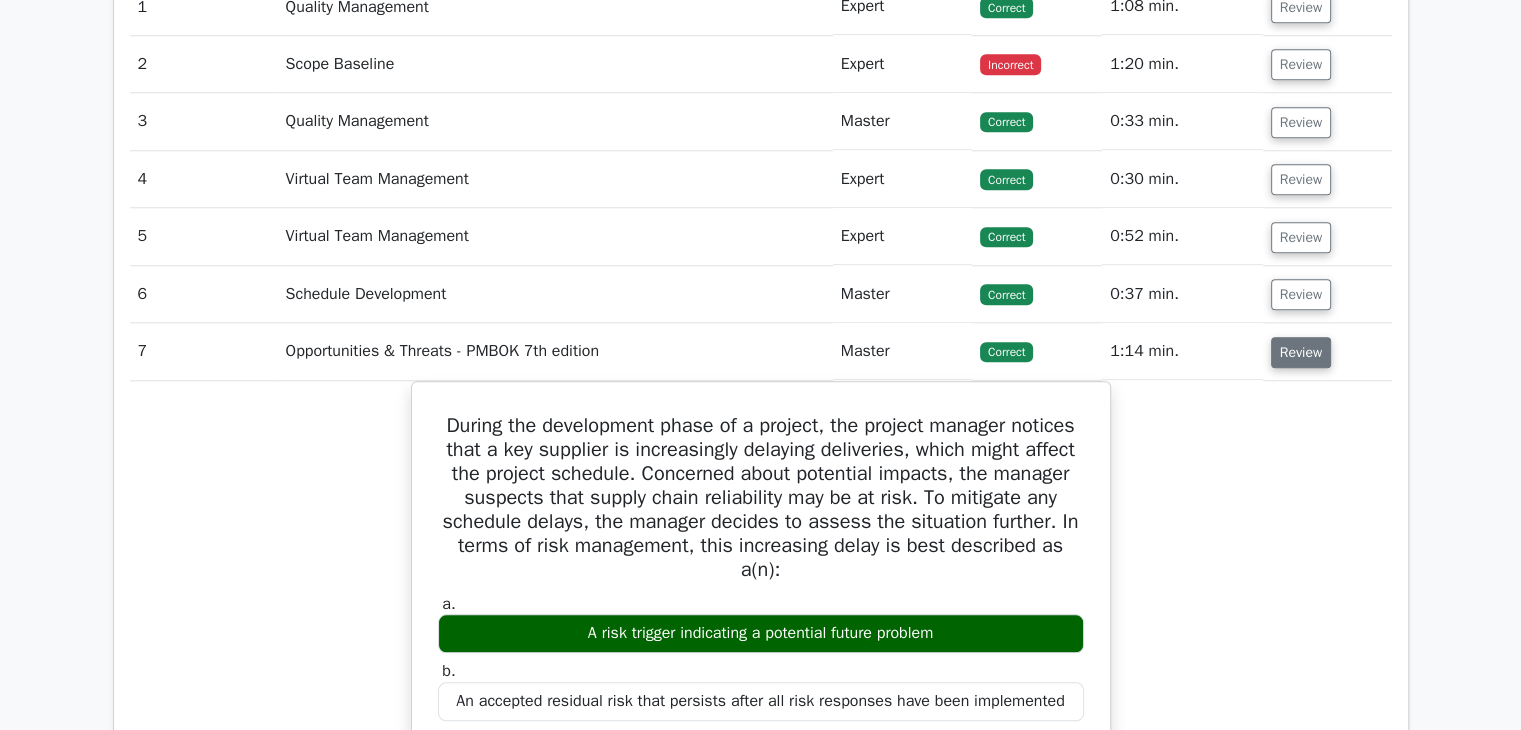 click on "Review" at bounding box center [1301, 352] 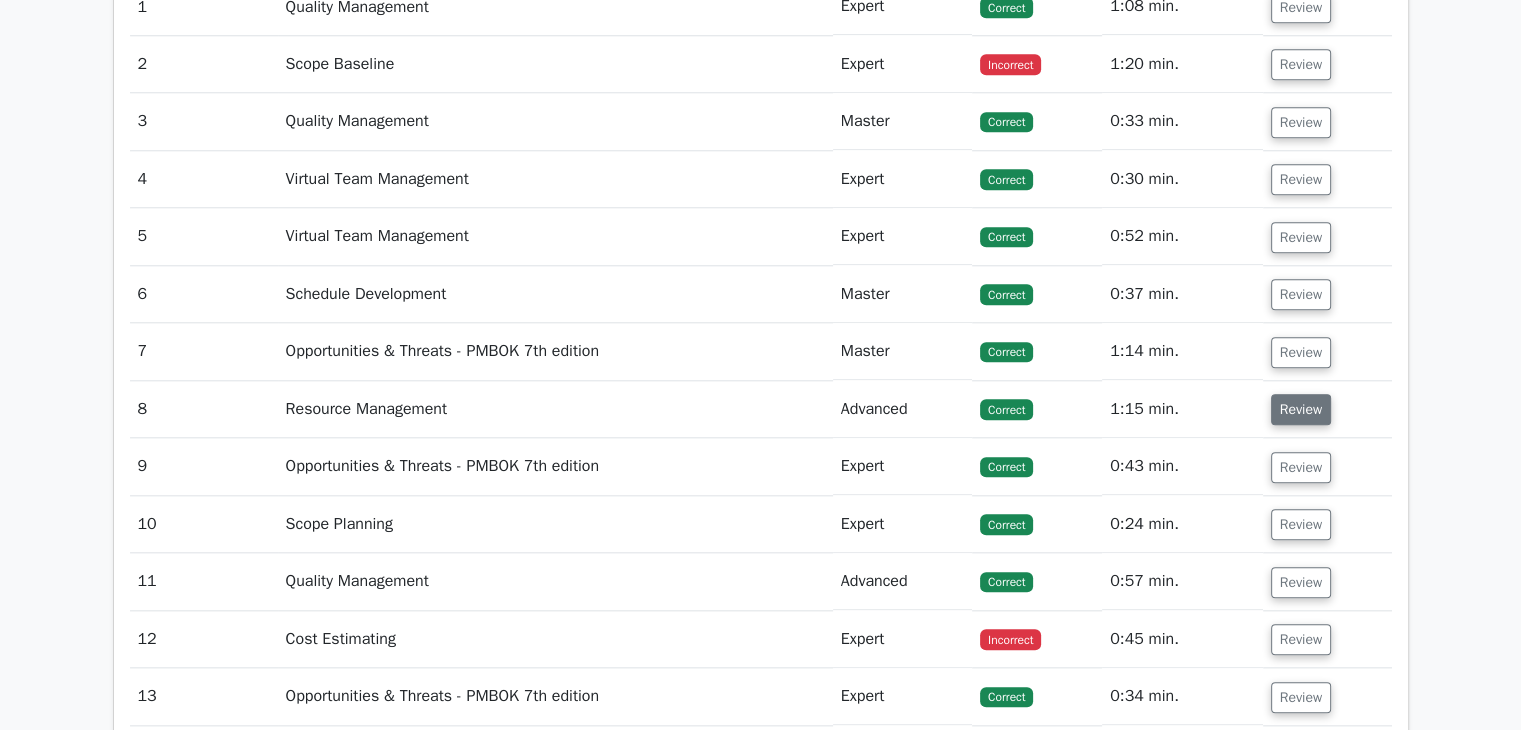 click on "Review" at bounding box center (1301, 409) 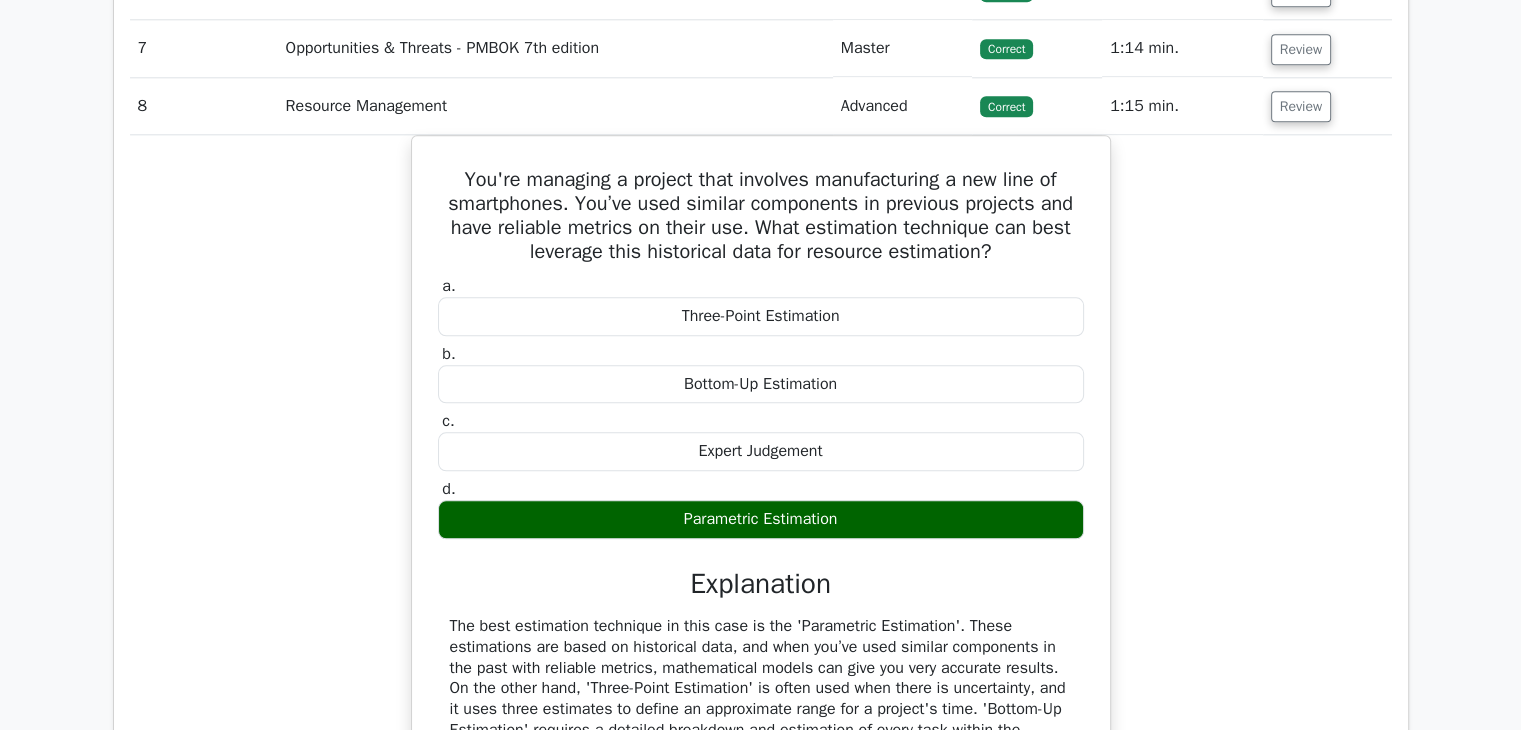scroll, scrollTop: 2300, scrollLeft: 0, axis: vertical 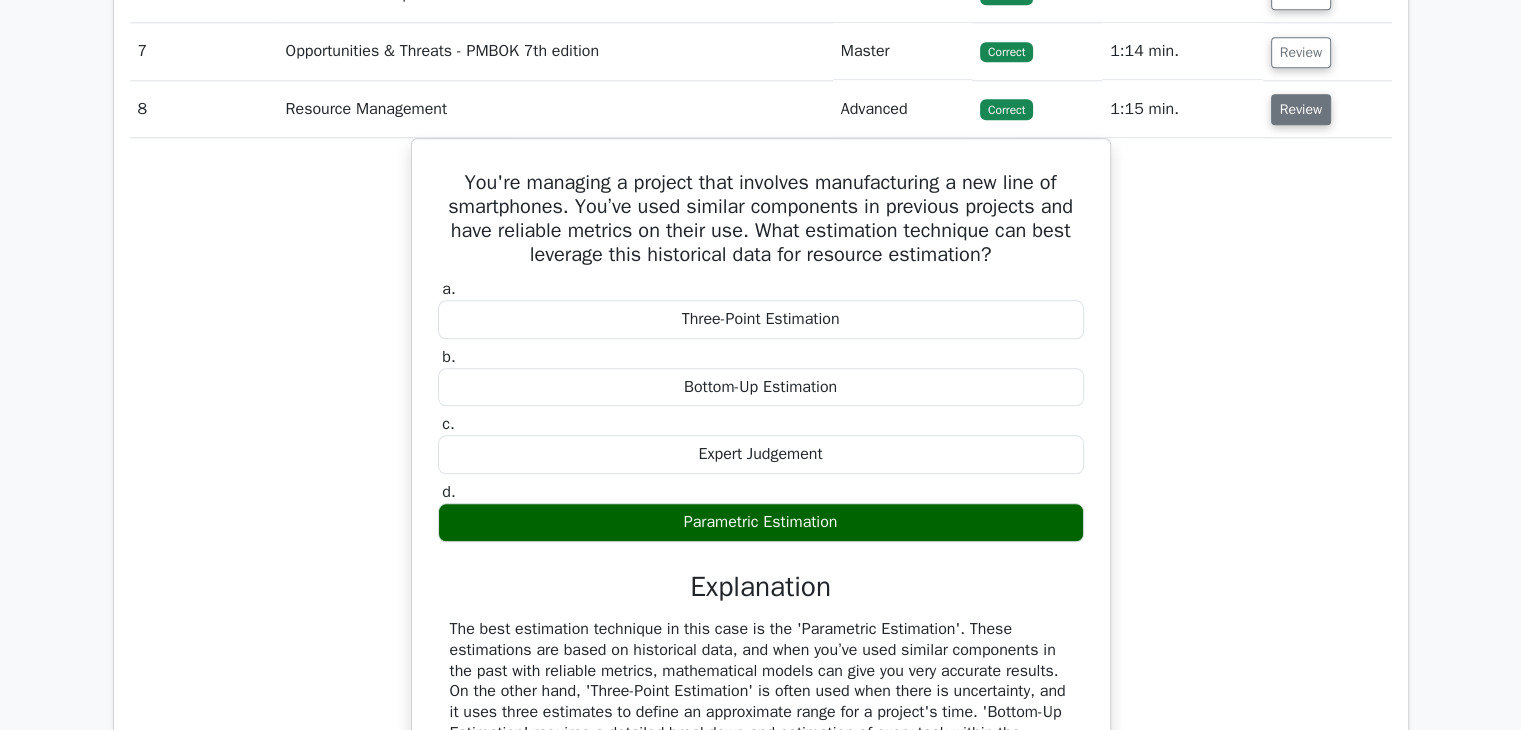 click on "Review" at bounding box center [1301, 109] 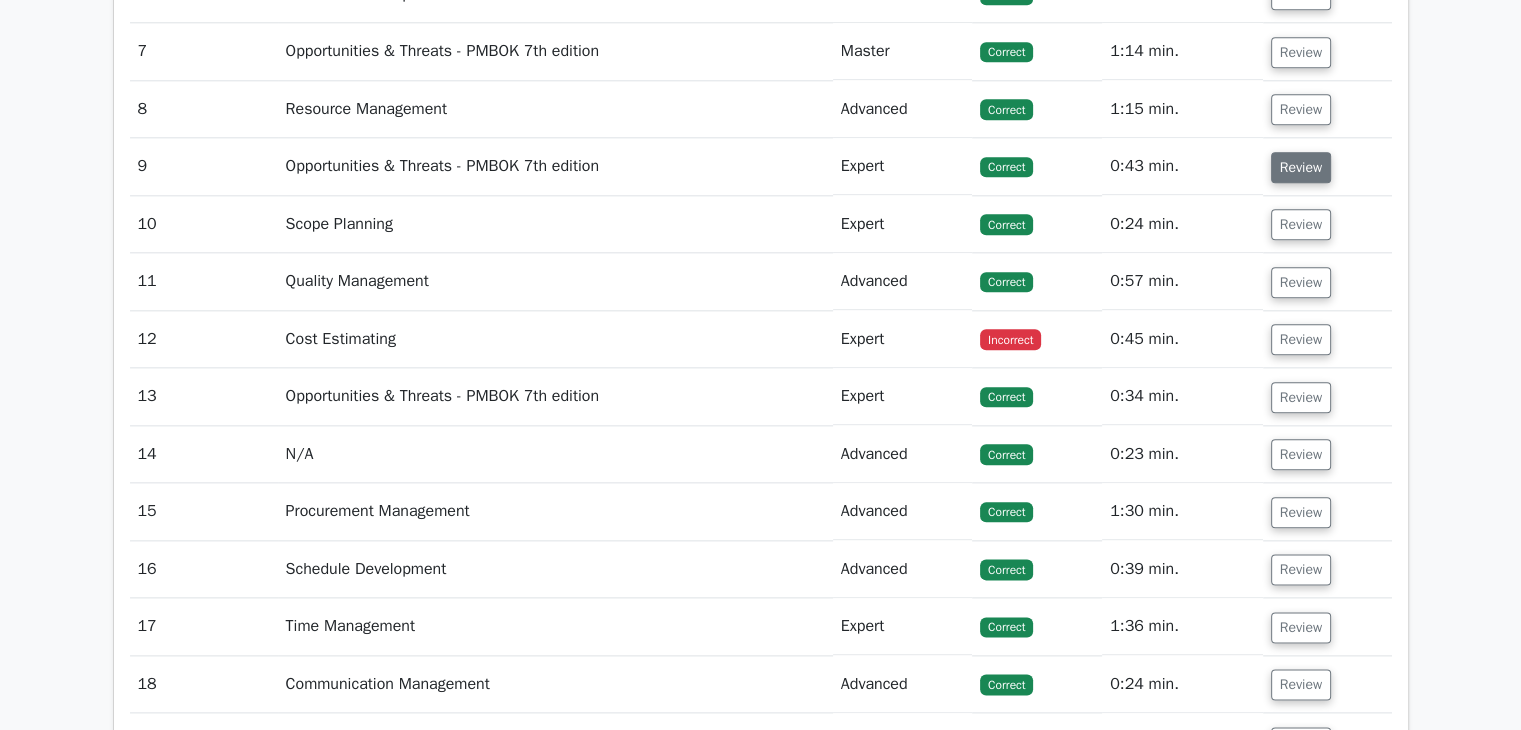 click on "Review" at bounding box center (1301, 167) 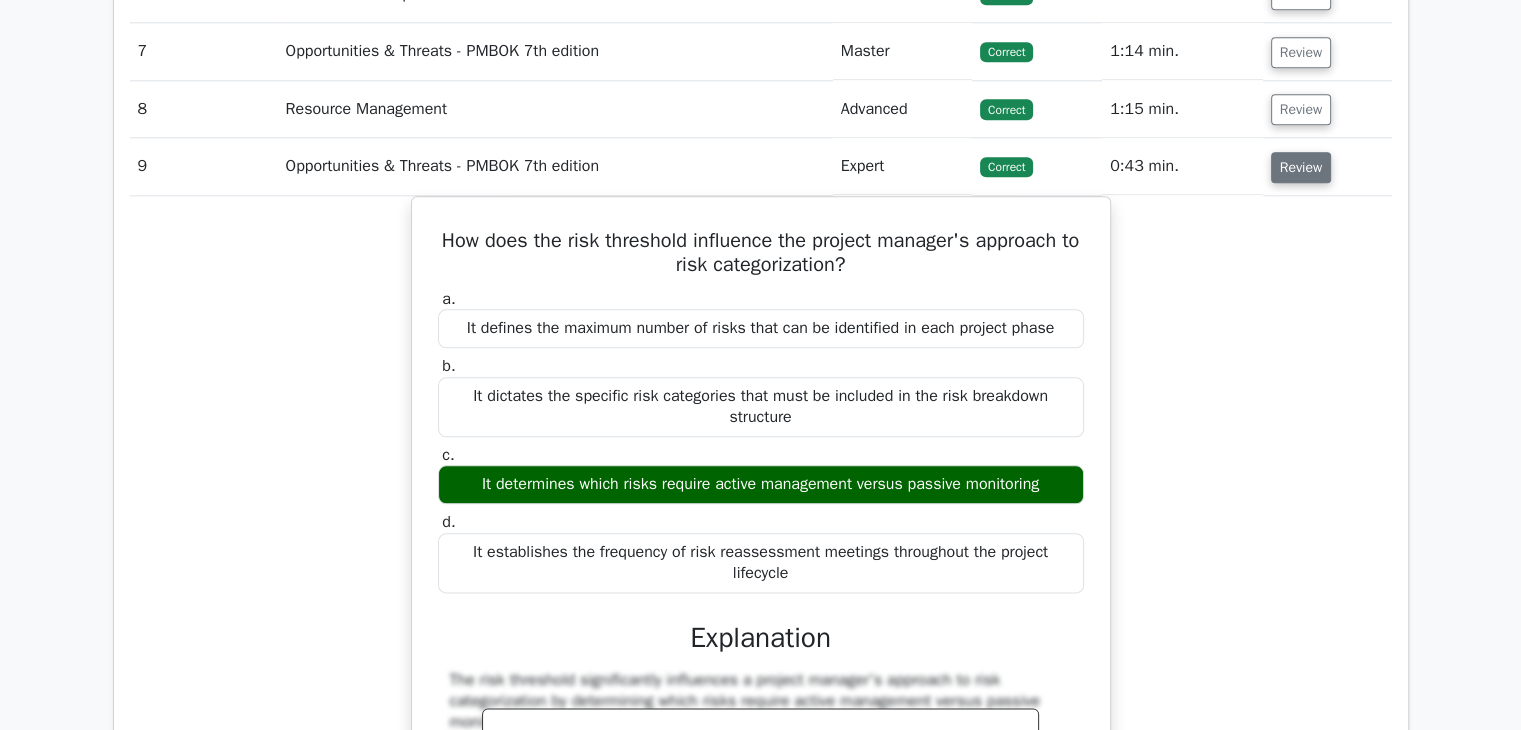 click on "Review" at bounding box center [1301, 167] 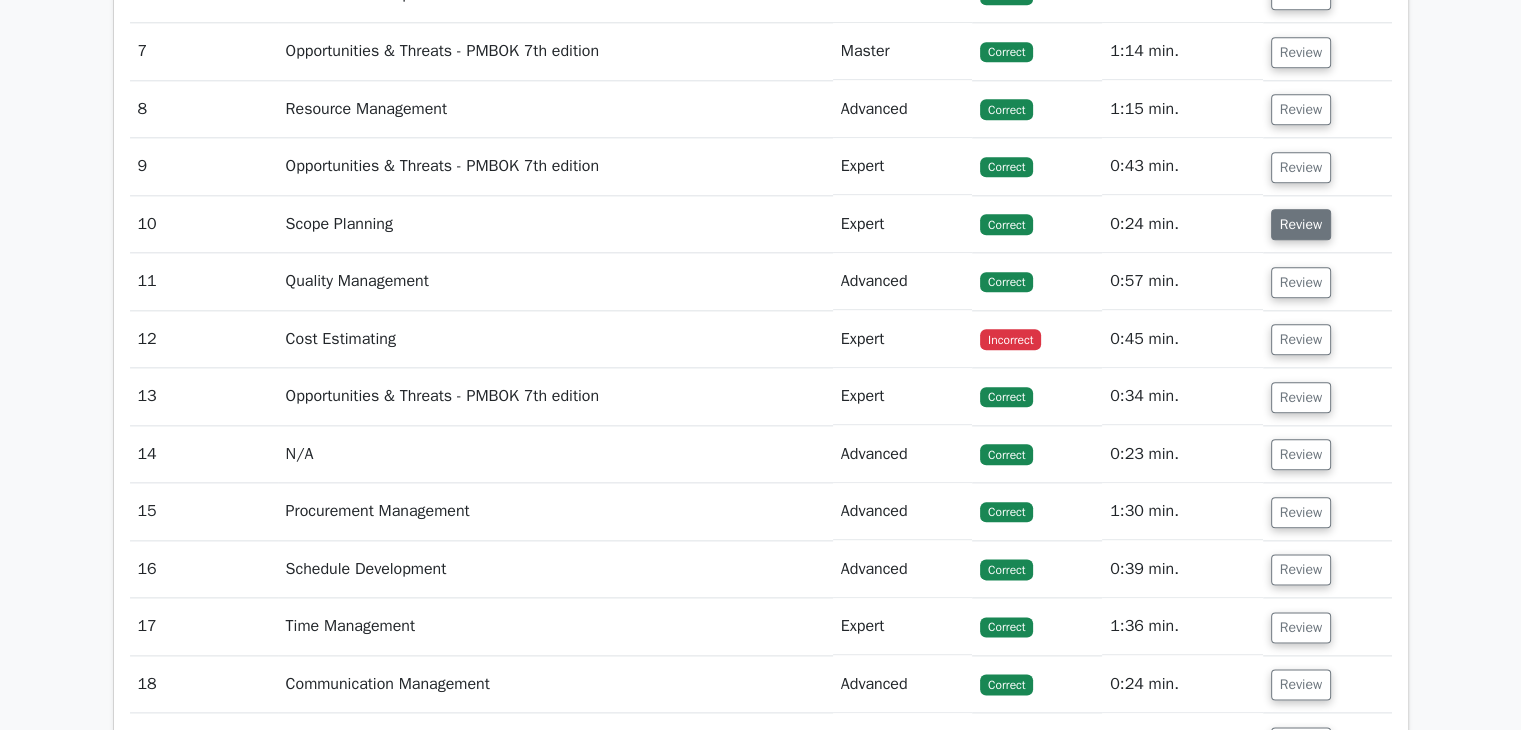 click on "Review" at bounding box center [1301, 224] 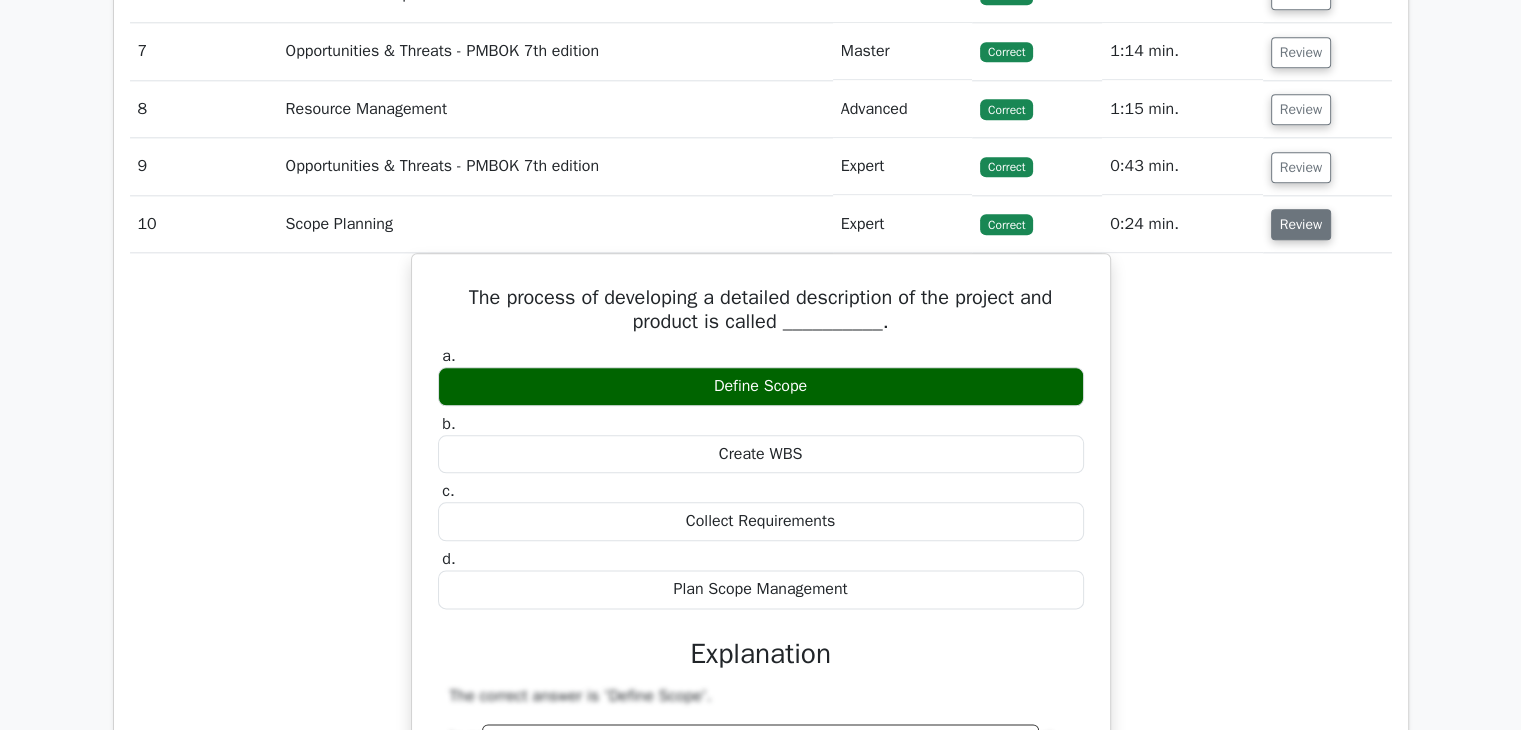 click on "Review" at bounding box center (1301, 224) 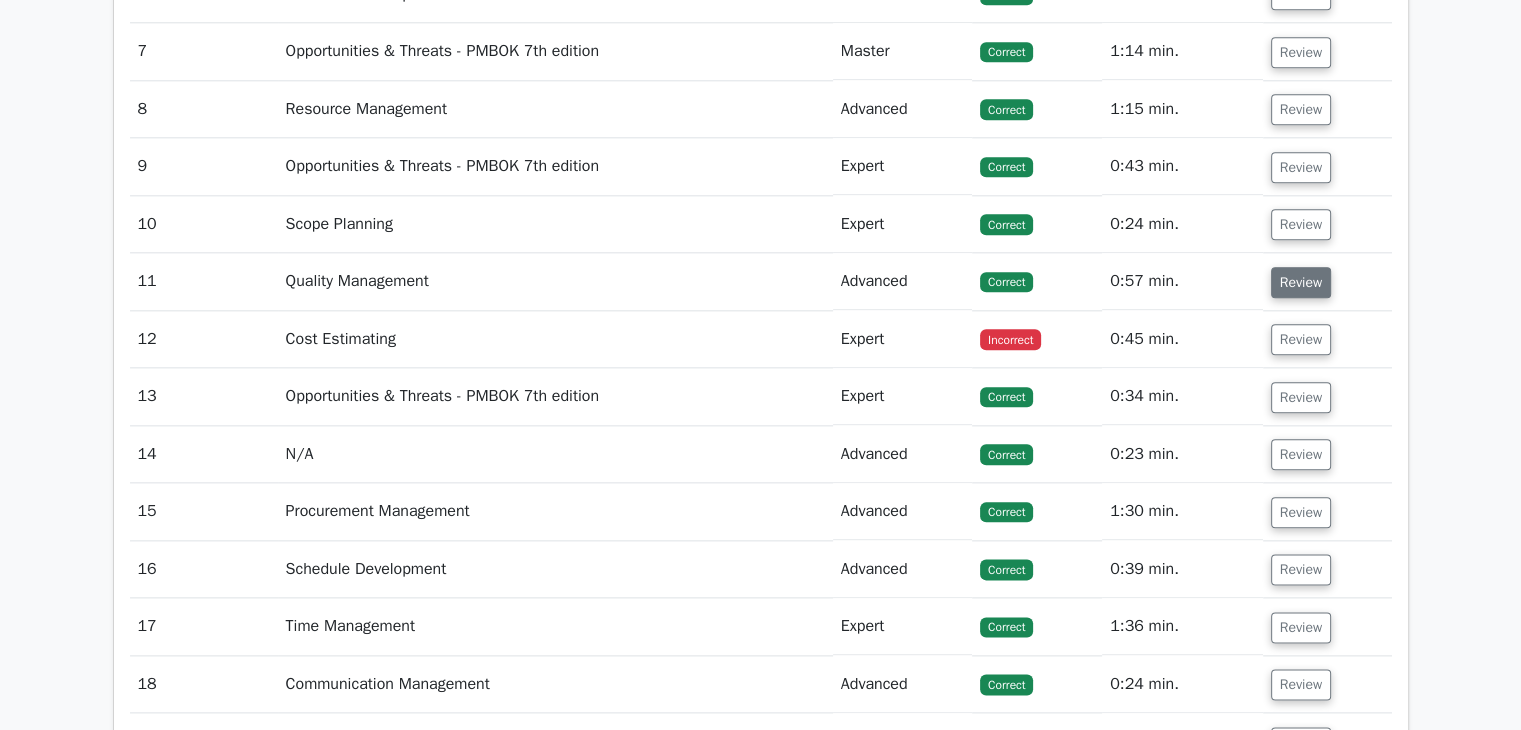 click on "Review" at bounding box center [1301, 282] 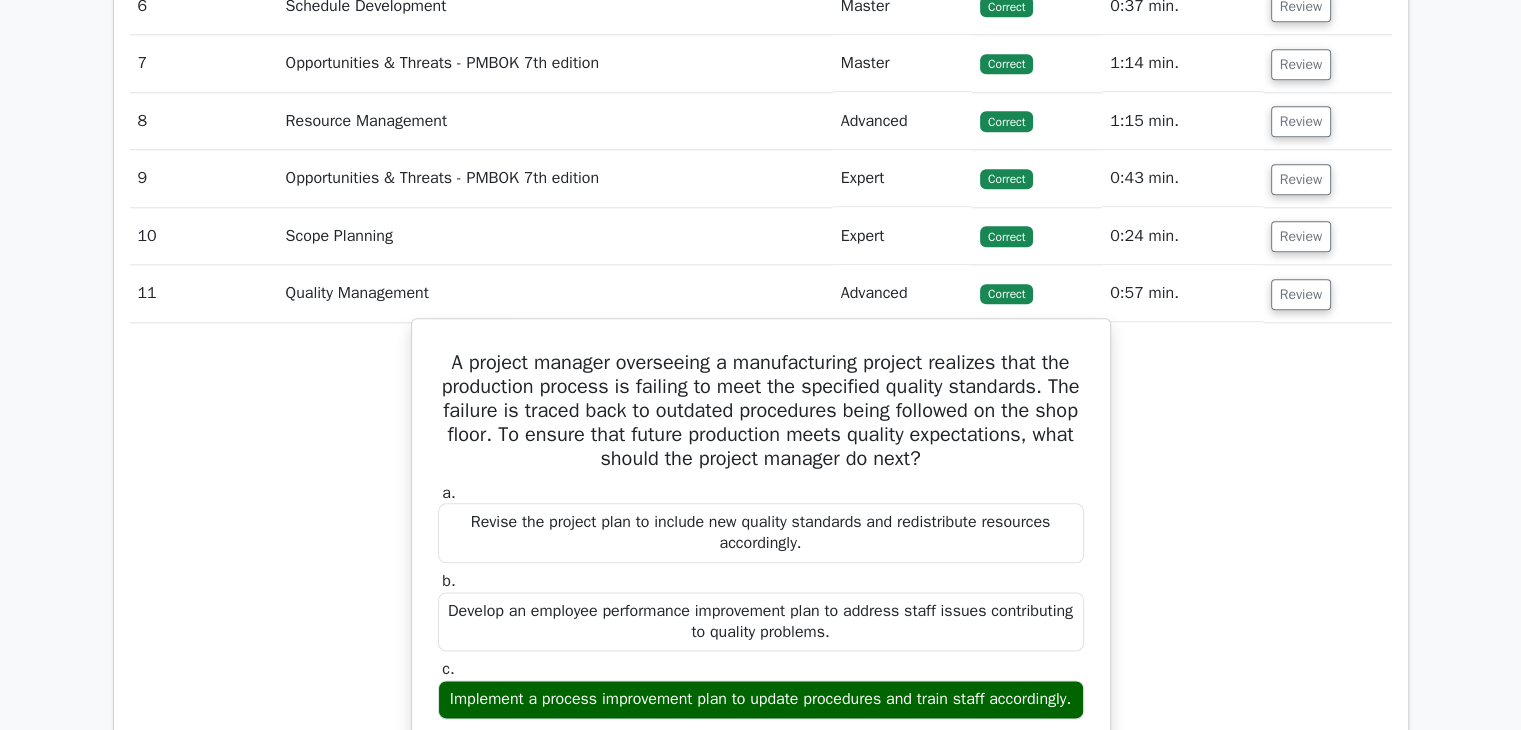 scroll, scrollTop: 2200, scrollLeft: 0, axis: vertical 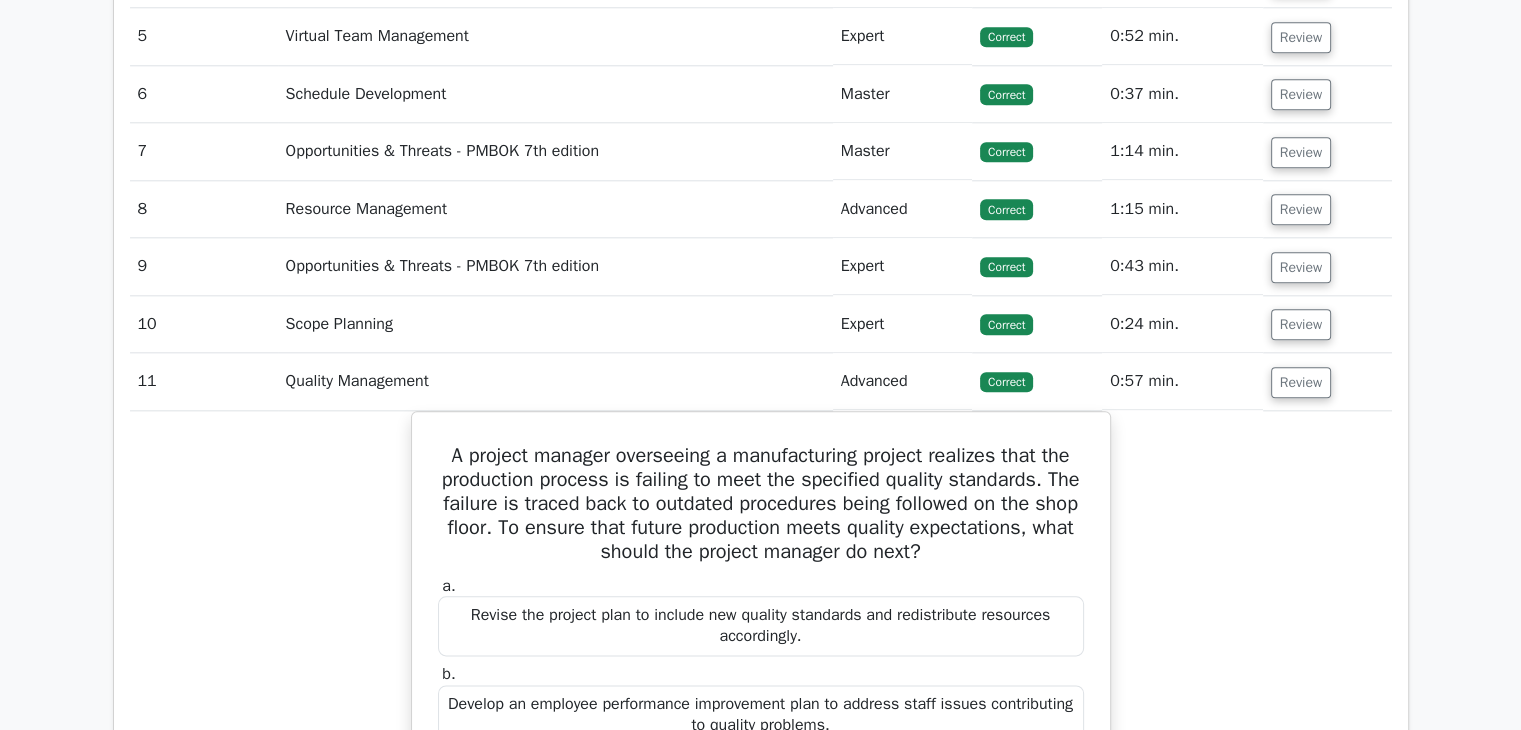 click on "Review" at bounding box center [1327, 381] 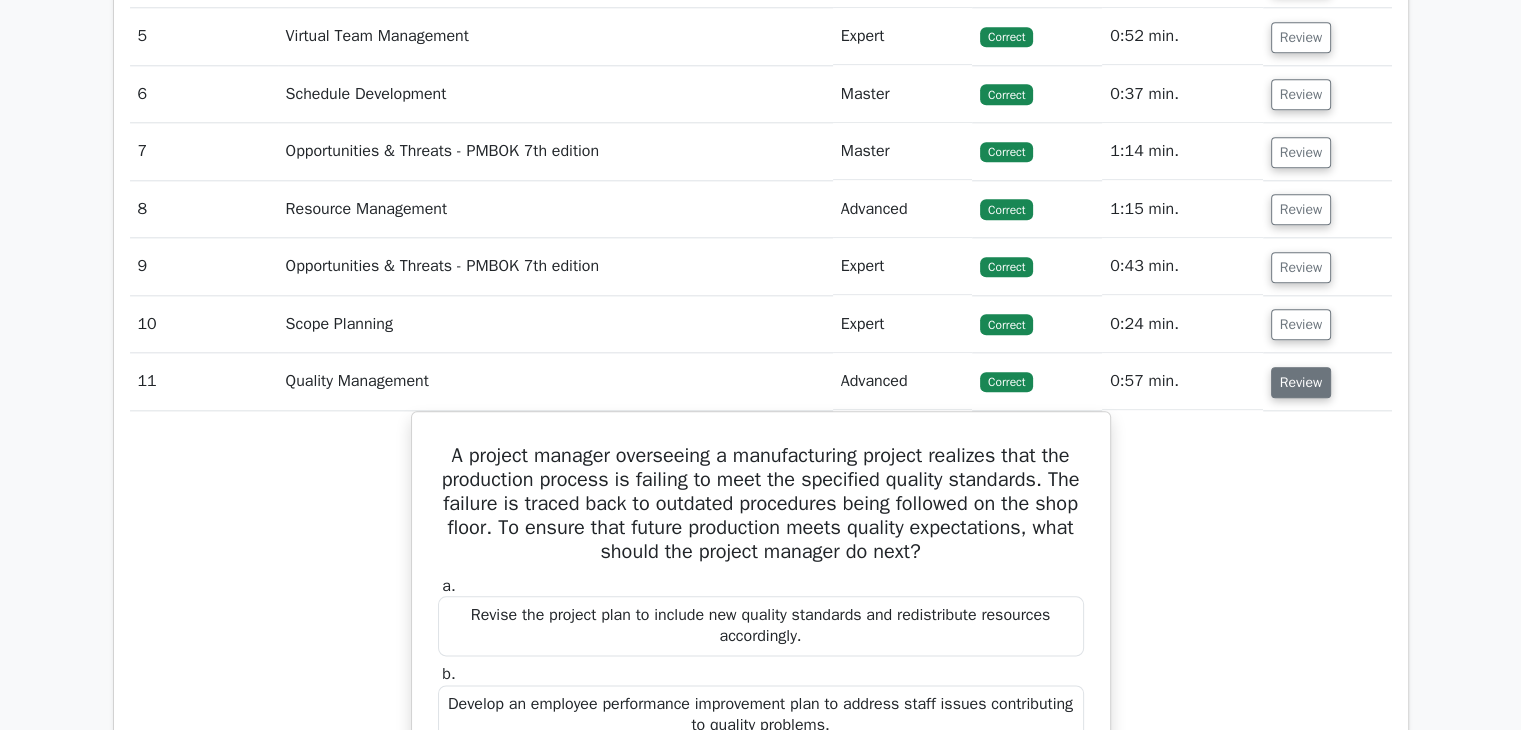 click on "Review" at bounding box center (1301, 382) 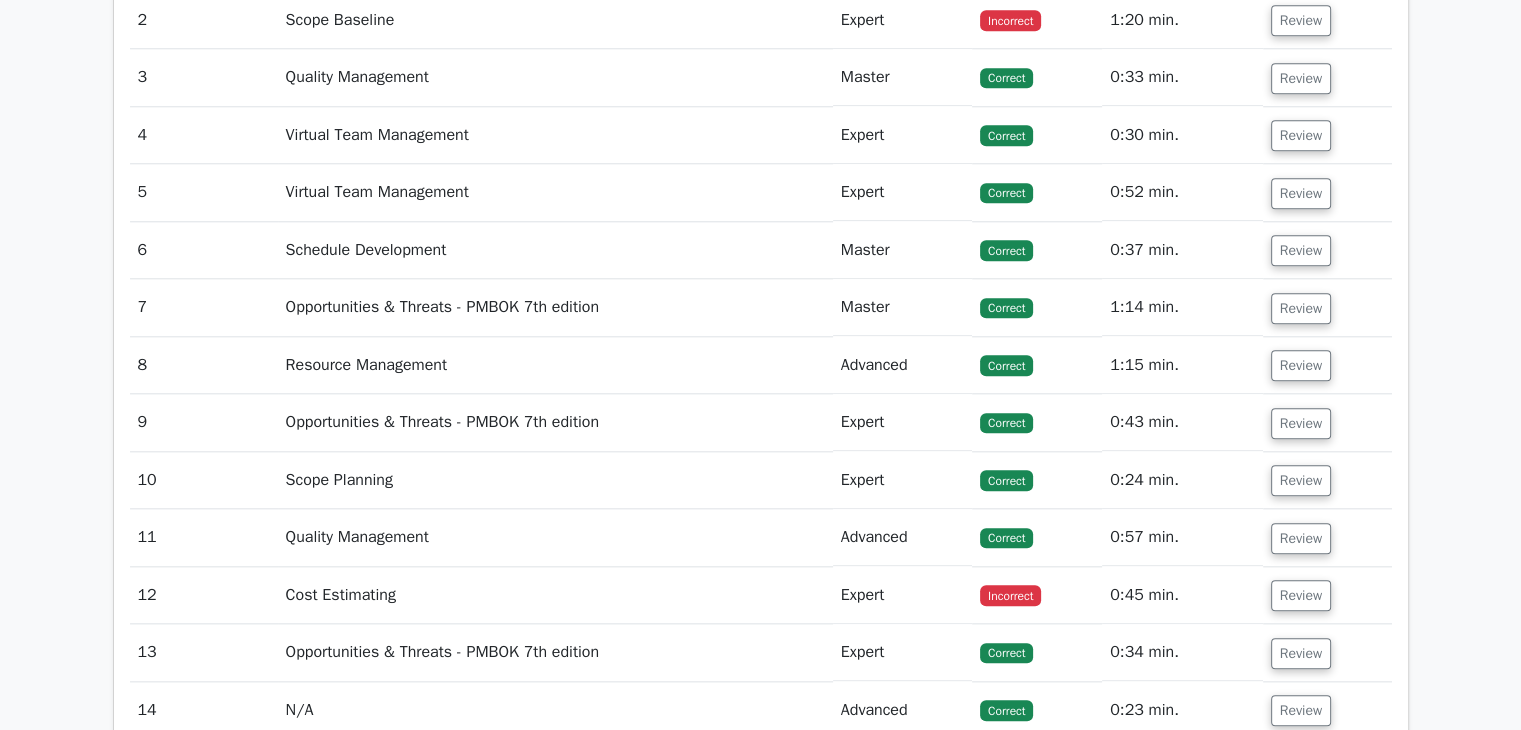 scroll, scrollTop: 2200, scrollLeft: 0, axis: vertical 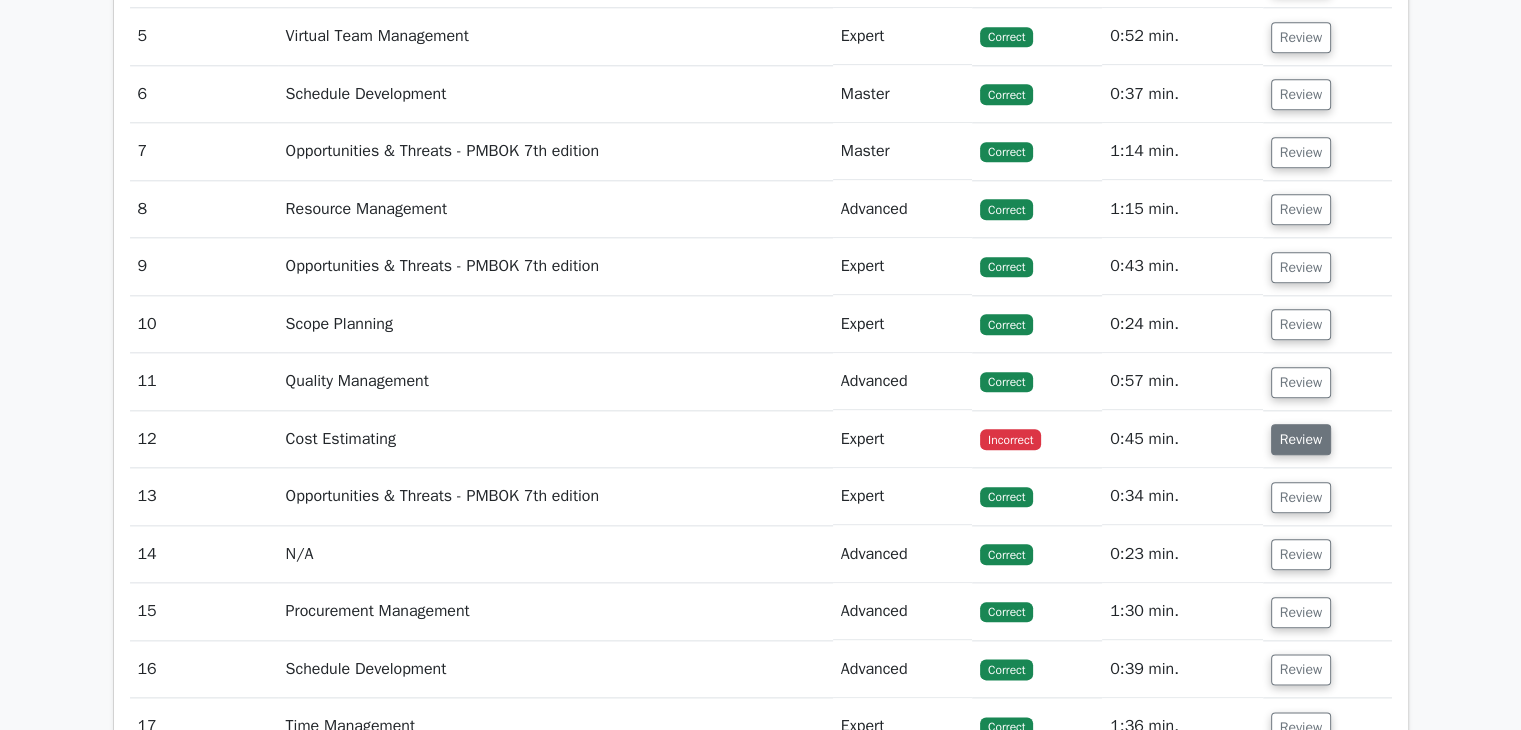 click on "Review" at bounding box center (1301, 439) 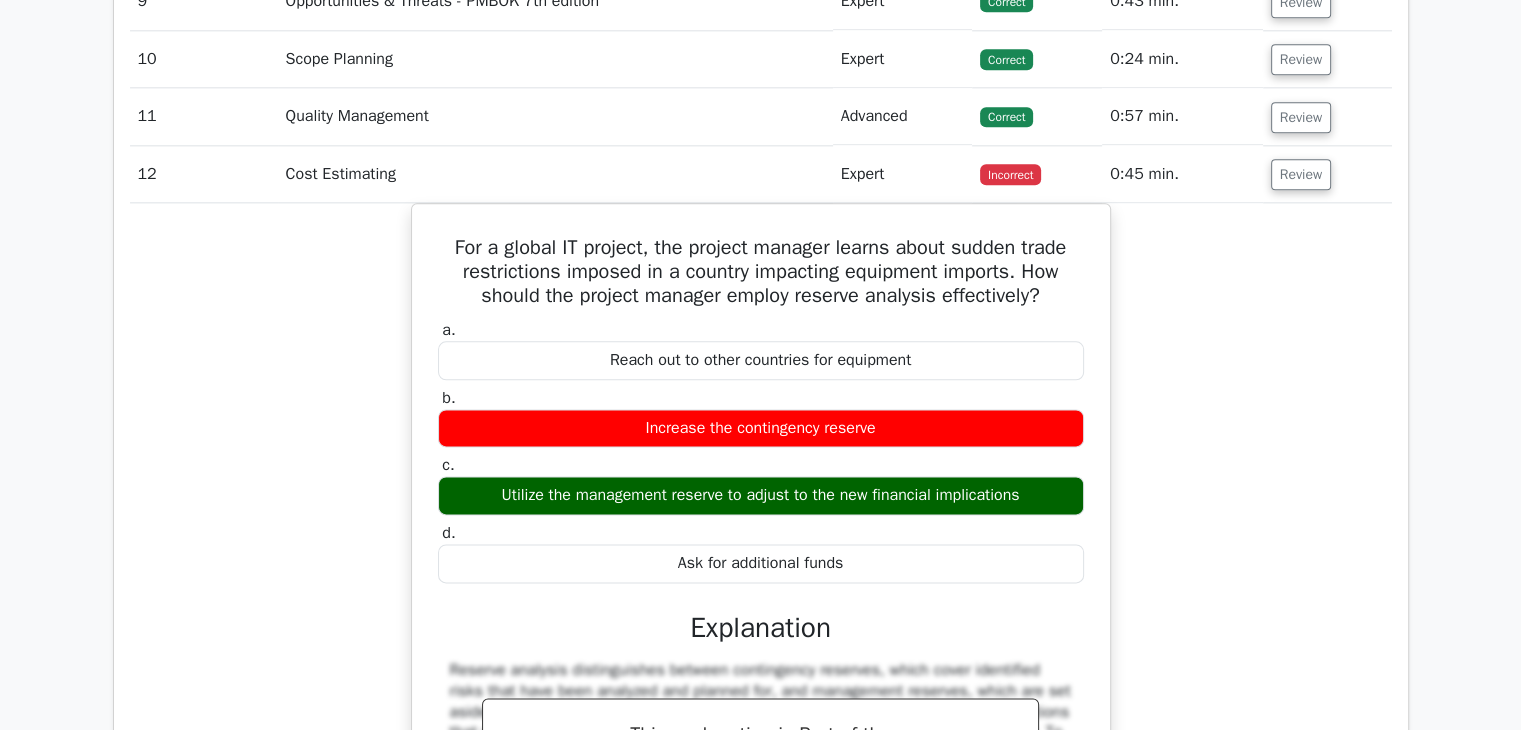 scroll, scrollTop: 2500, scrollLeft: 0, axis: vertical 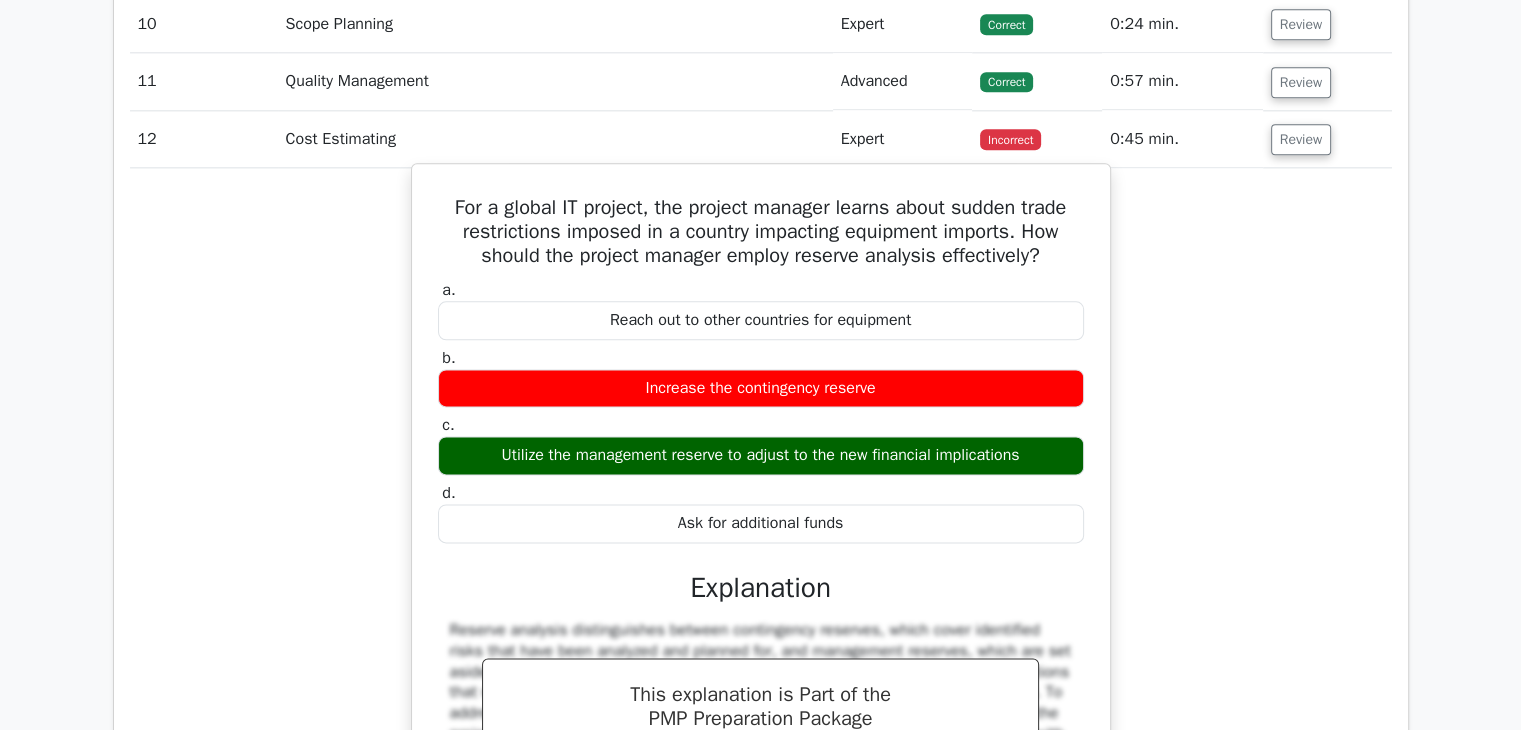 drag, startPoint x: 441, startPoint y: 201, endPoint x: 849, endPoint y: 509, distance: 511.2025 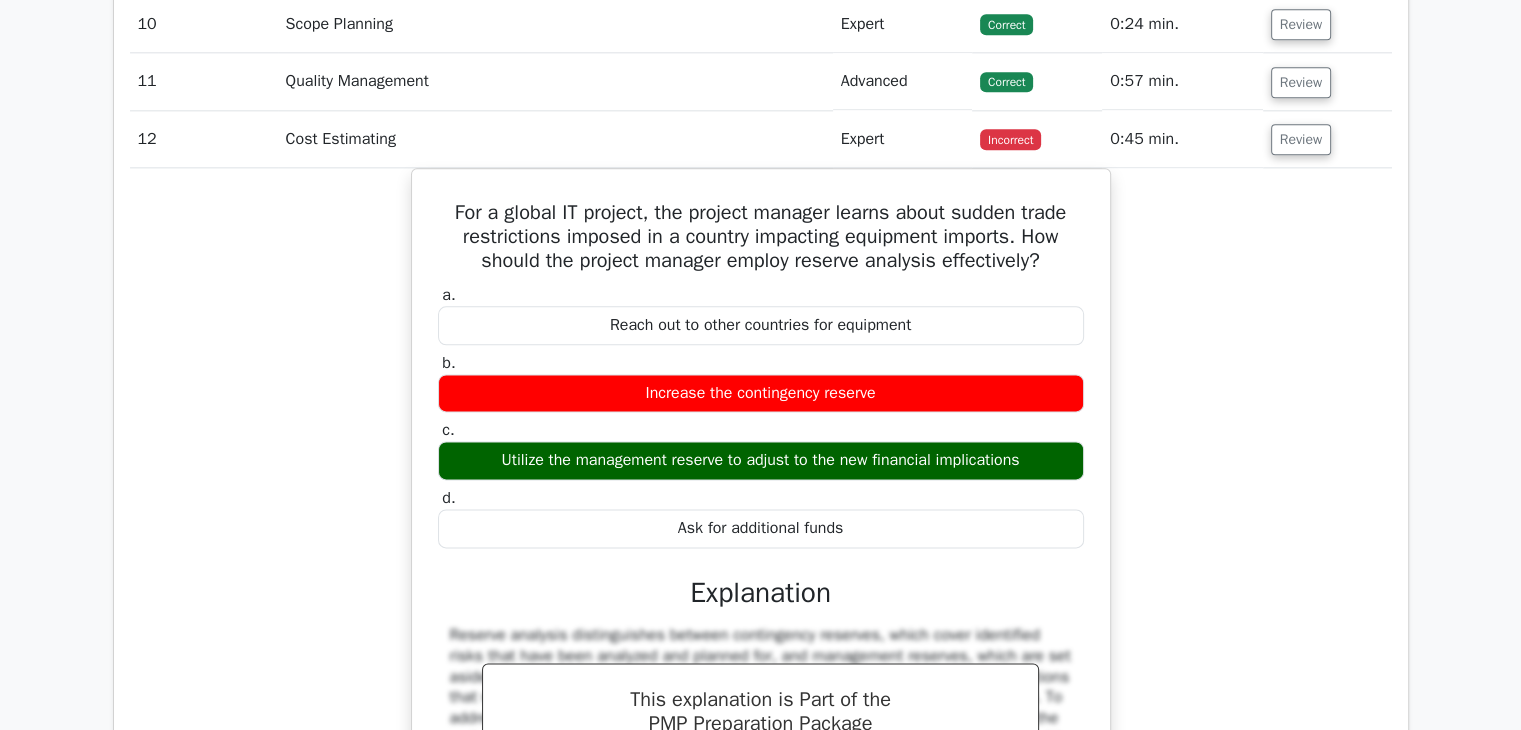 click on "For a global IT project, the project manager learns about sudden trade restrictions imposed in a country impacting equipment imports. How should the project manager employ reserve analysis effectively?
a.
Reach out to other countries for equipment
b." at bounding box center (761, 561) 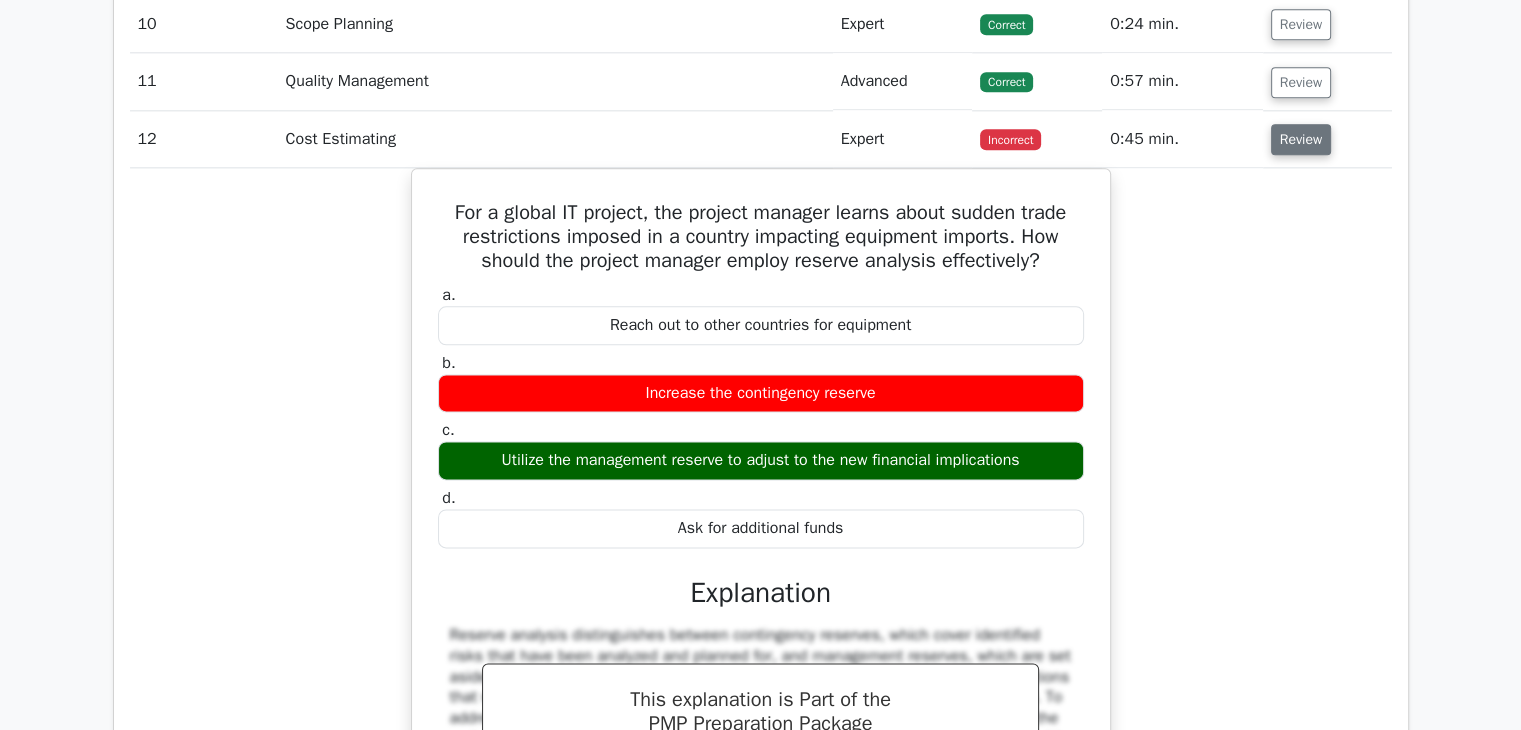 click on "Review" at bounding box center (1301, 139) 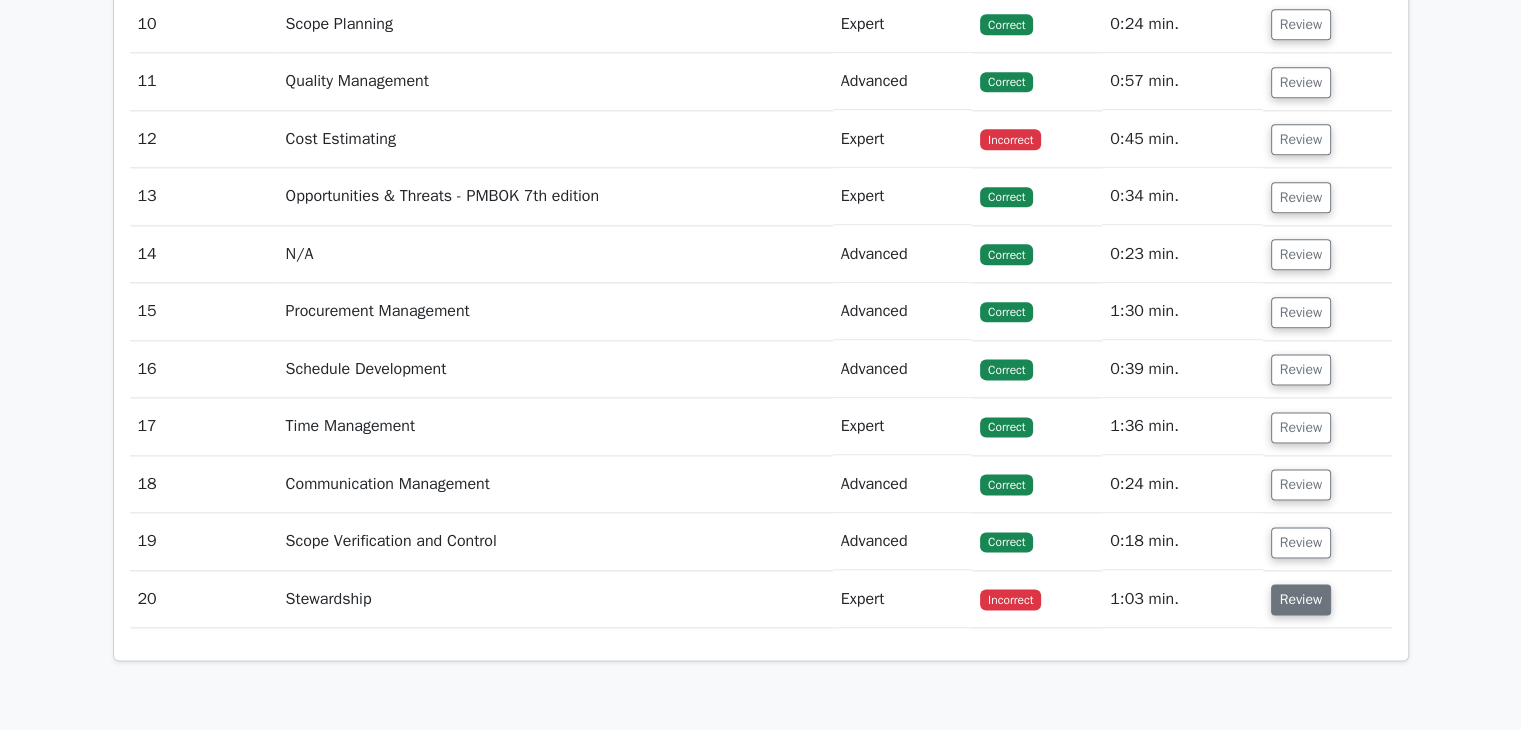 click on "Review" at bounding box center (1301, 599) 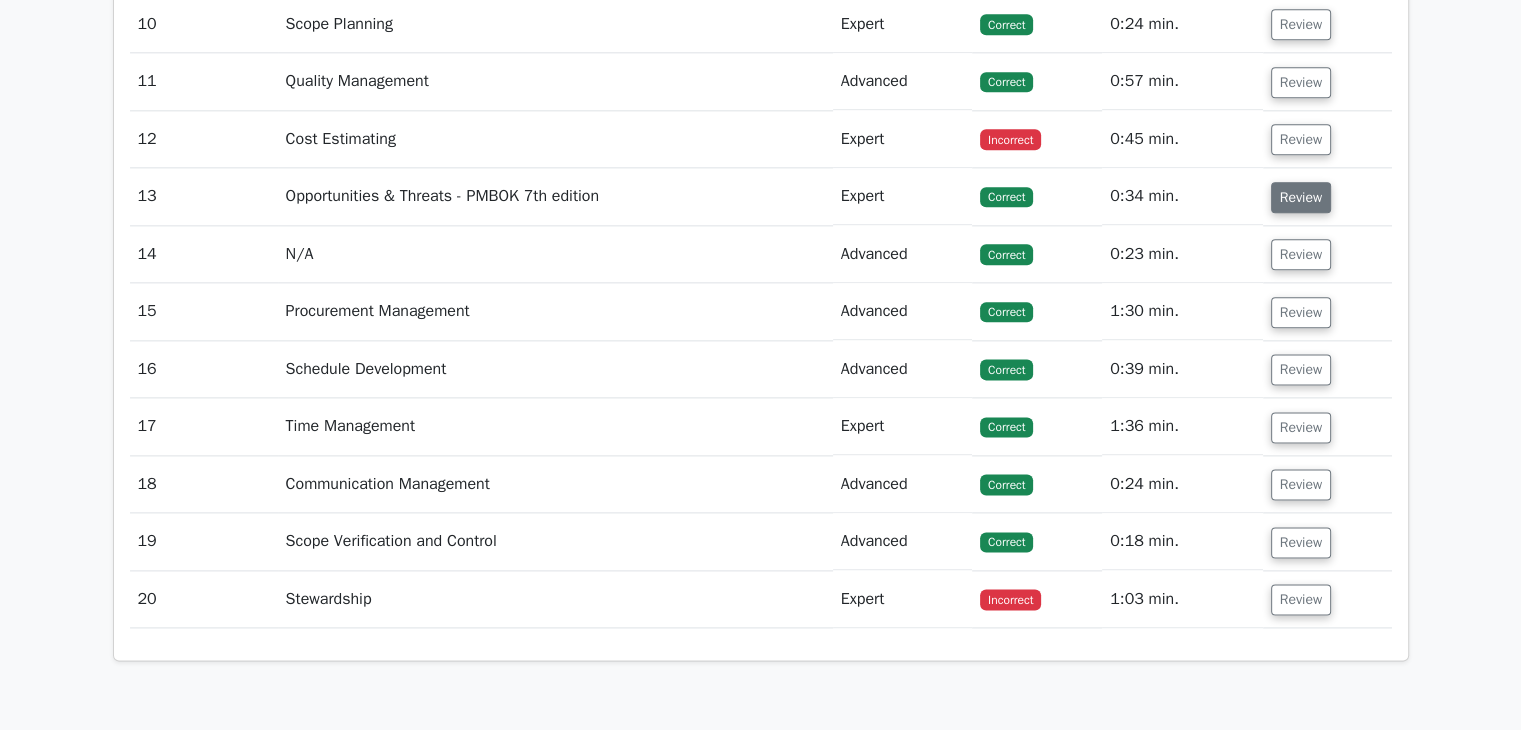 click on "Review" at bounding box center [1301, 197] 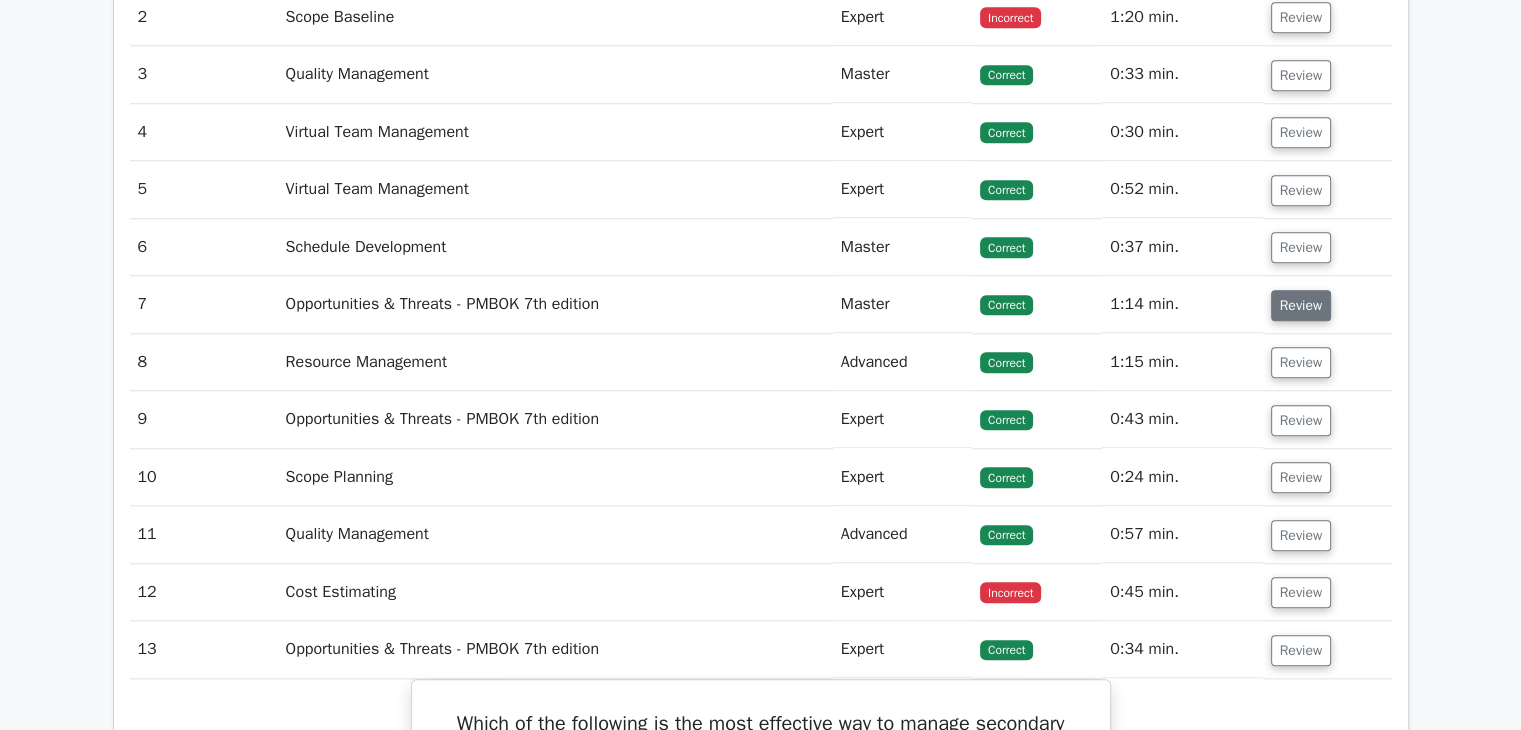 scroll, scrollTop: 2000, scrollLeft: 0, axis: vertical 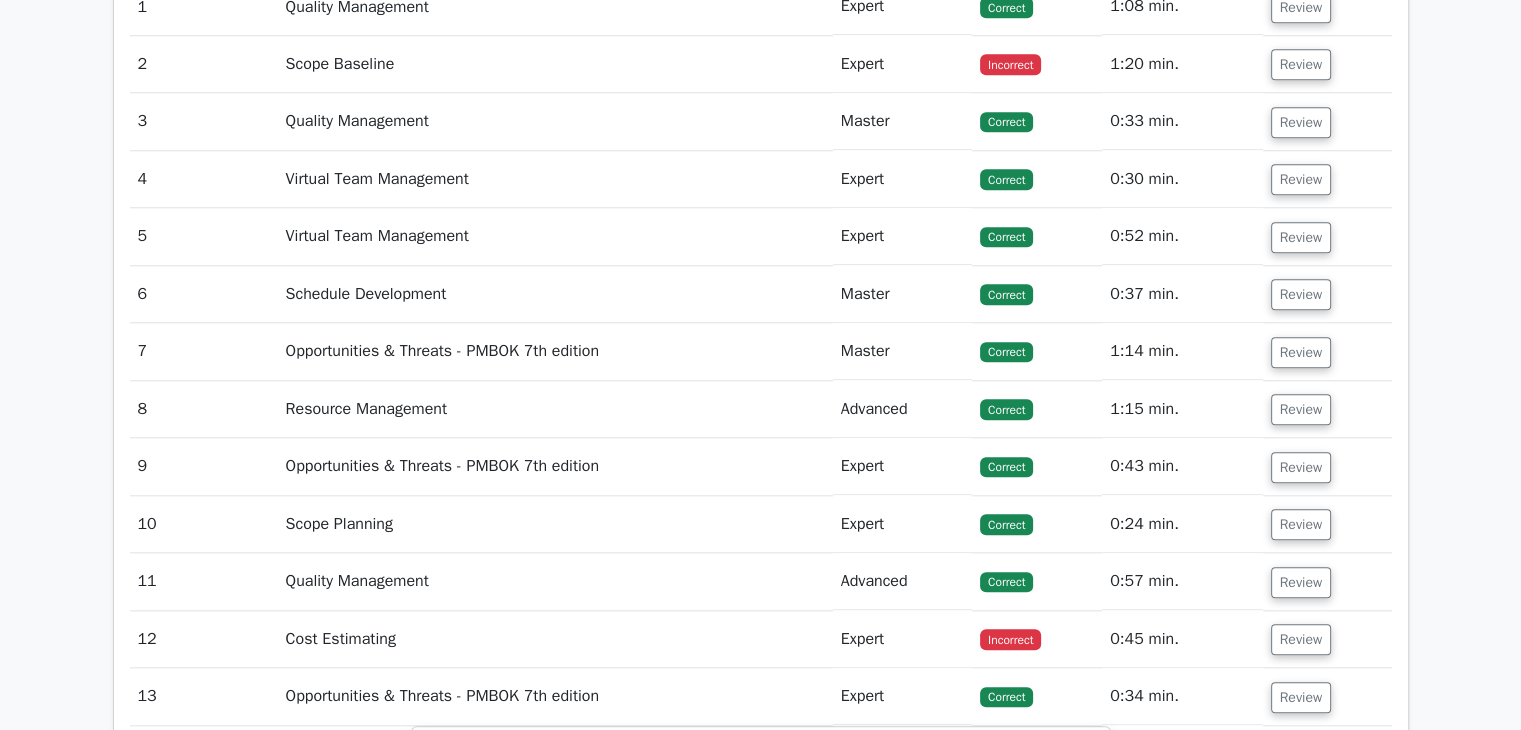 click on "Review" at bounding box center (1327, 179) 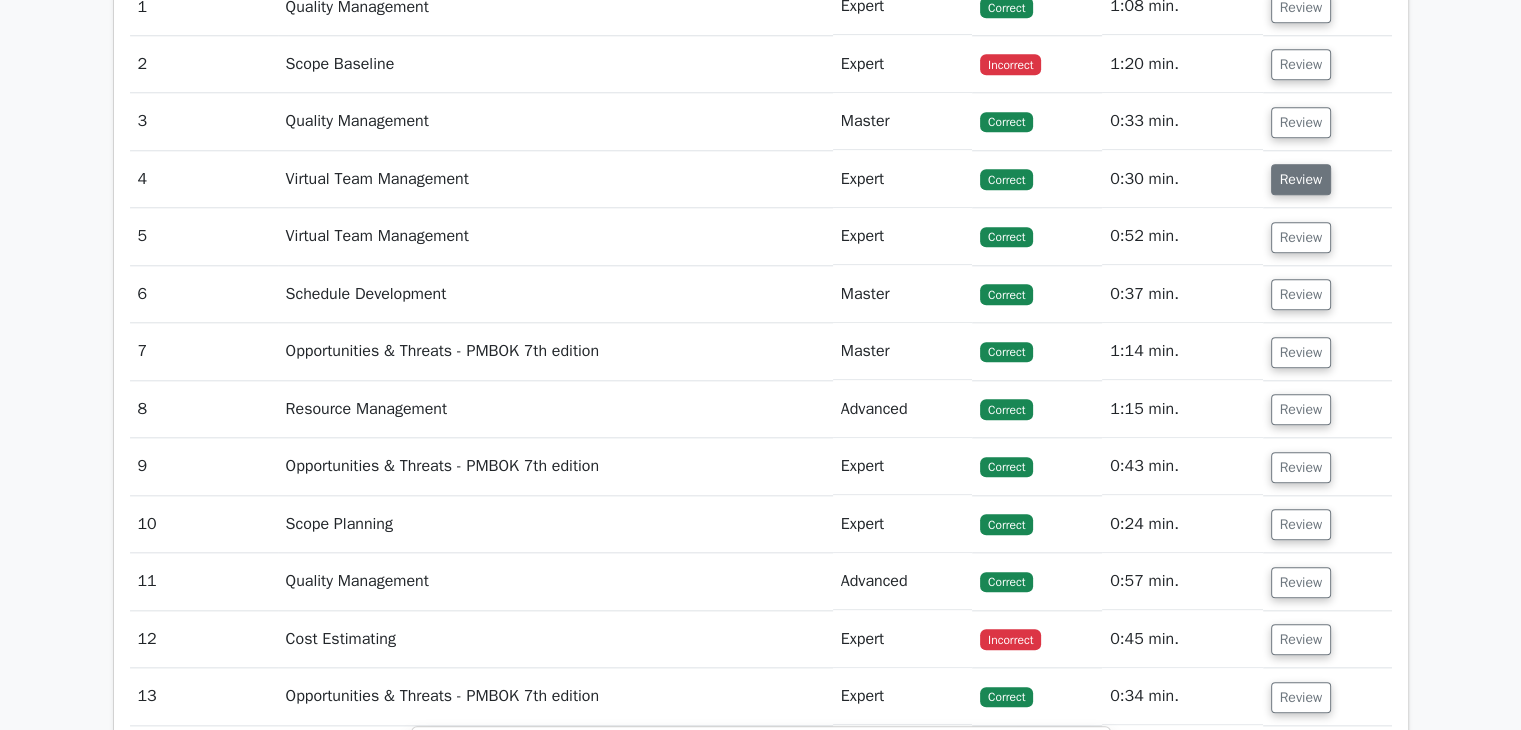 click on "Review" at bounding box center [1301, 179] 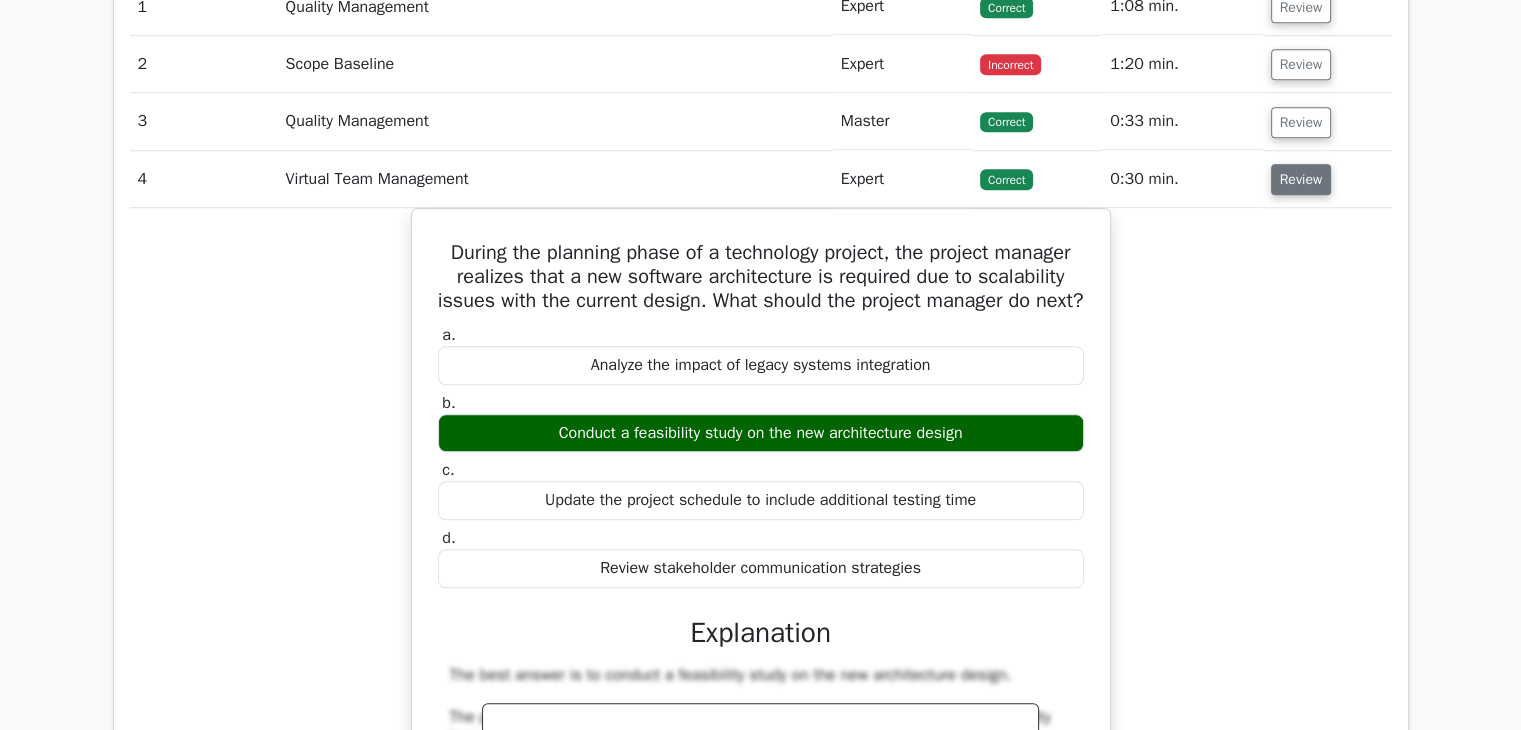 click on "Review" at bounding box center [1301, 179] 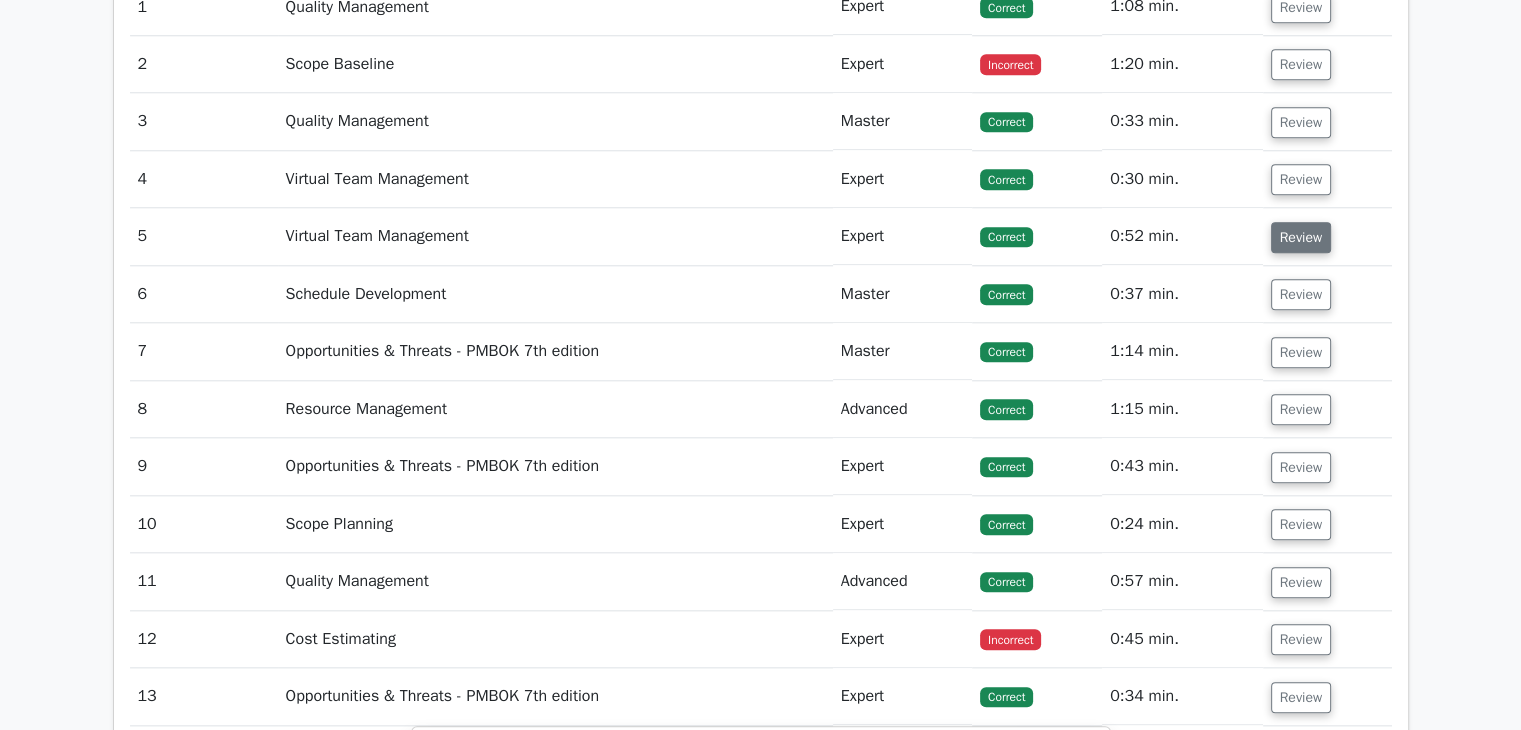 click on "Review" at bounding box center (1301, 237) 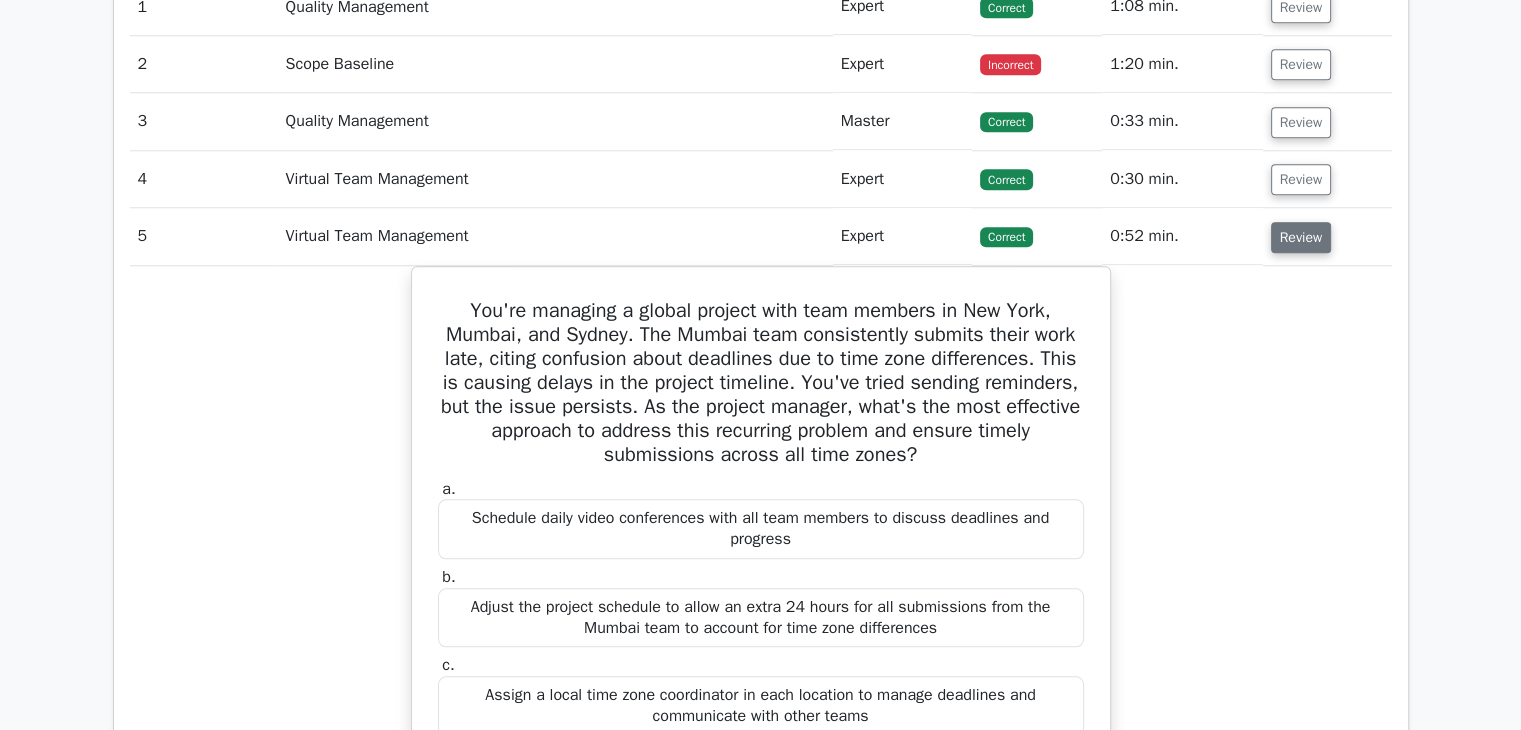 click on "Review" at bounding box center (1301, 237) 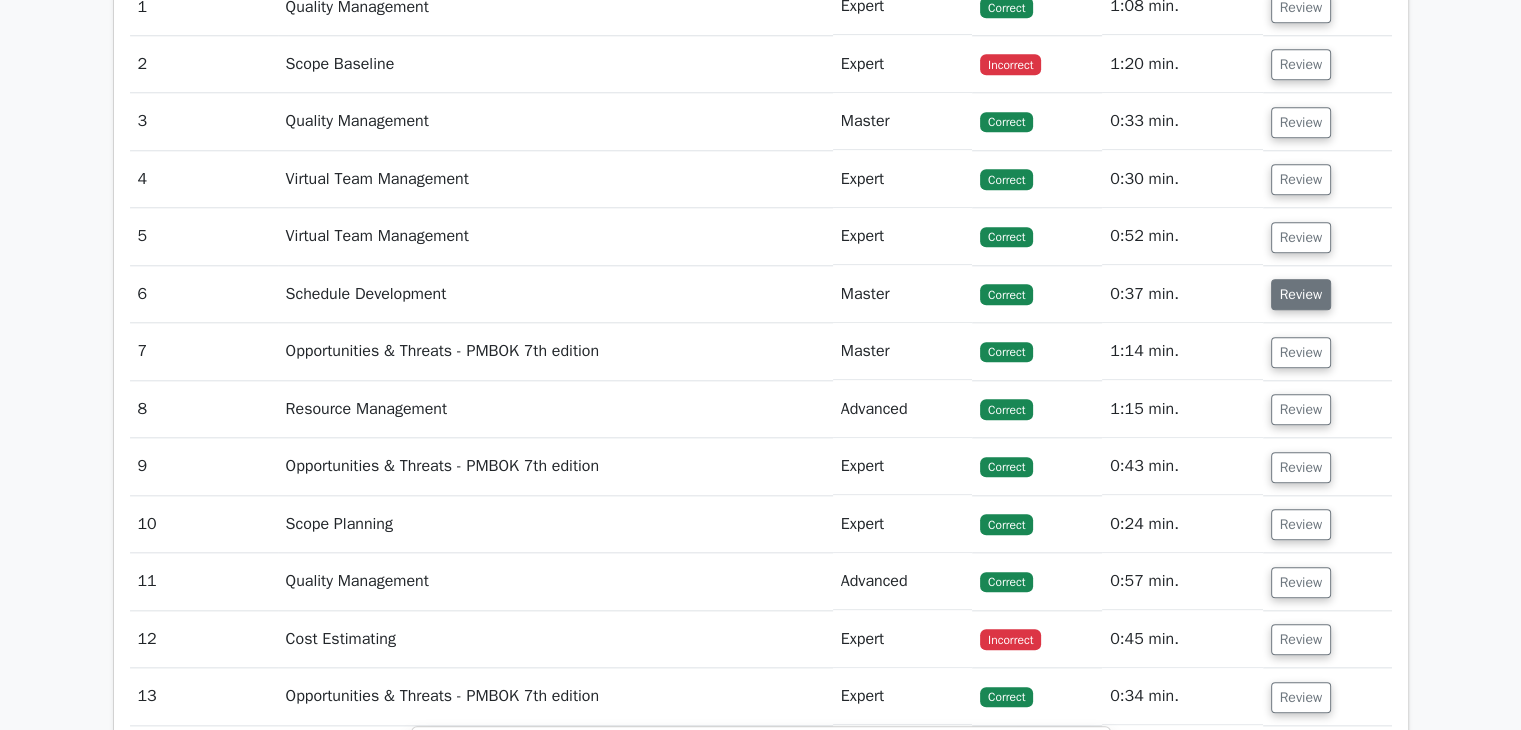 click on "Review" at bounding box center (1301, 294) 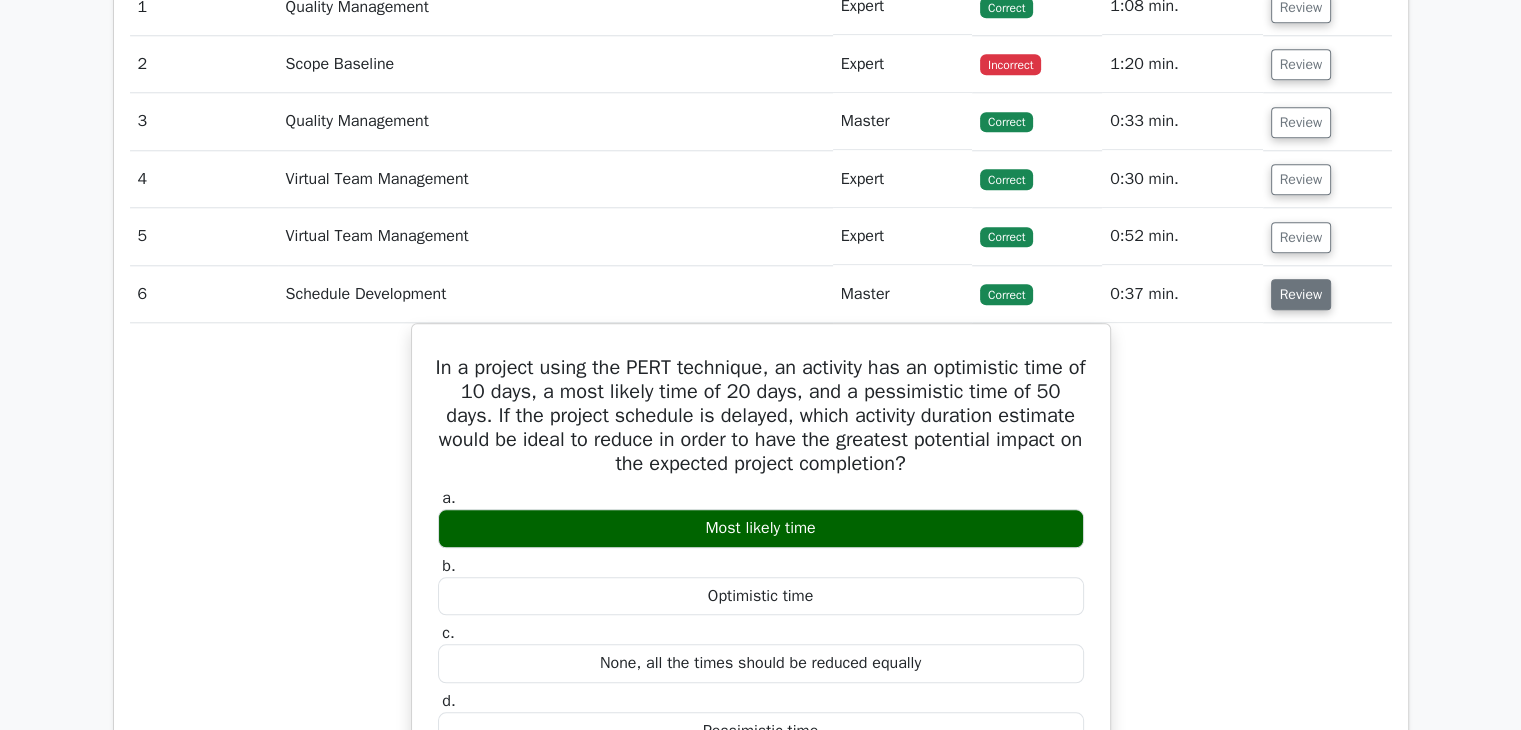 click on "Review" at bounding box center (1301, 294) 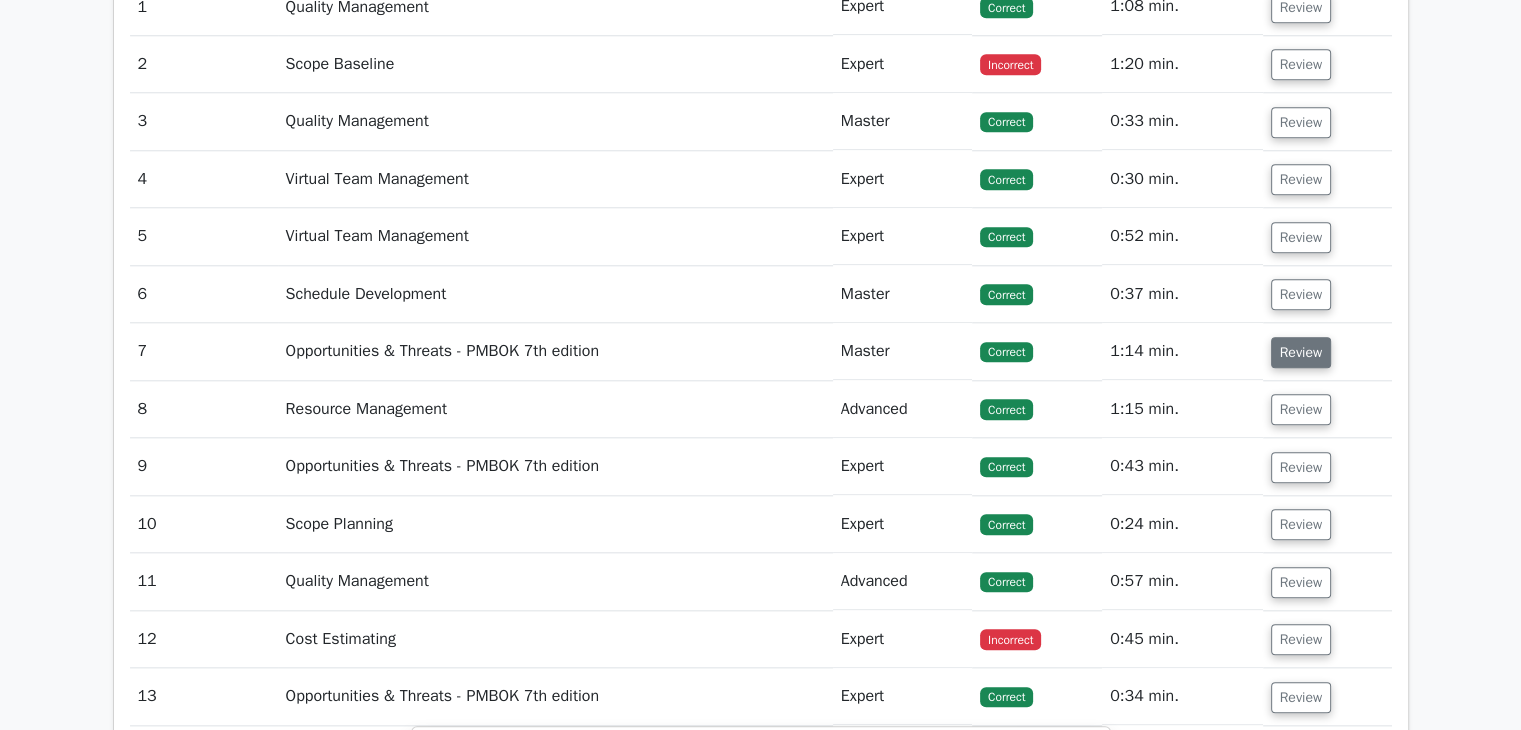 click on "Review" at bounding box center [1301, 352] 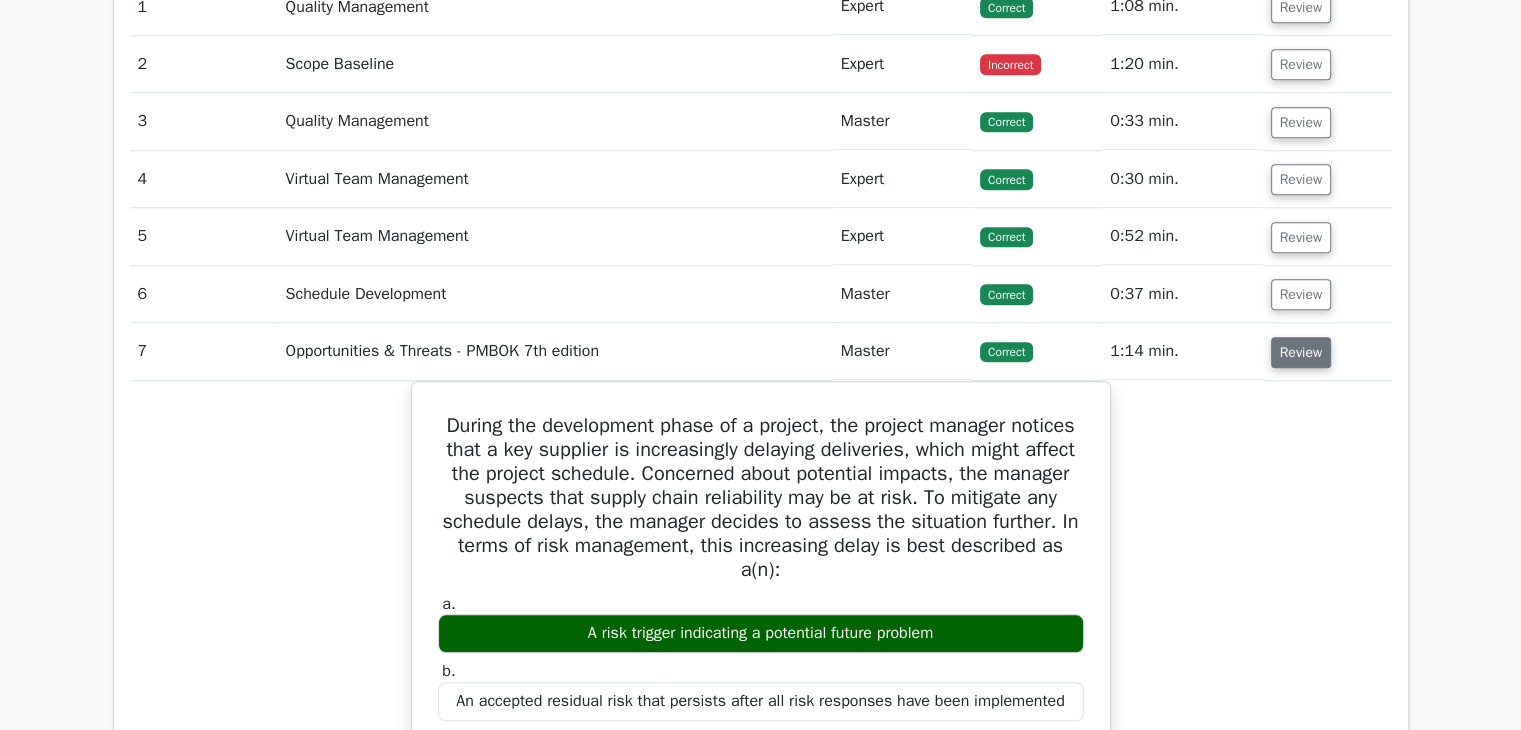 click on "Review" at bounding box center (1301, 352) 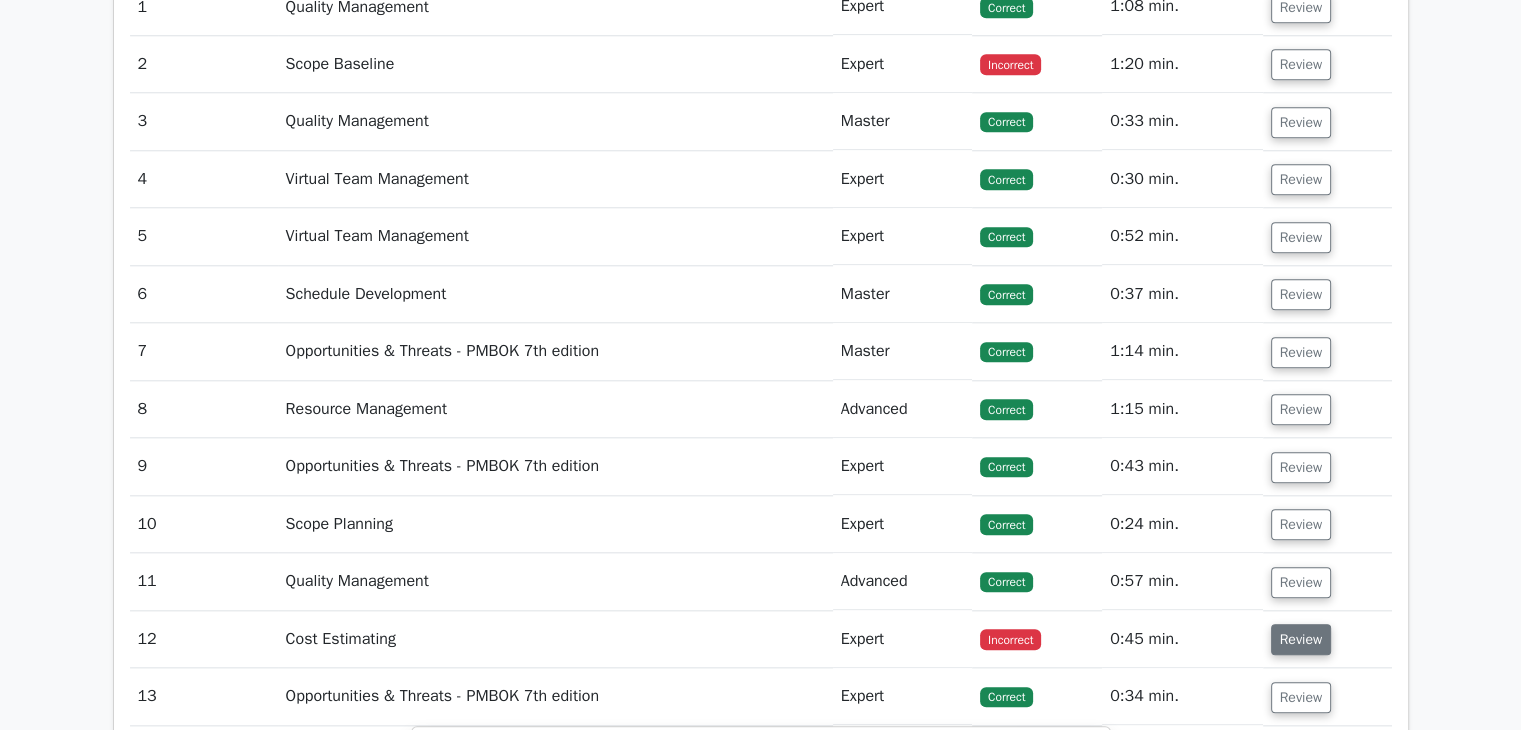 click on "Review" at bounding box center (1301, 639) 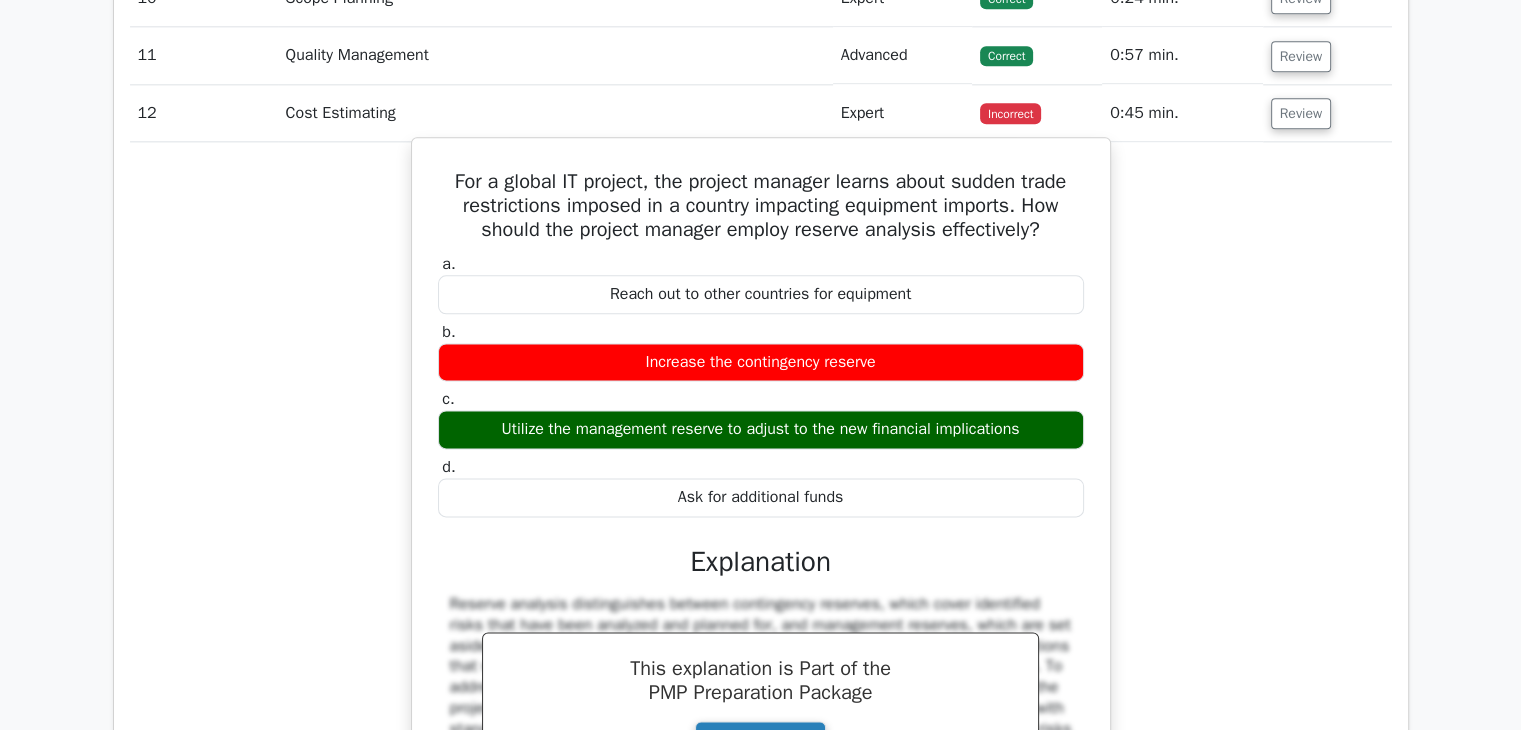 scroll, scrollTop: 2400, scrollLeft: 0, axis: vertical 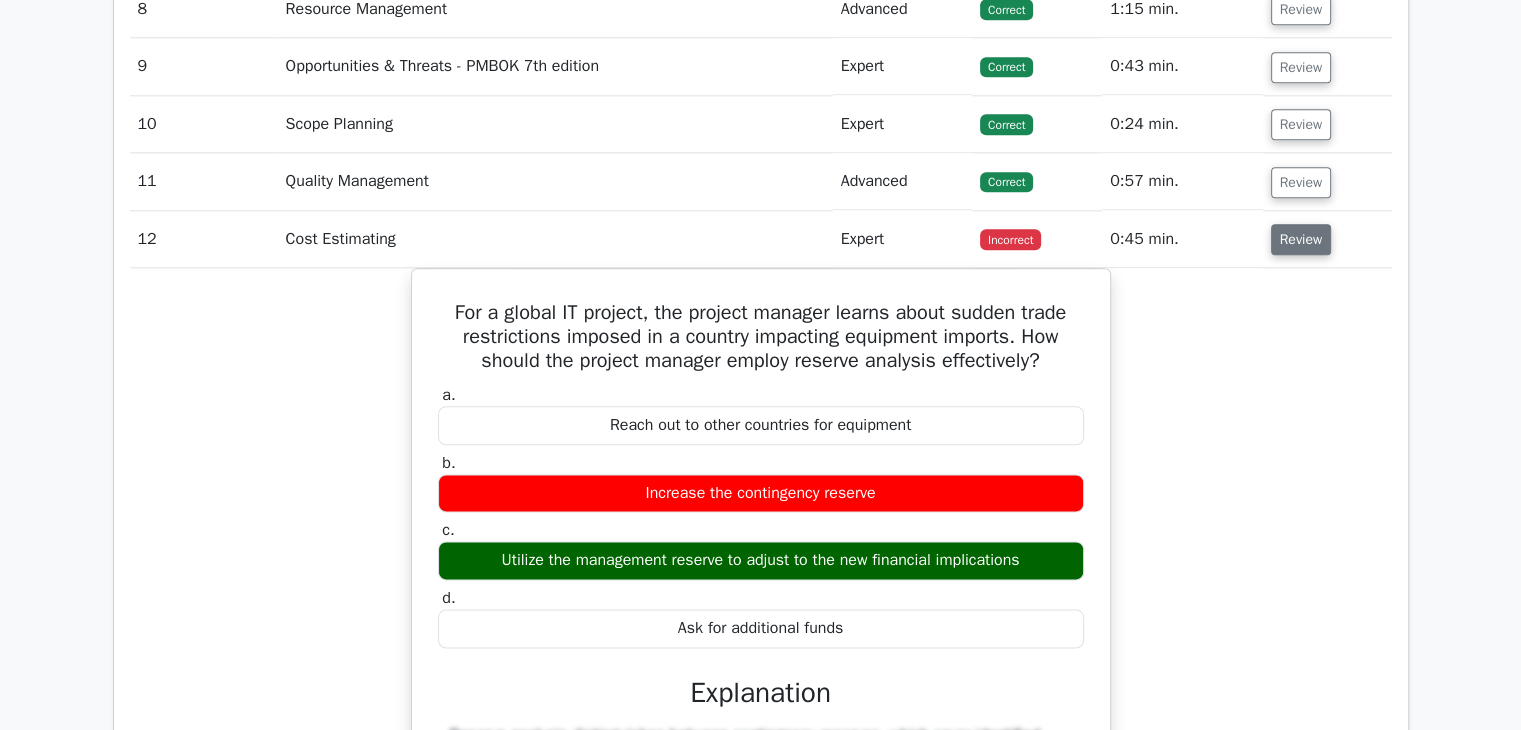click on "Review" at bounding box center [1301, 239] 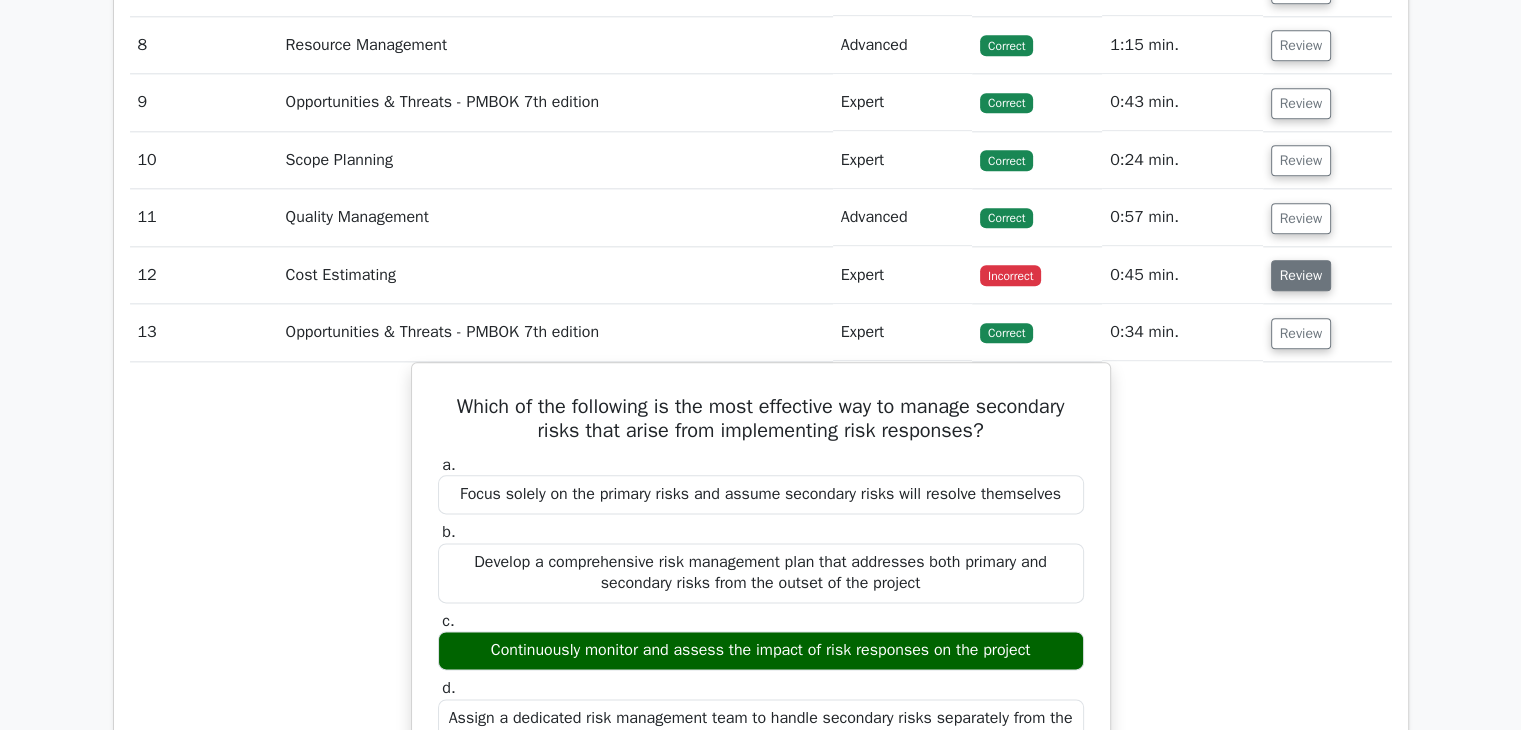 scroll, scrollTop: 2400, scrollLeft: 0, axis: vertical 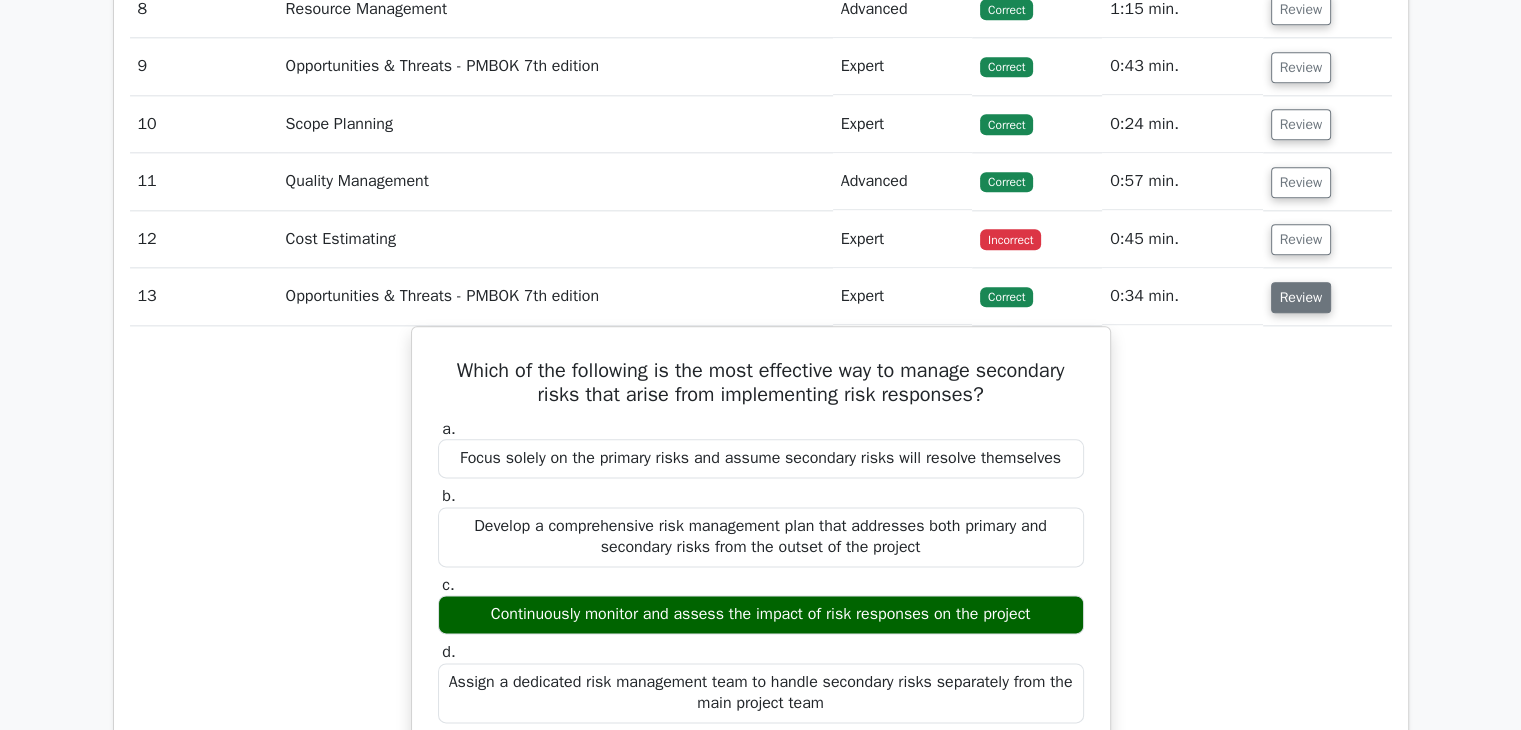 click on "Review" at bounding box center (1301, 297) 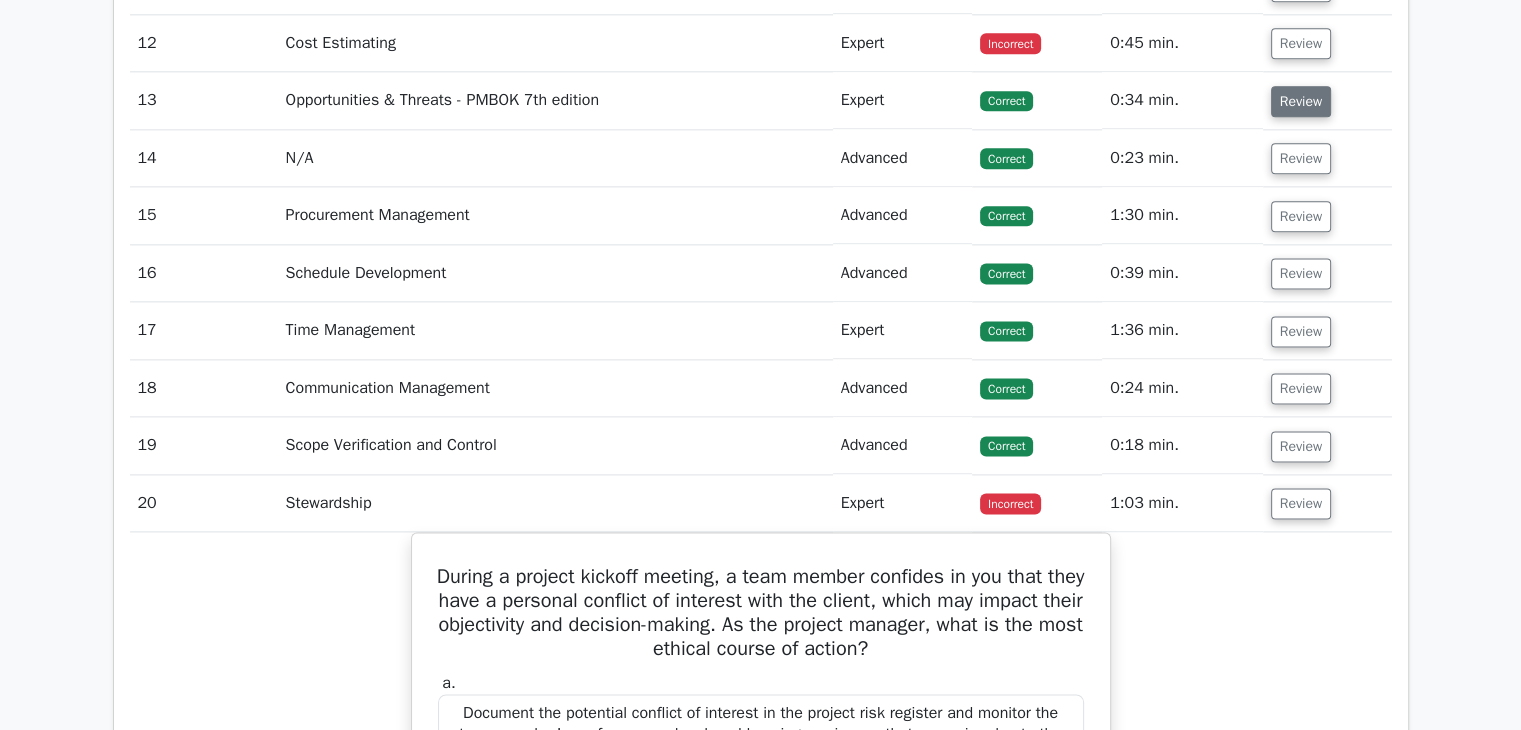 scroll, scrollTop: 2600, scrollLeft: 0, axis: vertical 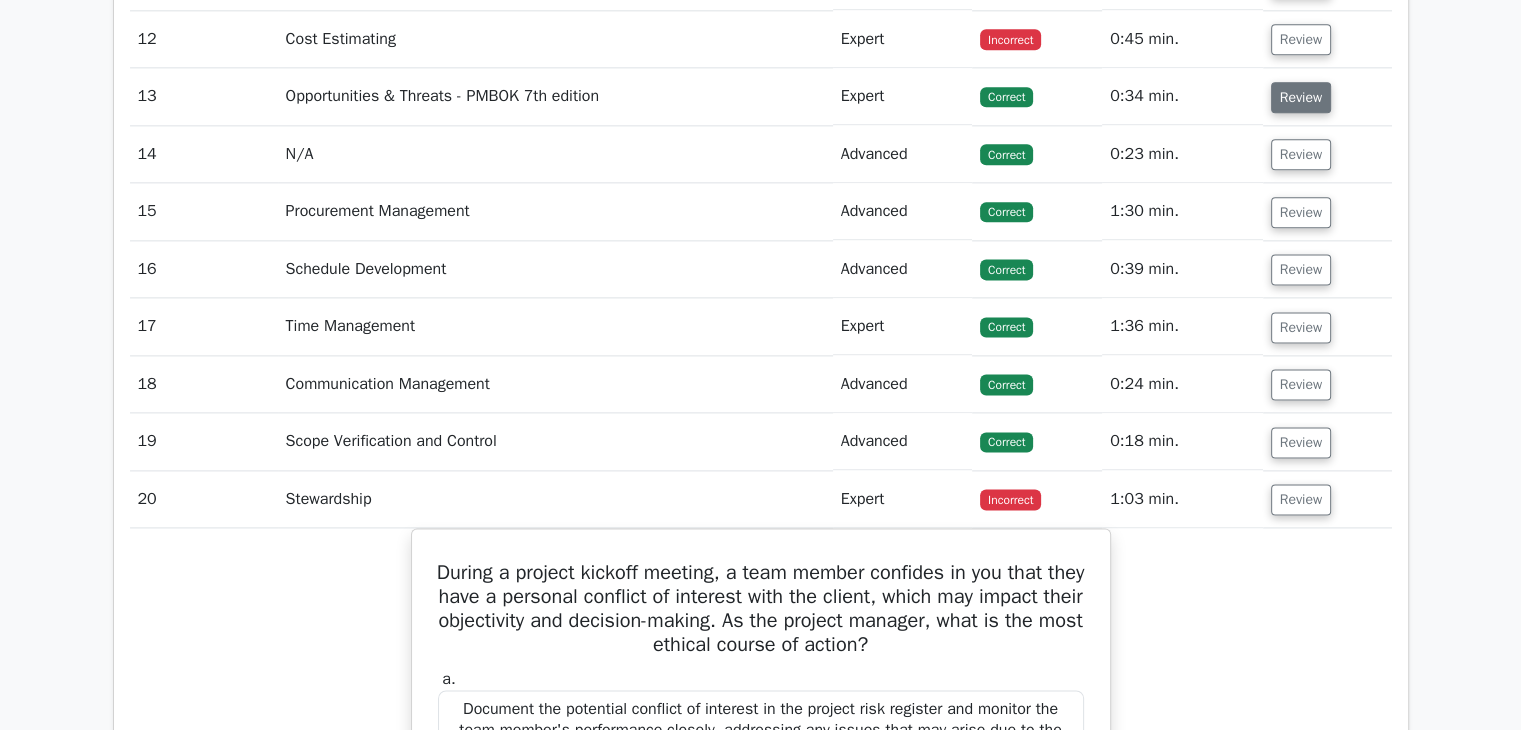 click on "Review" at bounding box center [1301, 97] 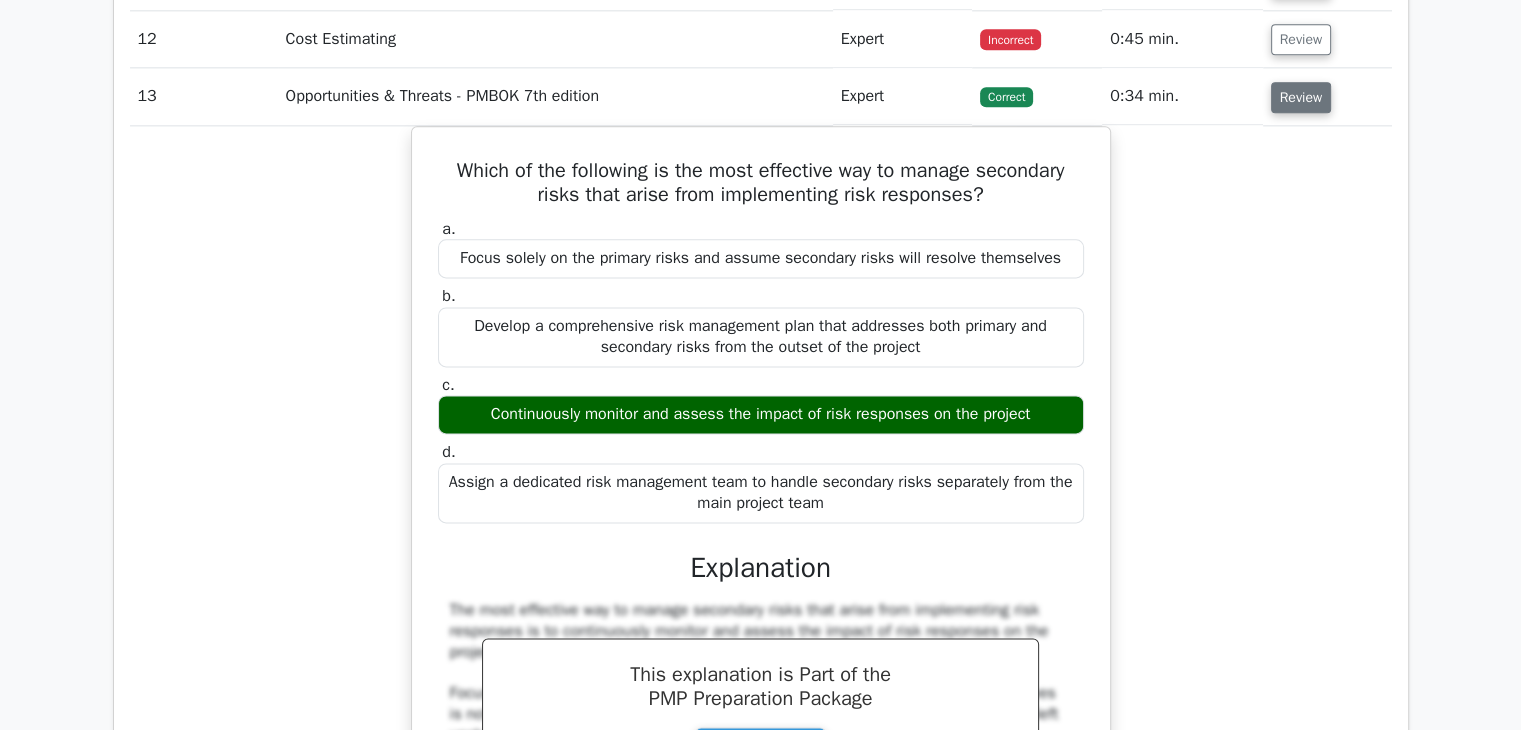 click on "Review" at bounding box center [1301, 97] 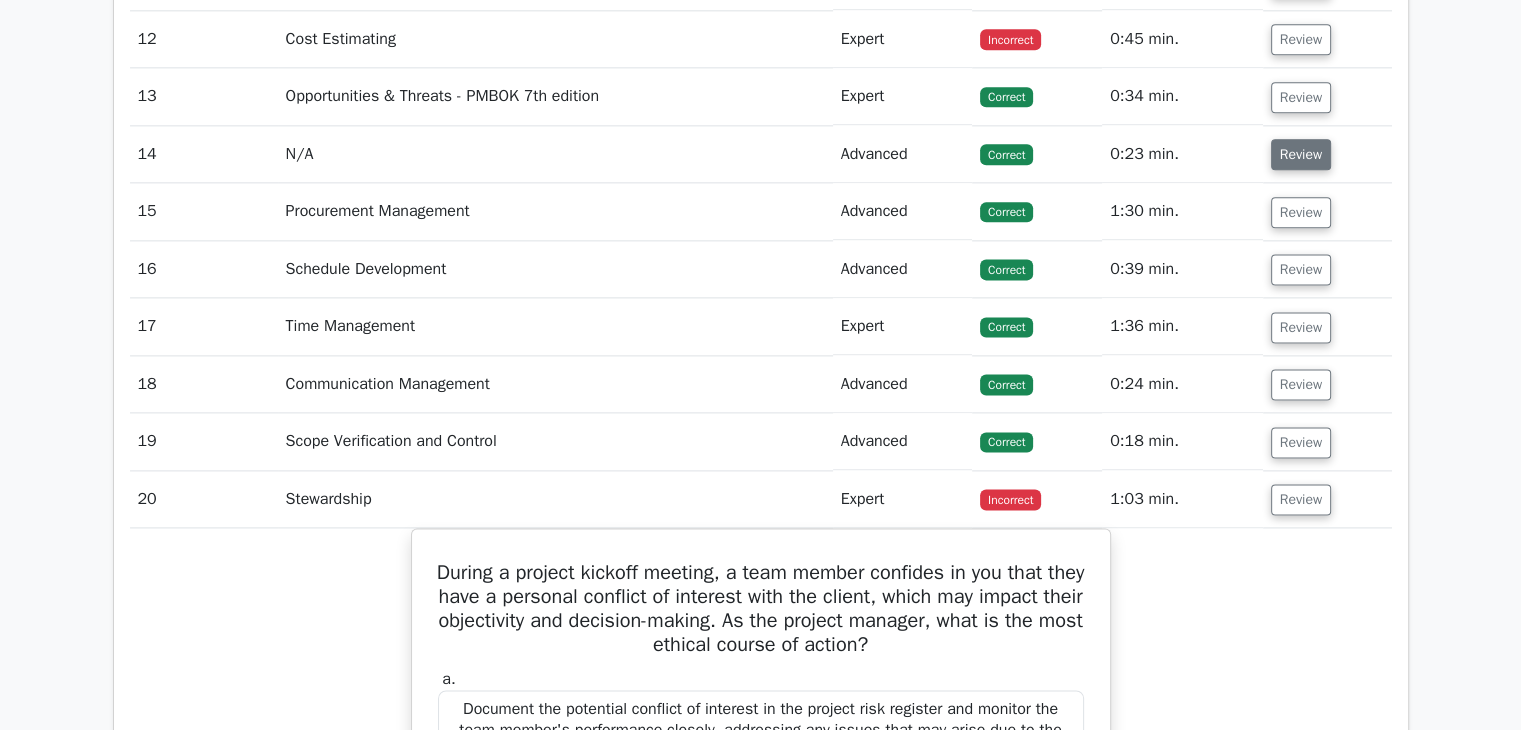 click on "Review" at bounding box center (1301, 154) 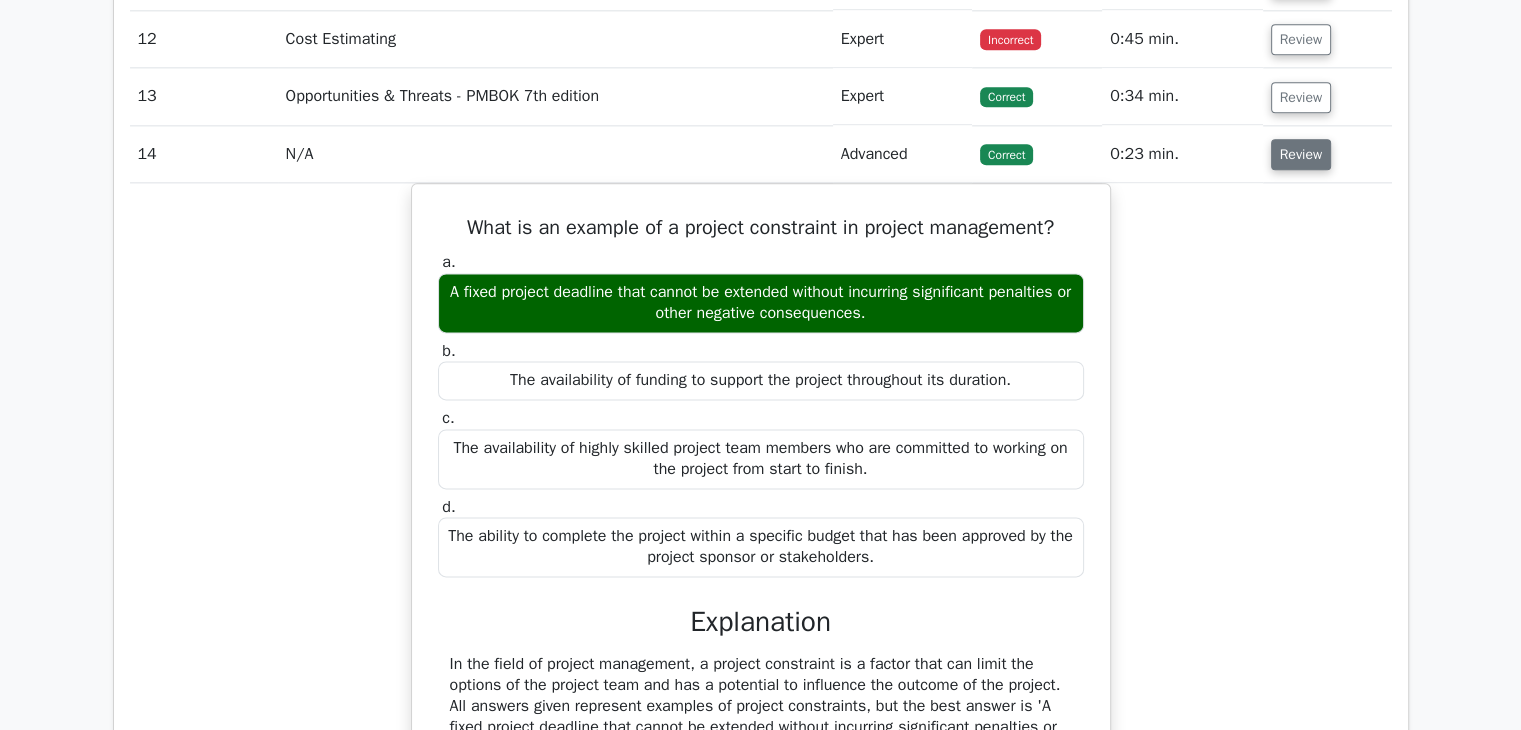 click on "Review" at bounding box center (1301, 154) 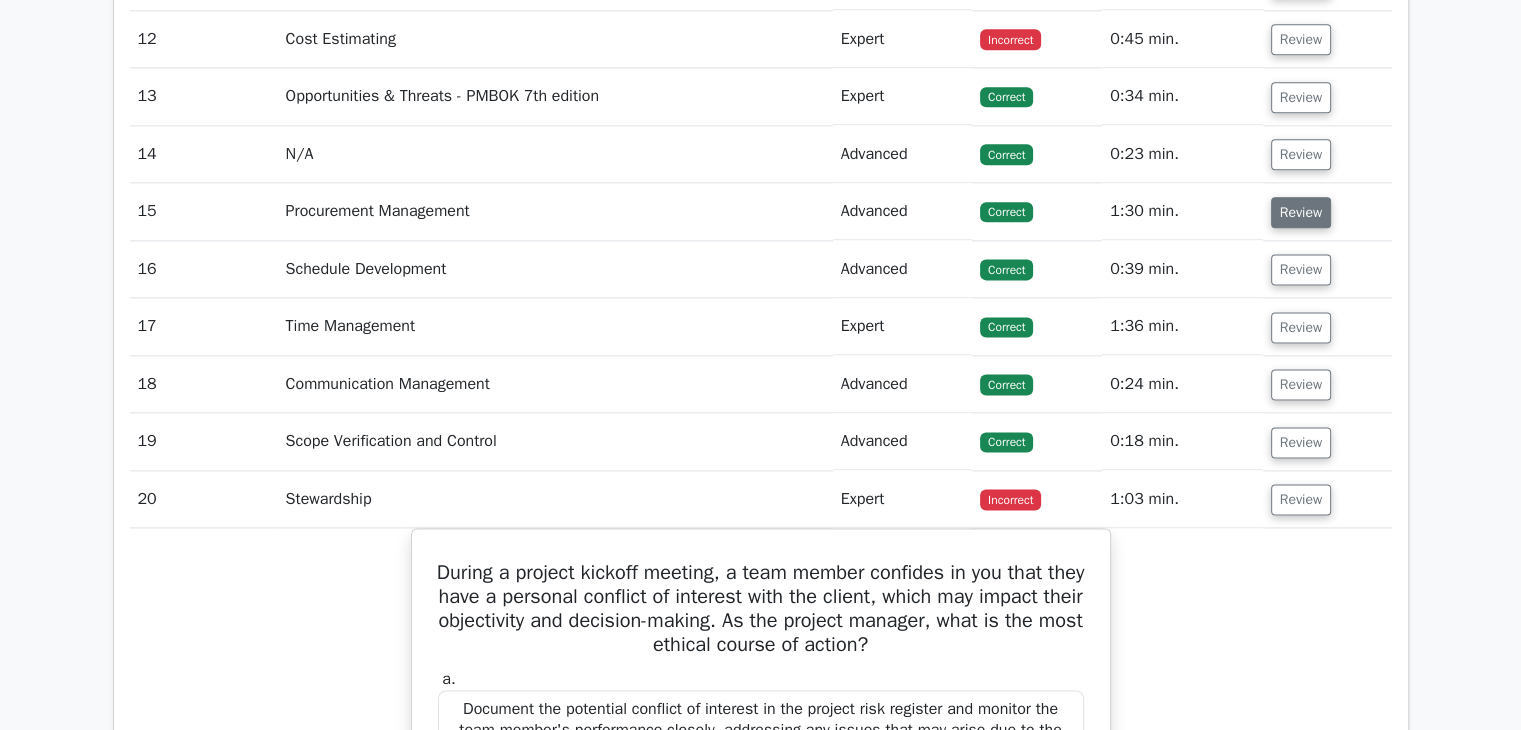 click on "Review" at bounding box center [1301, 212] 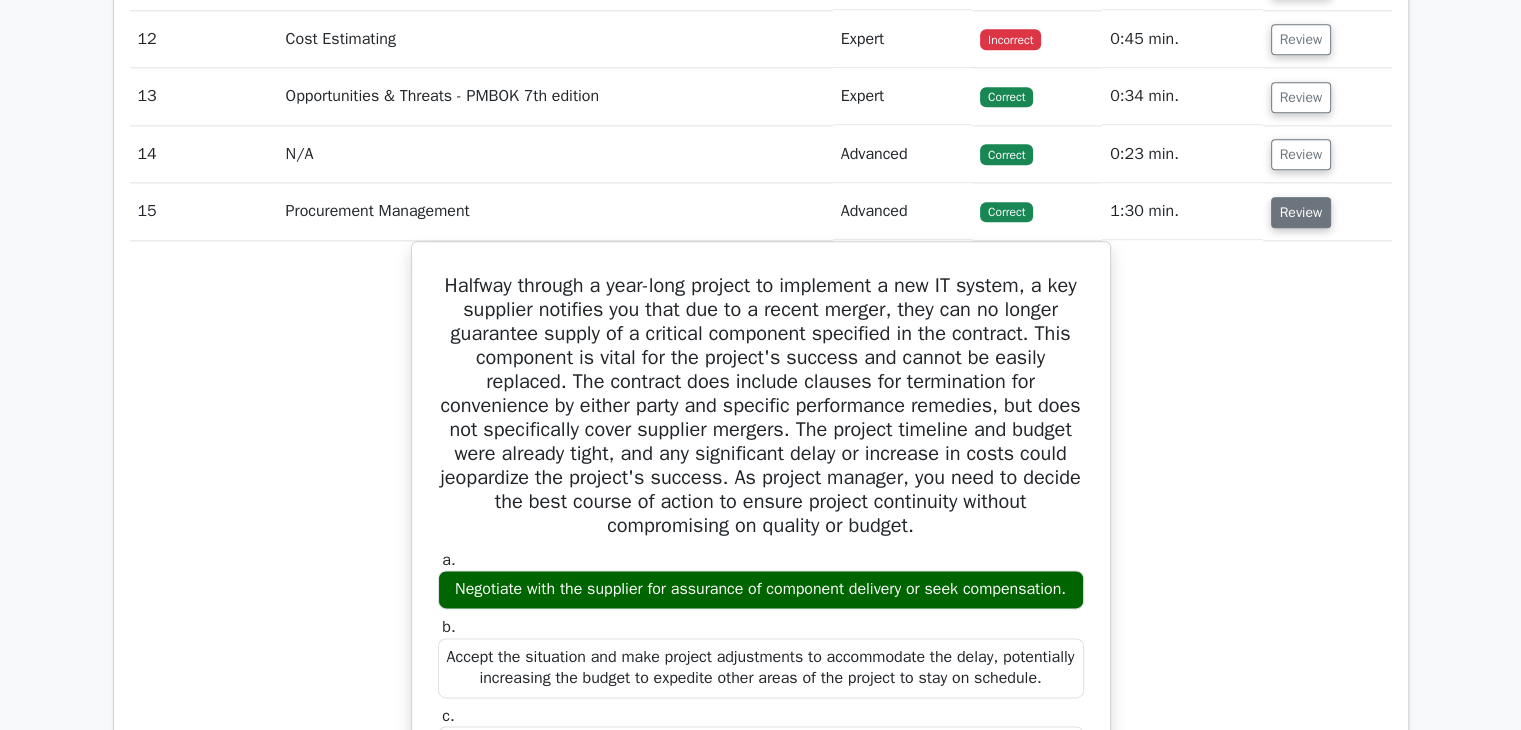 click on "Review" at bounding box center (1301, 212) 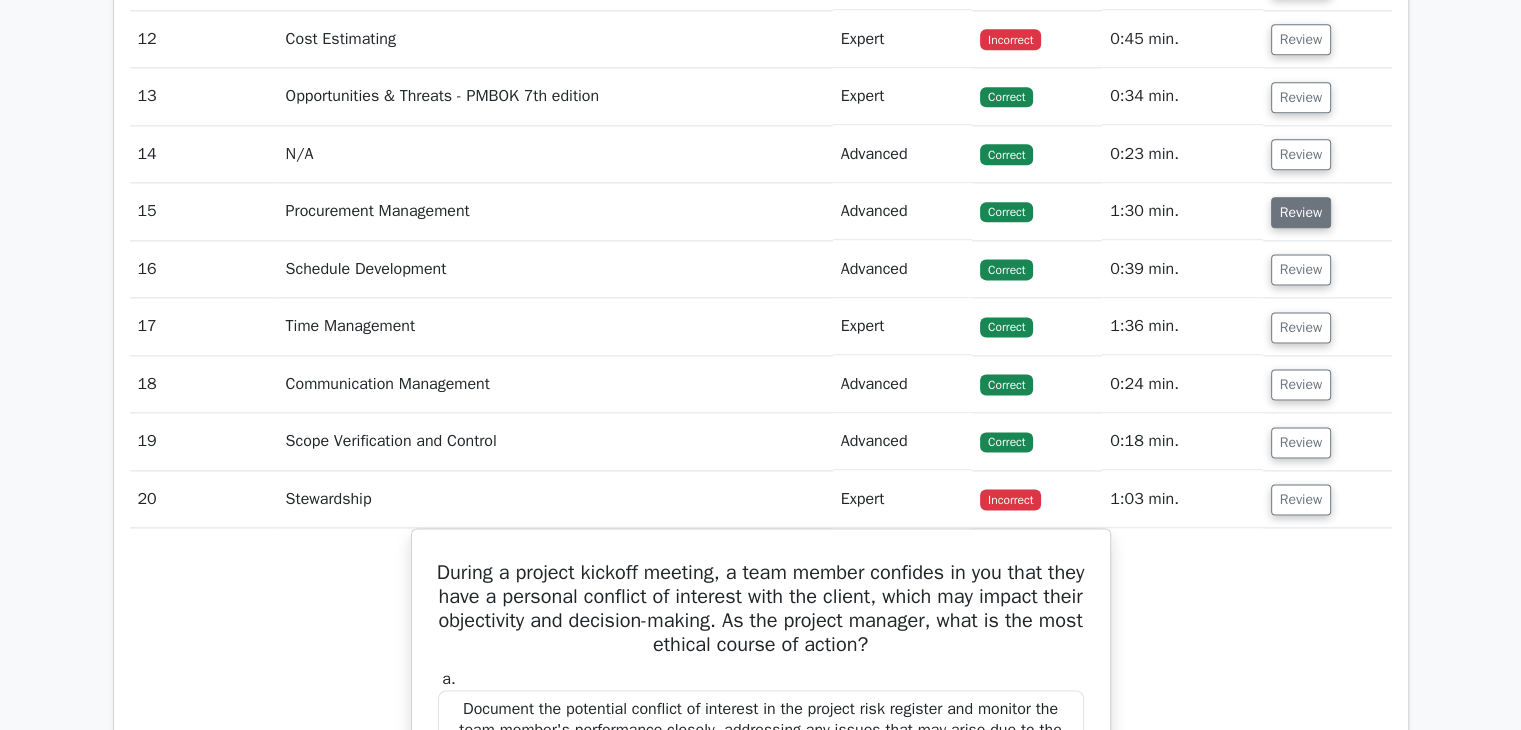 click on "Review" at bounding box center (1301, 212) 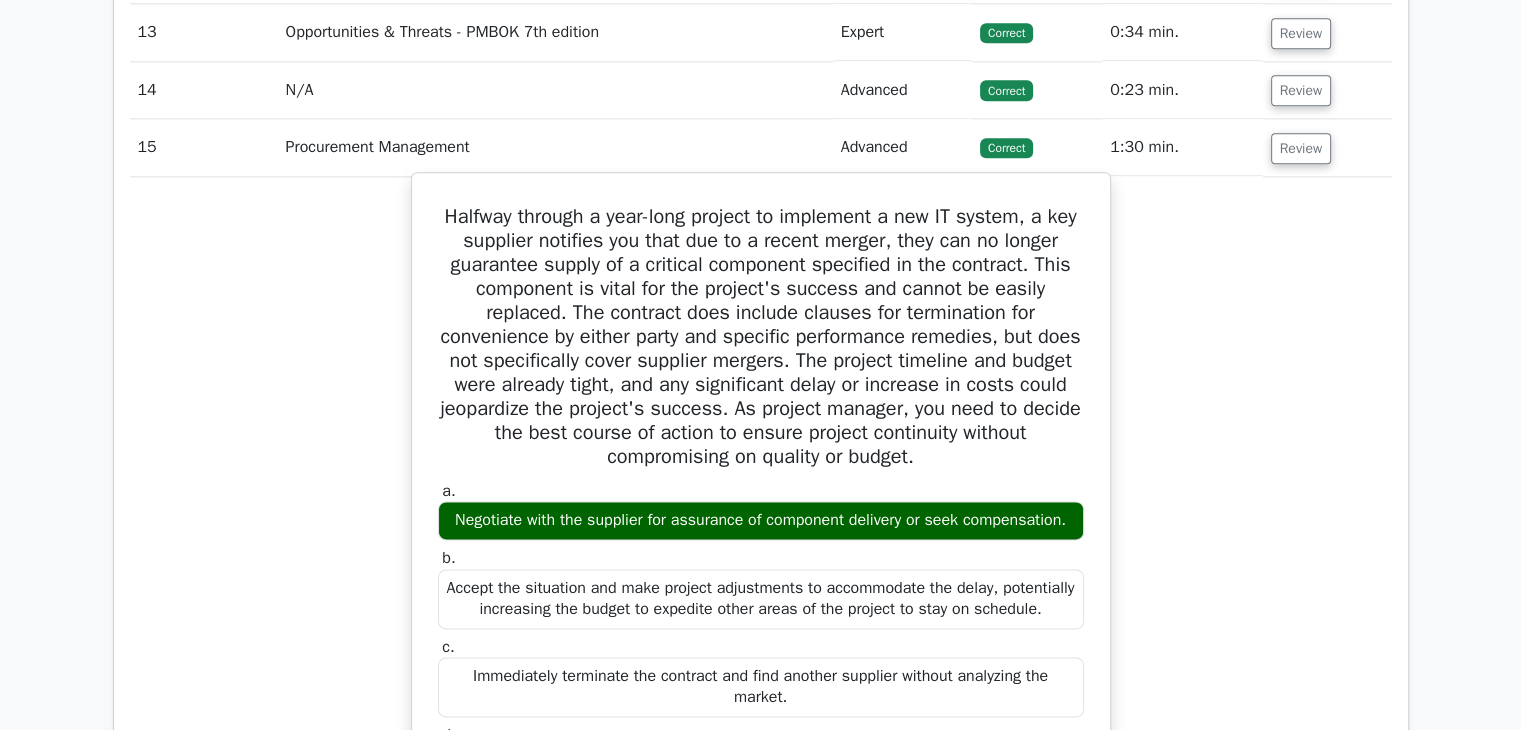 scroll, scrollTop: 2600, scrollLeft: 0, axis: vertical 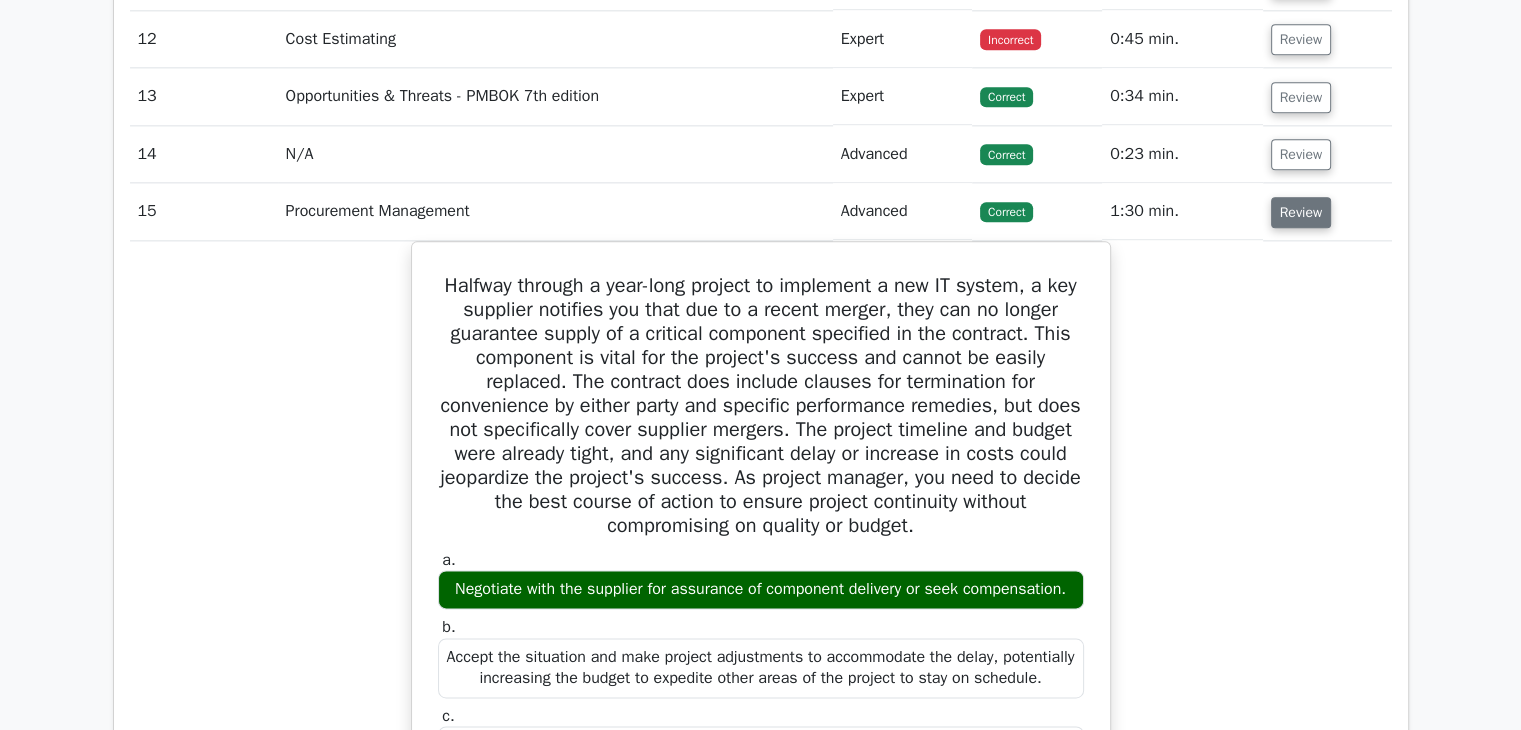 click on "Review" at bounding box center [1301, 212] 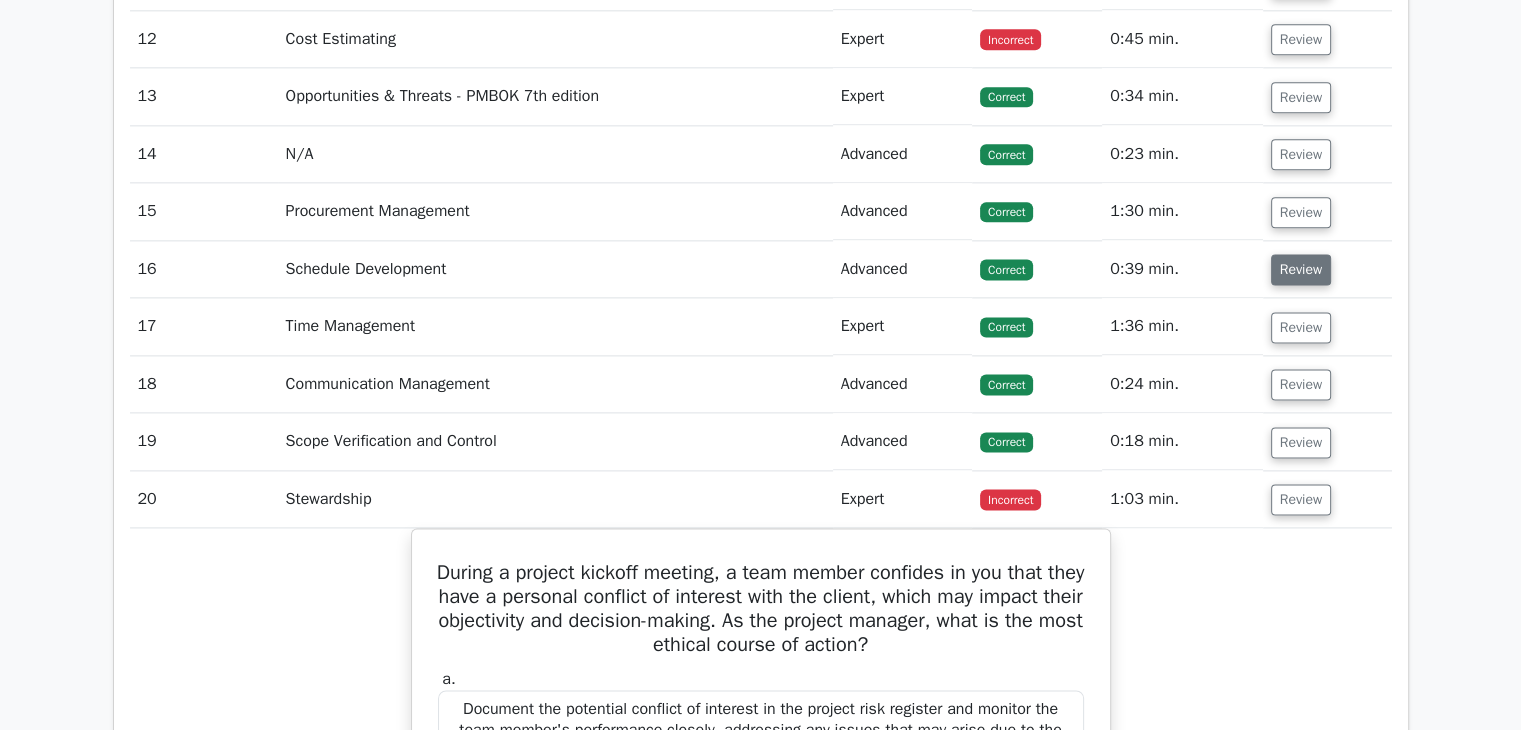 click on "Review" at bounding box center (1301, 269) 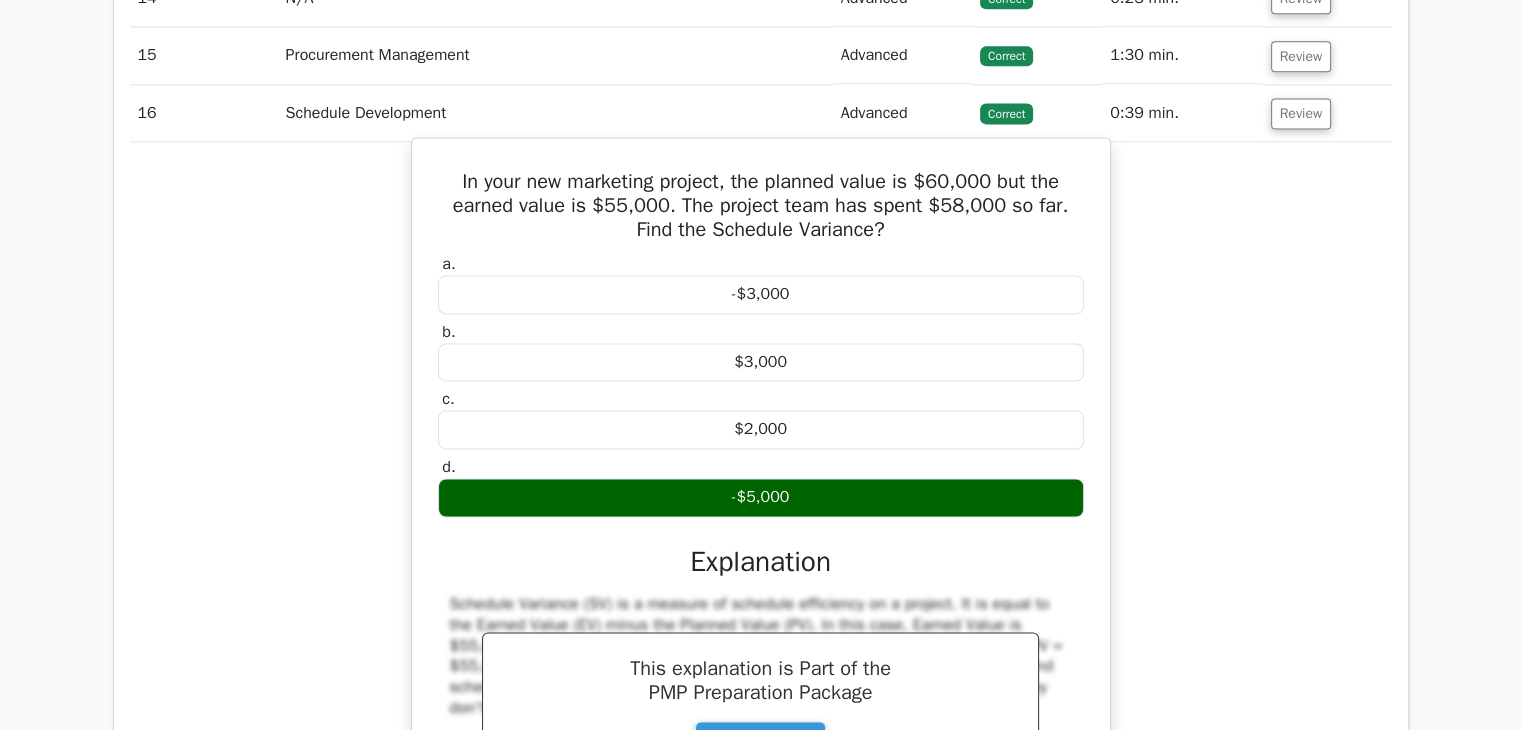 scroll, scrollTop: 2600, scrollLeft: 0, axis: vertical 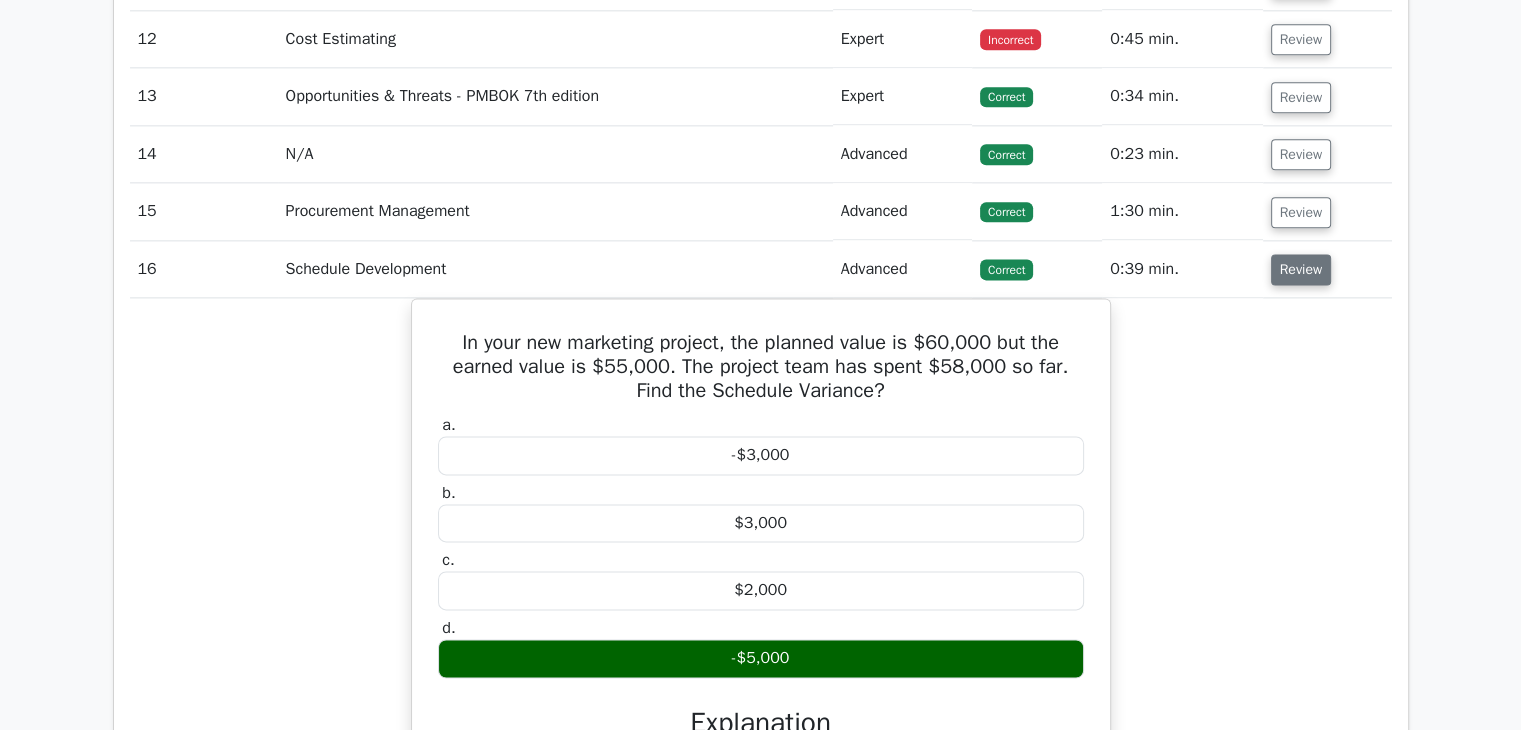 click on "Review" at bounding box center [1301, 269] 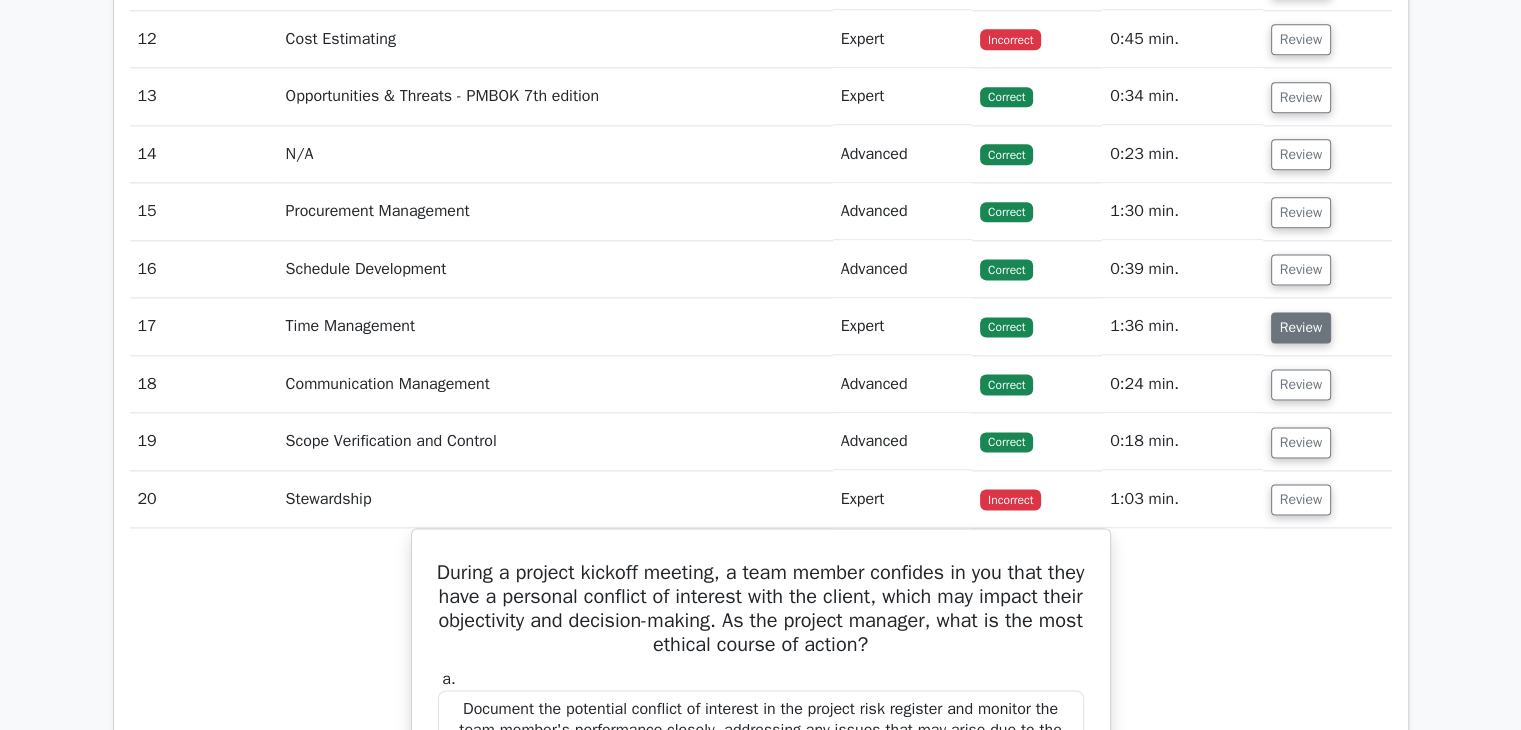 click on "Review" at bounding box center [1301, 327] 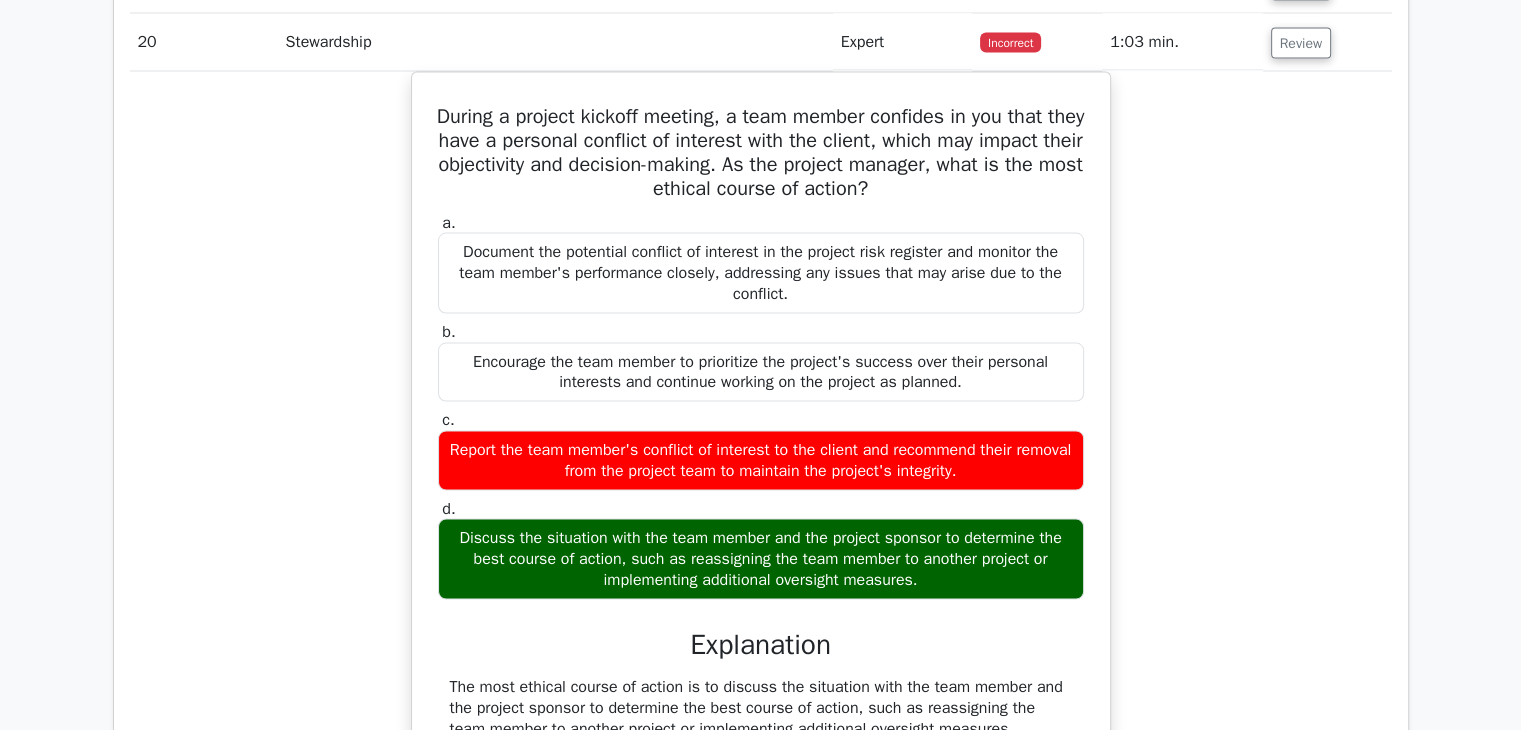 scroll, scrollTop: 3817, scrollLeft: 0, axis: vertical 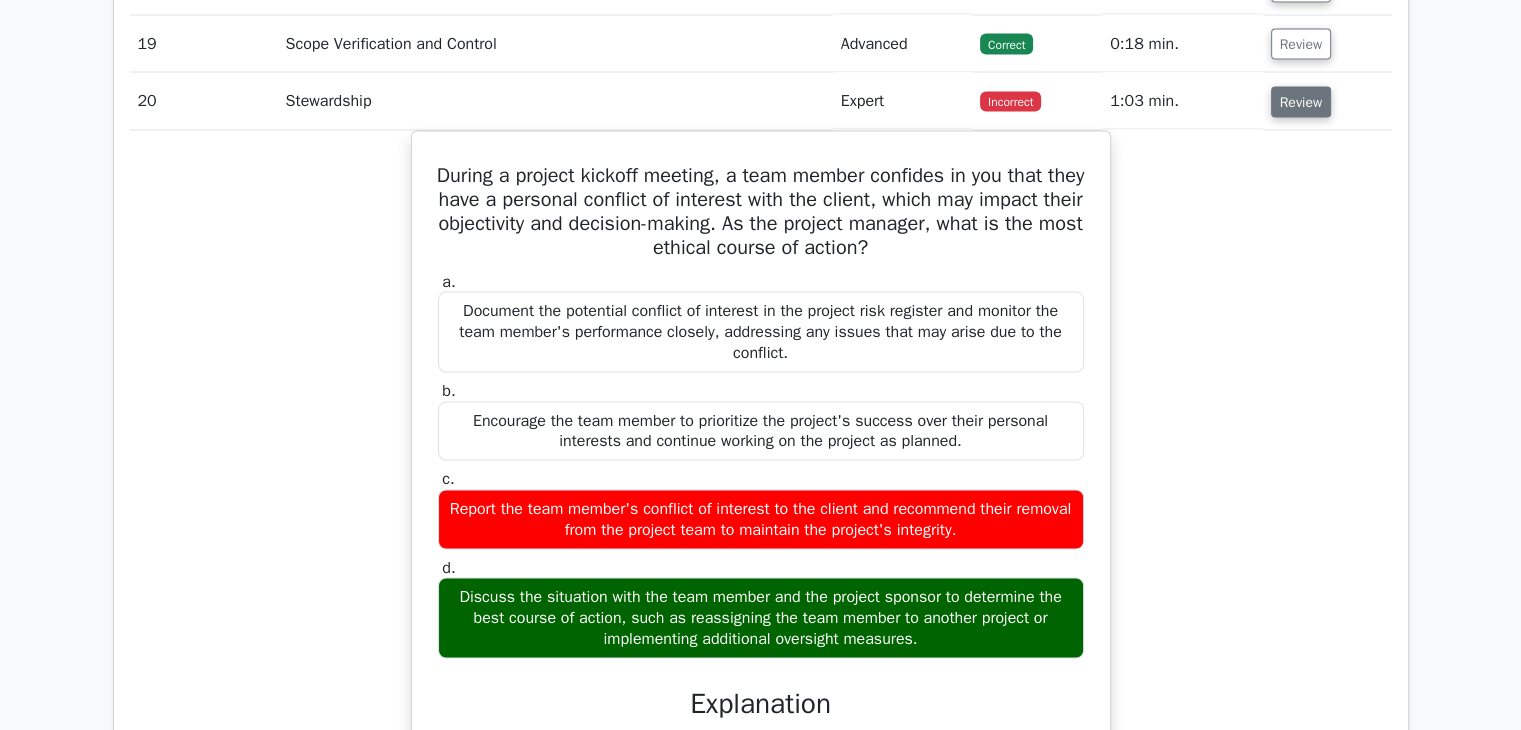 click on "Review" at bounding box center (1301, 102) 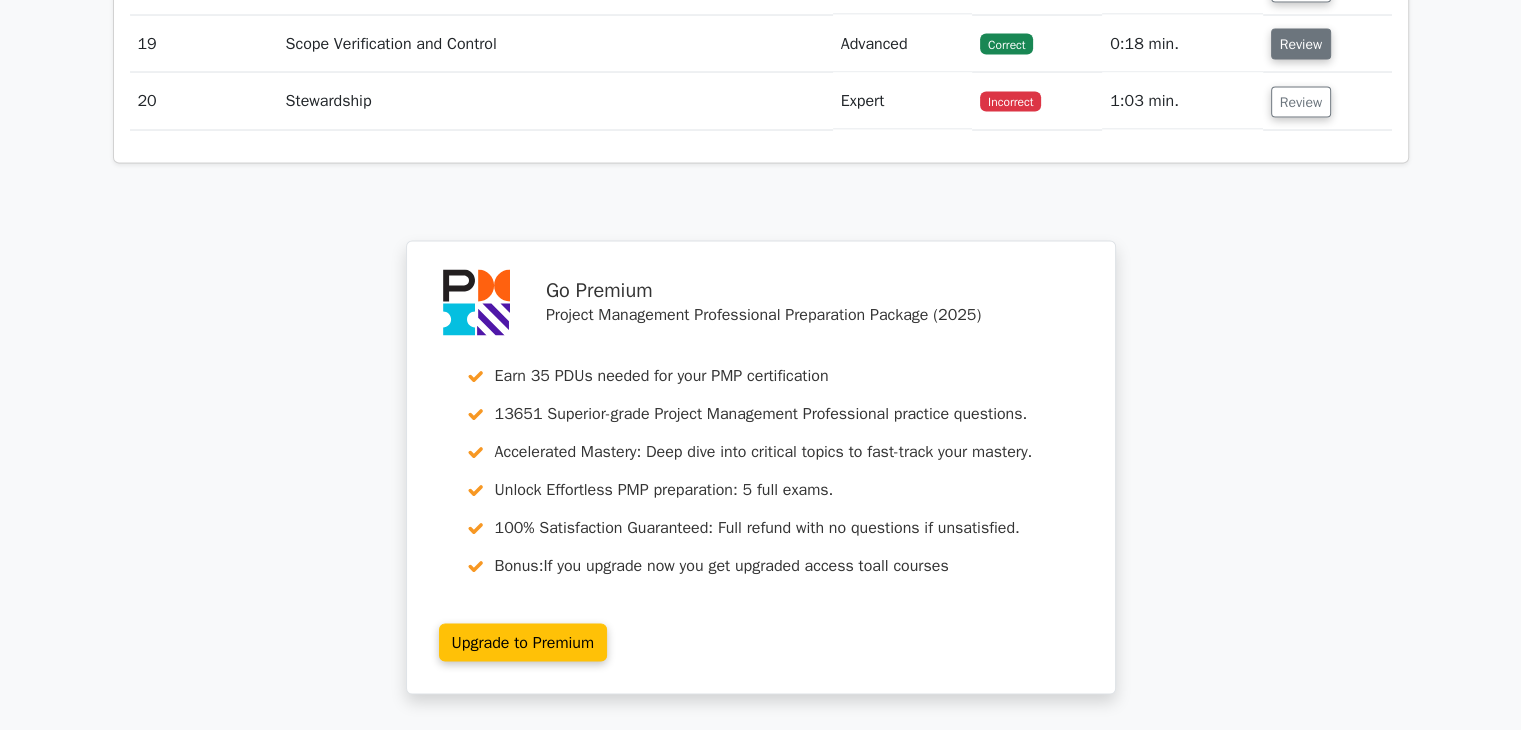 click on "Review" at bounding box center (1301, 44) 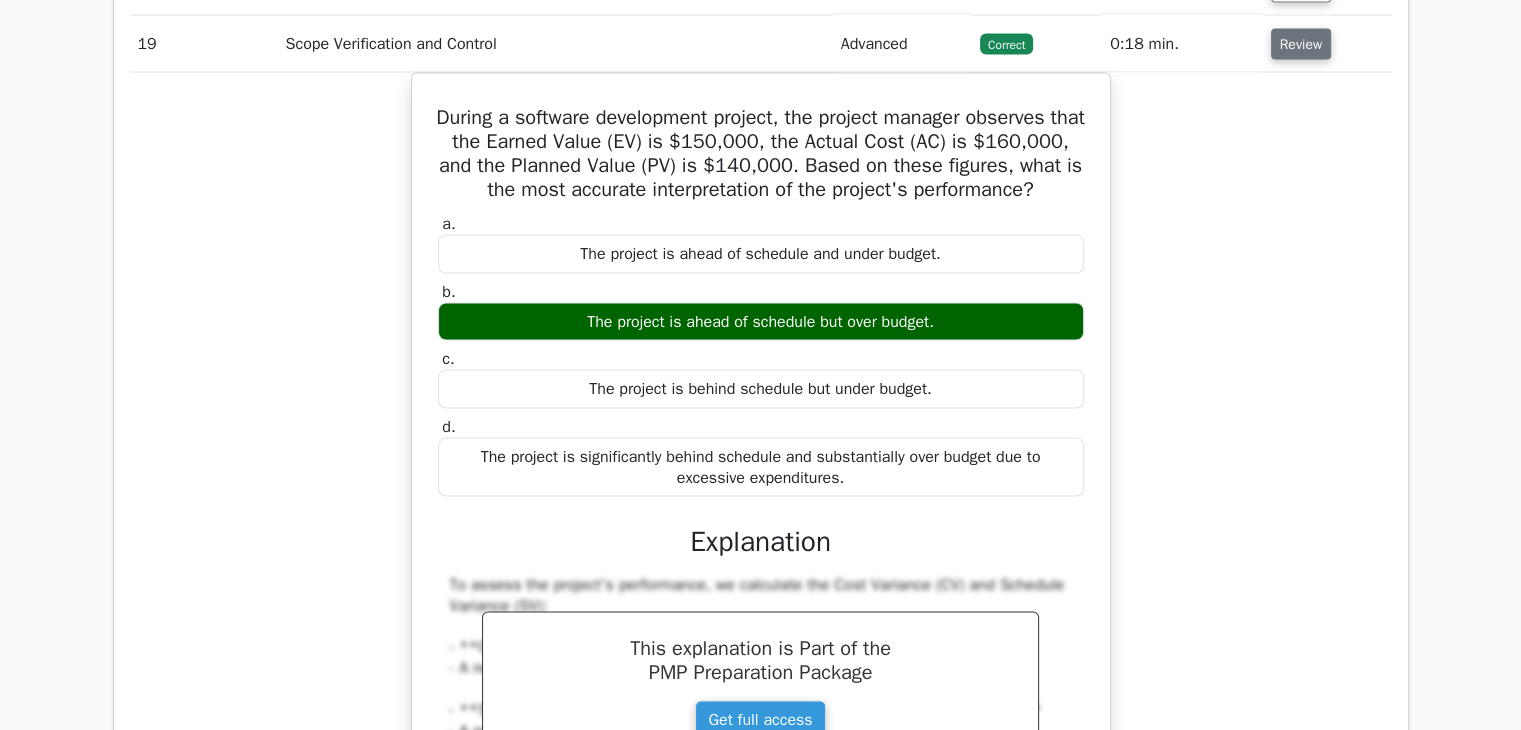 click on "Review" at bounding box center [1301, 44] 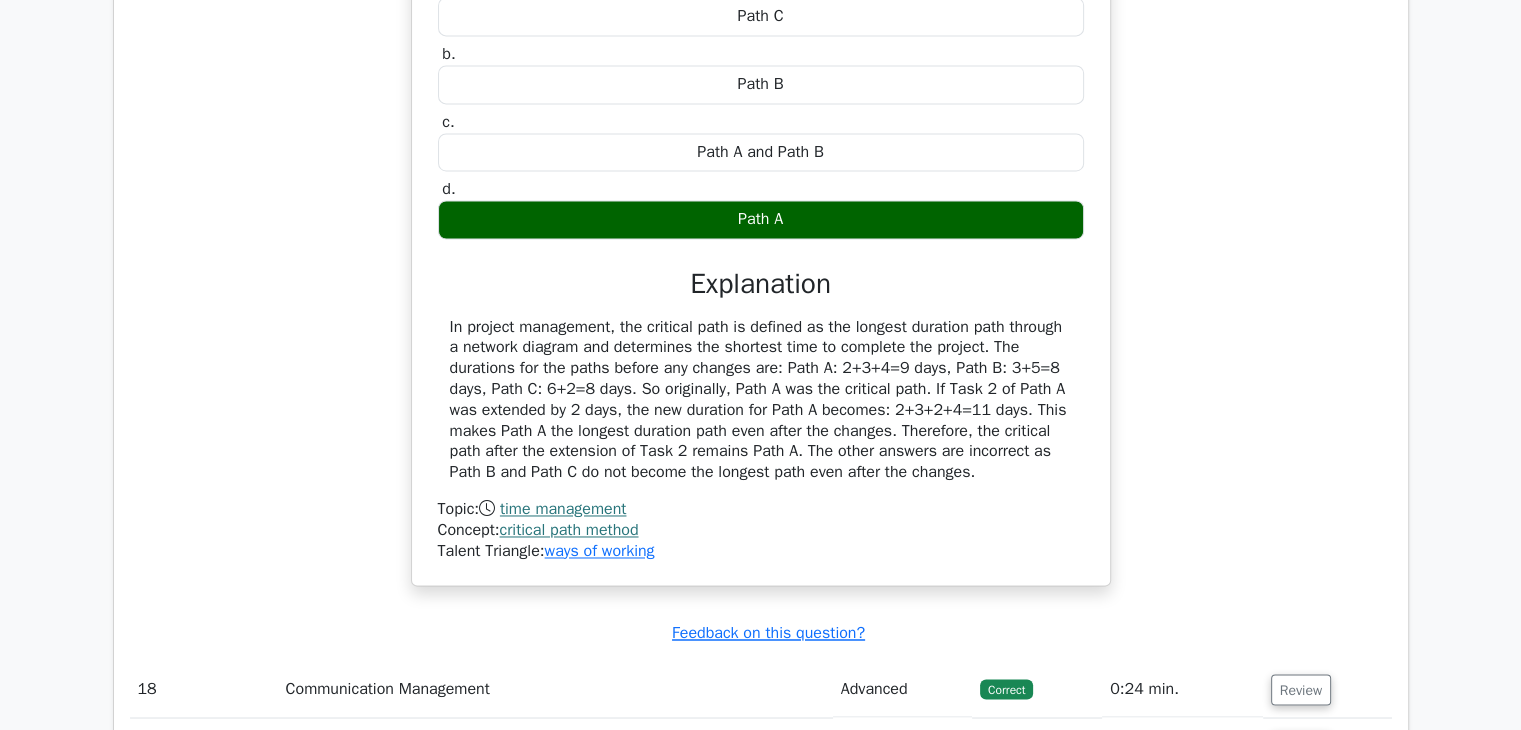 scroll, scrollTop: 3117, scrollLeft: 0, axis: vertical 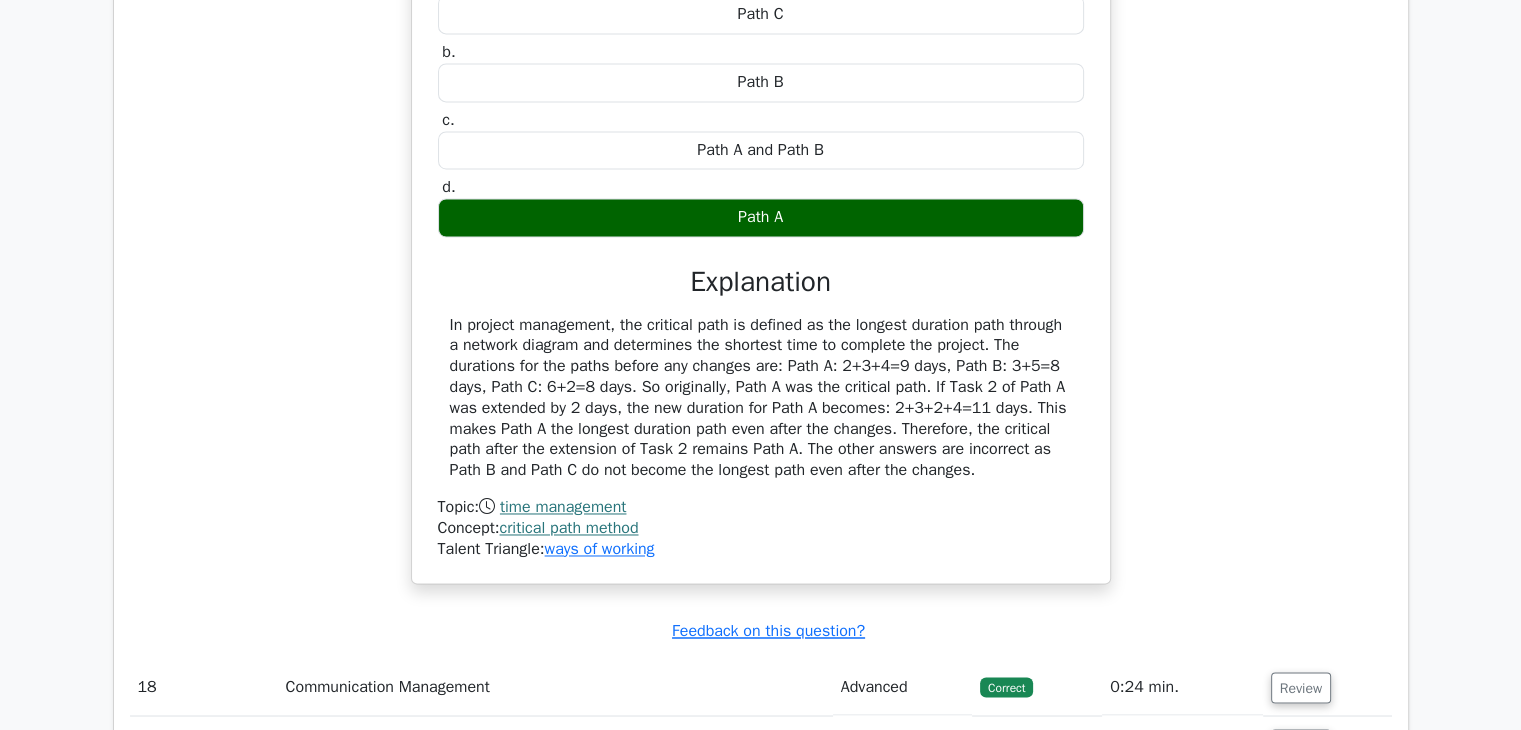 drag, startPoint x: 840, startPoint y: 361, endPoint x: 974, endPoint y: 453, distance: 162.5423 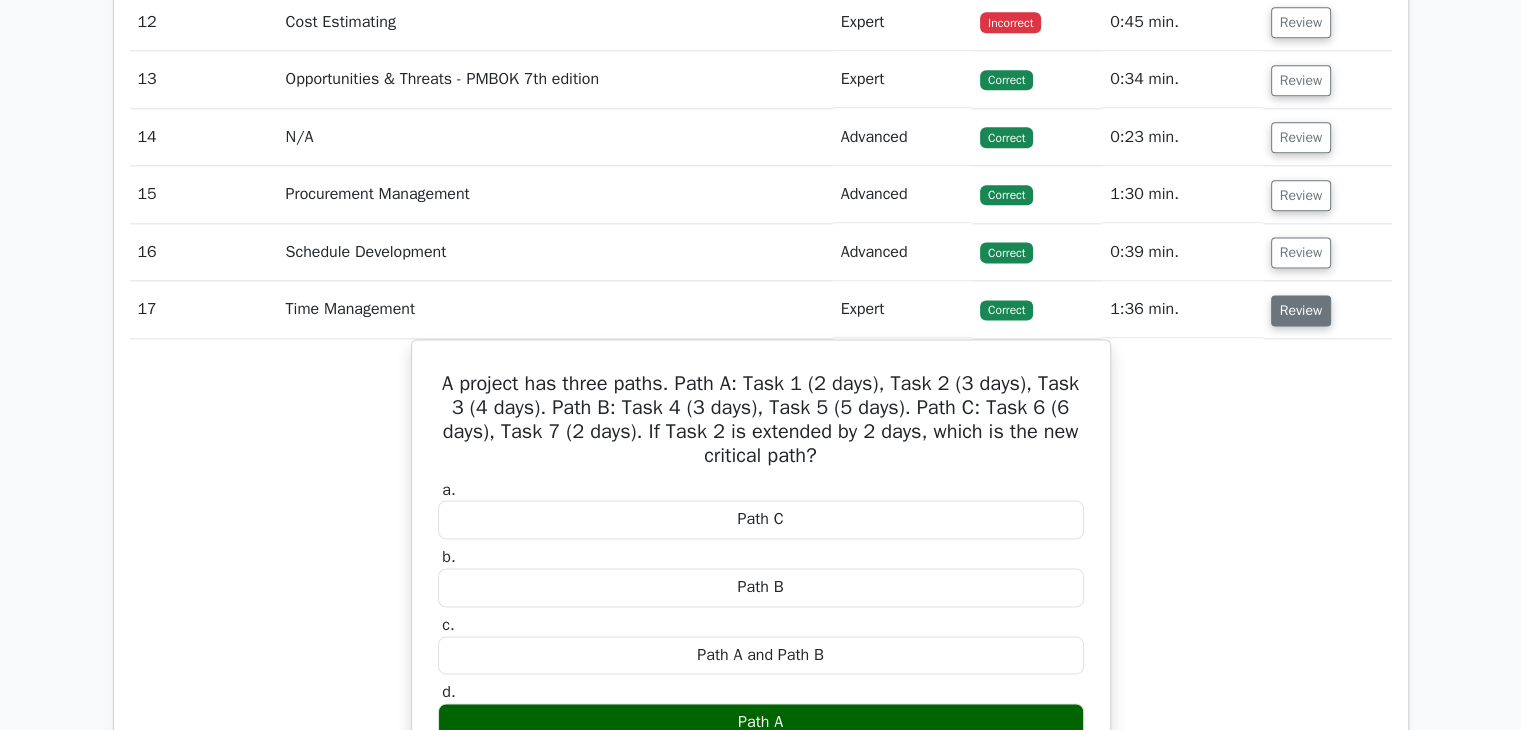 click on "Review" at bounding box center [1301, 310] 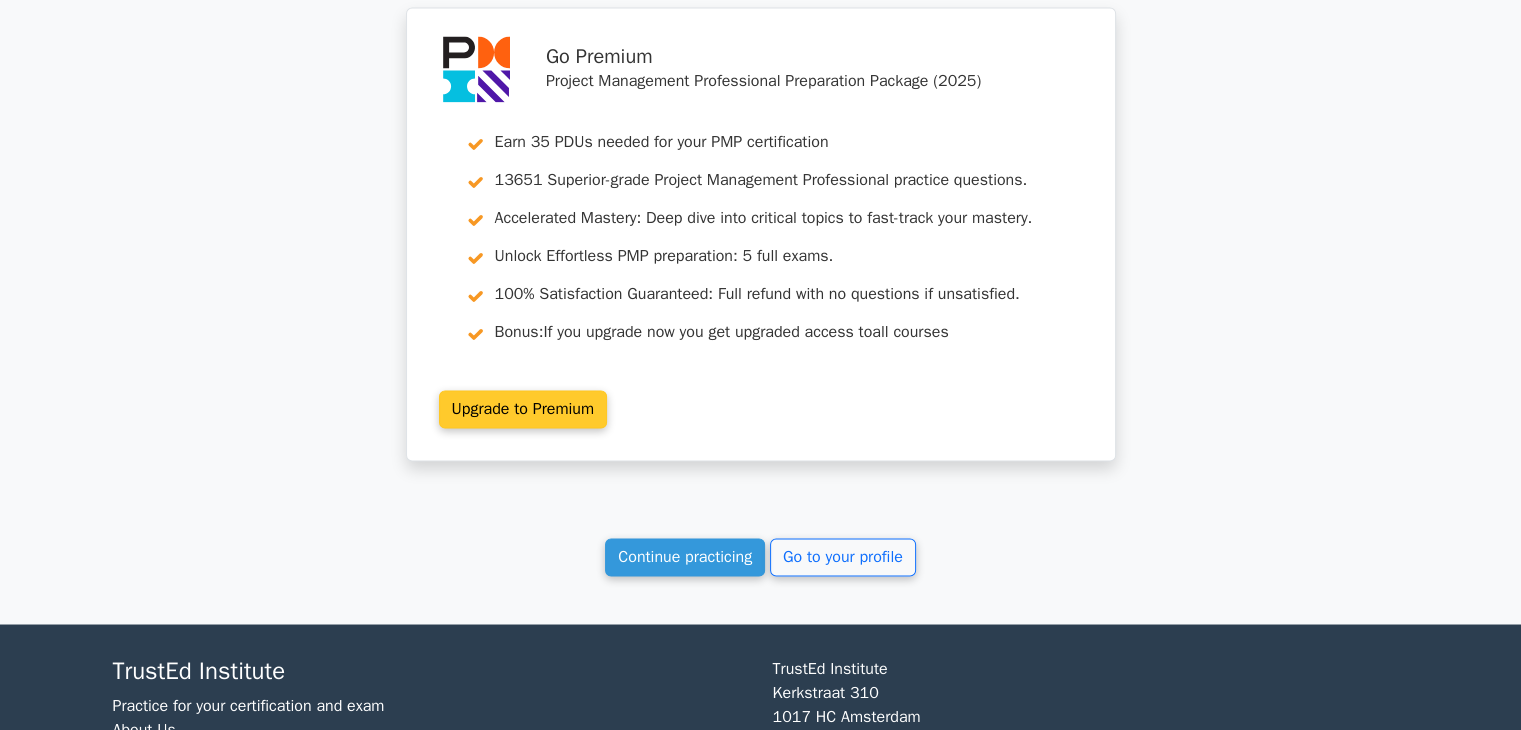 scroll, scrollTop: 3347, scrollLeft: 0, axis: vertical 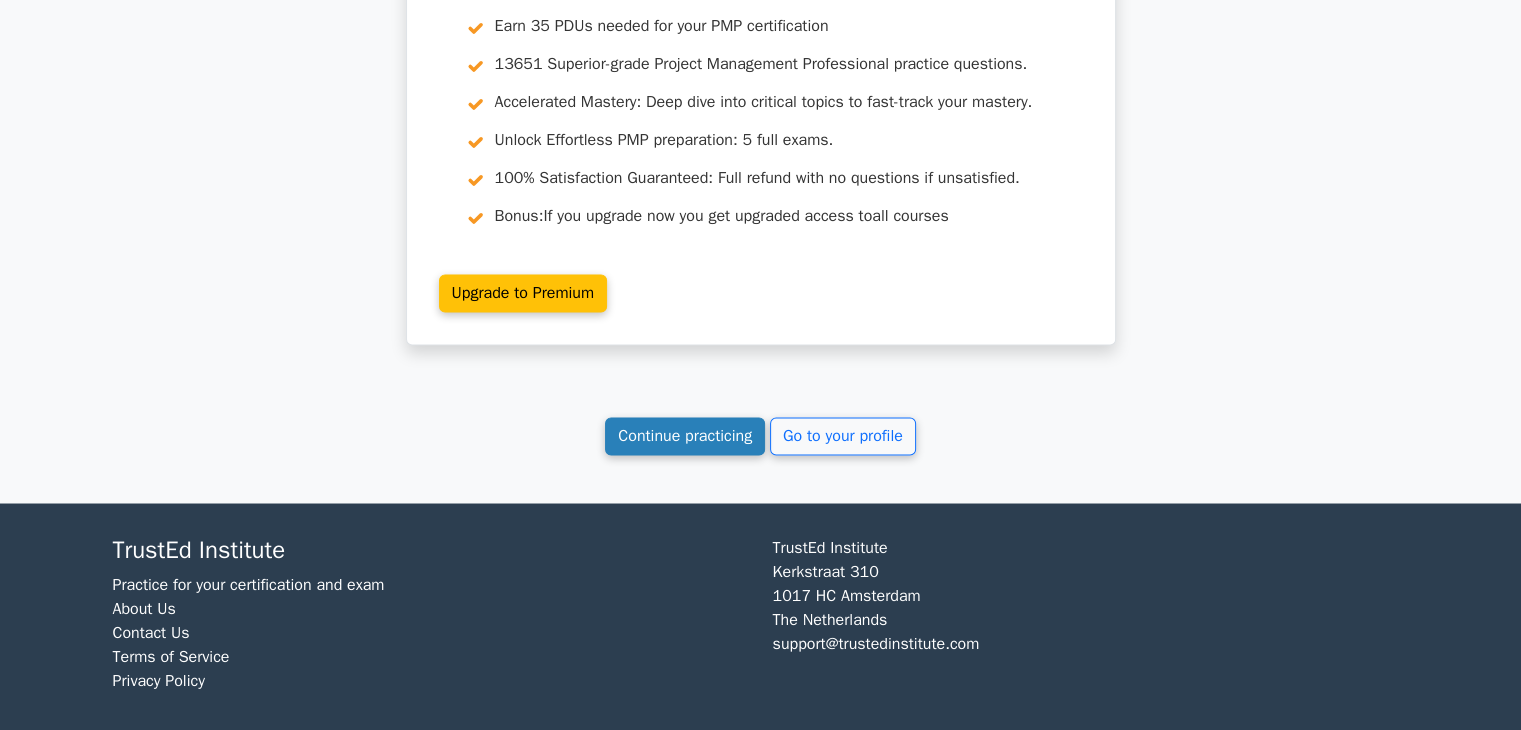 click on "Continue practicing" at bounding box center (685, 436) 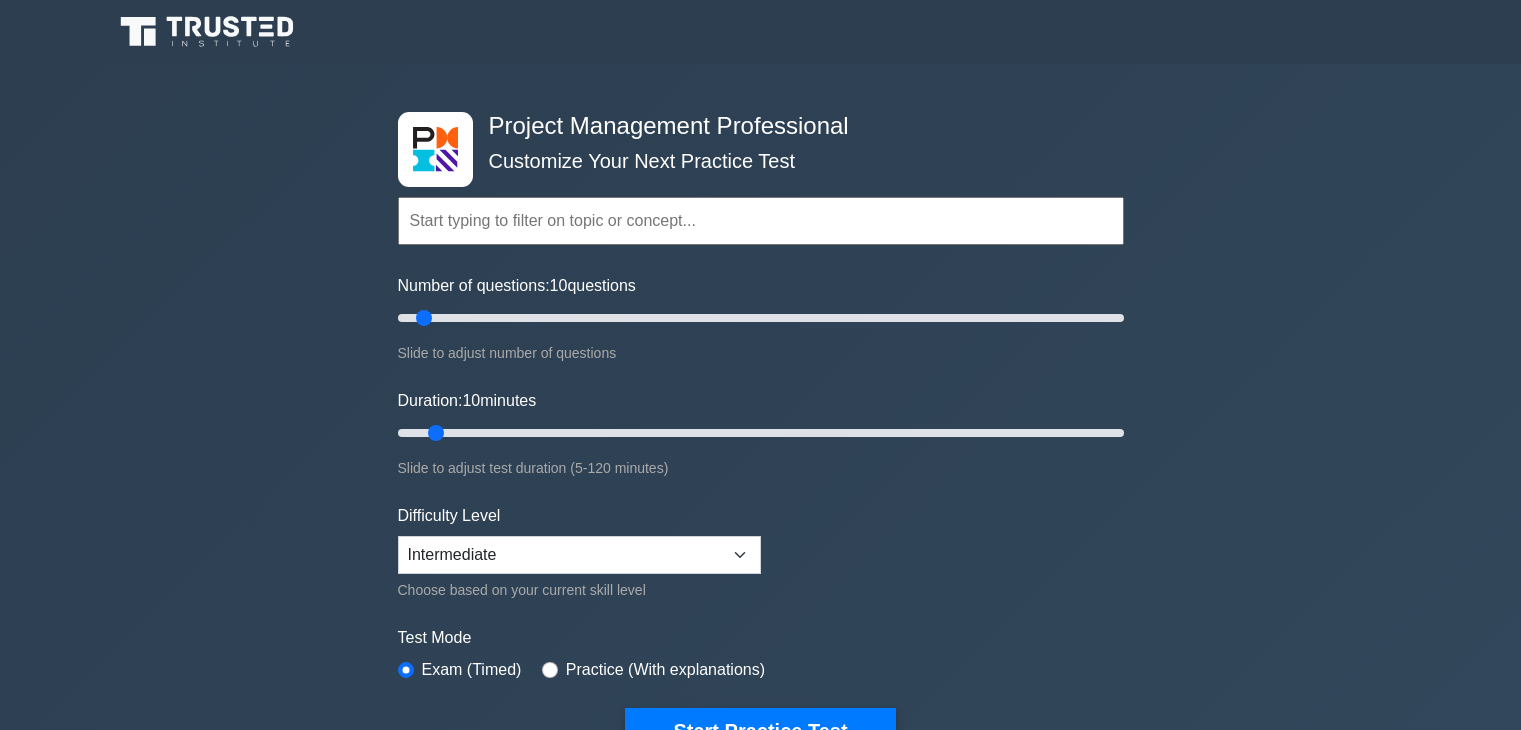 scroll, scrollTop: 0, scrollLeft: 0, axis: both 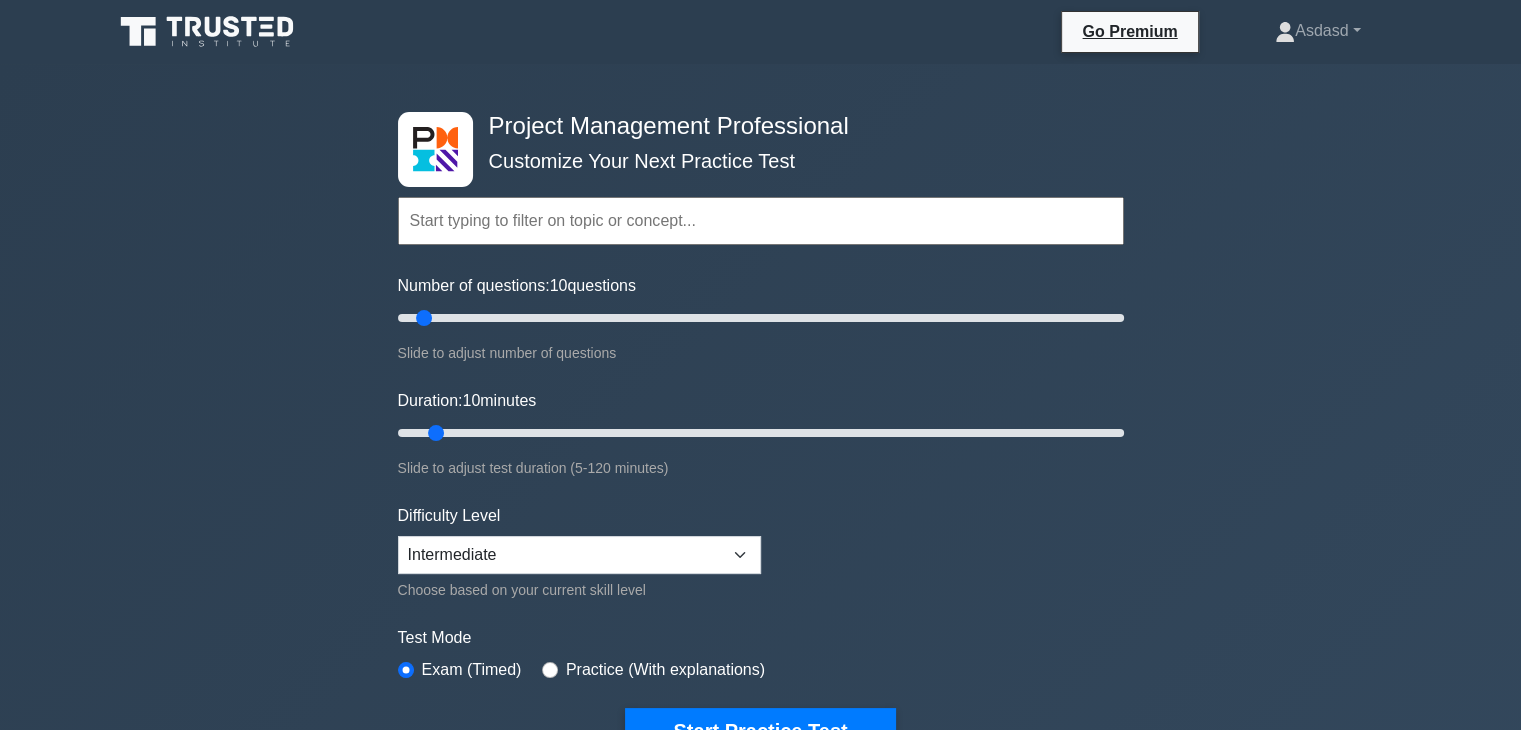 click on "Project Management Professional
Customize Your Next Practice Test
Topics
Scope Management
Time Management
Cost Management
Quality Management
Risk Management
Integration Management
Human Resource Management
Concepts" at bounding box center (760, 674) 